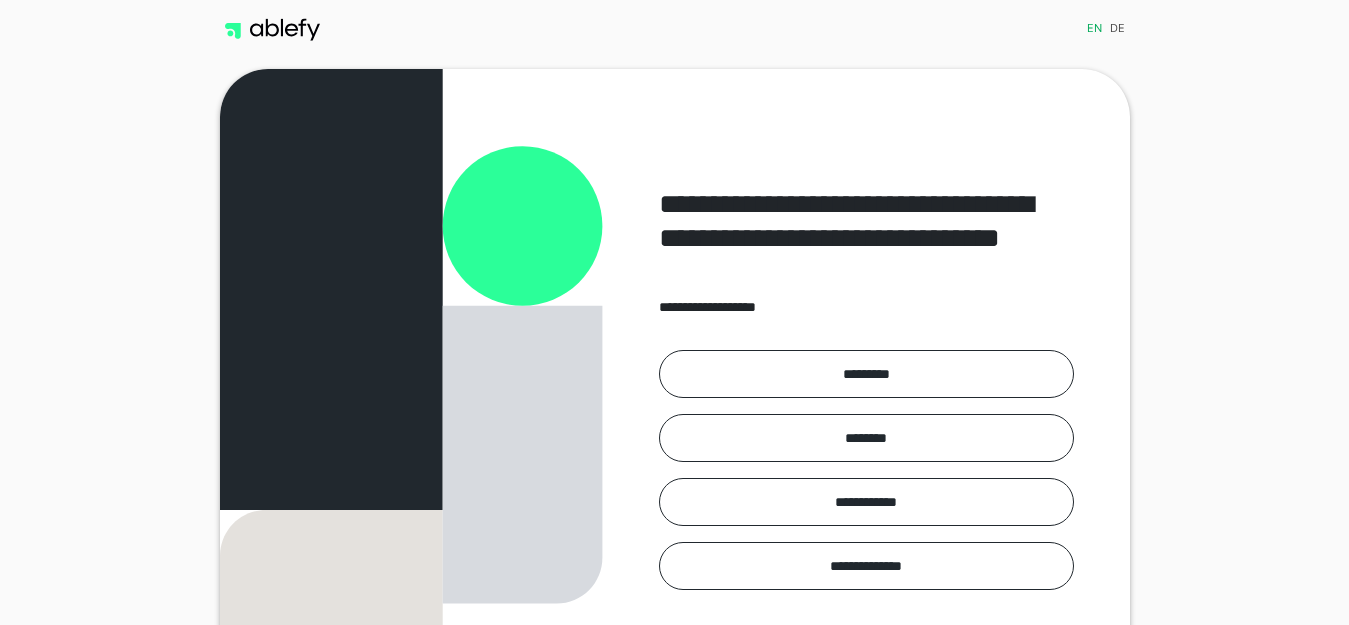 scroll, scrollTop: 0, scrollLeft: 0, axis: both 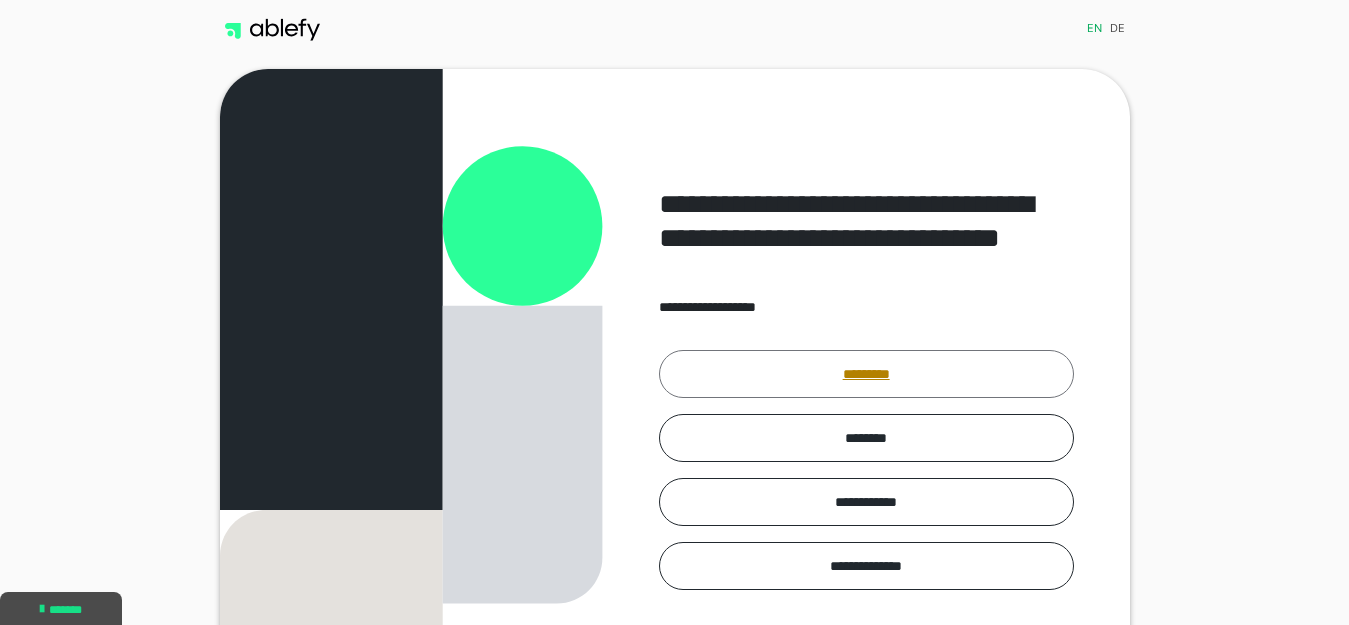 click on "*********" at bounding box center [866, 374] 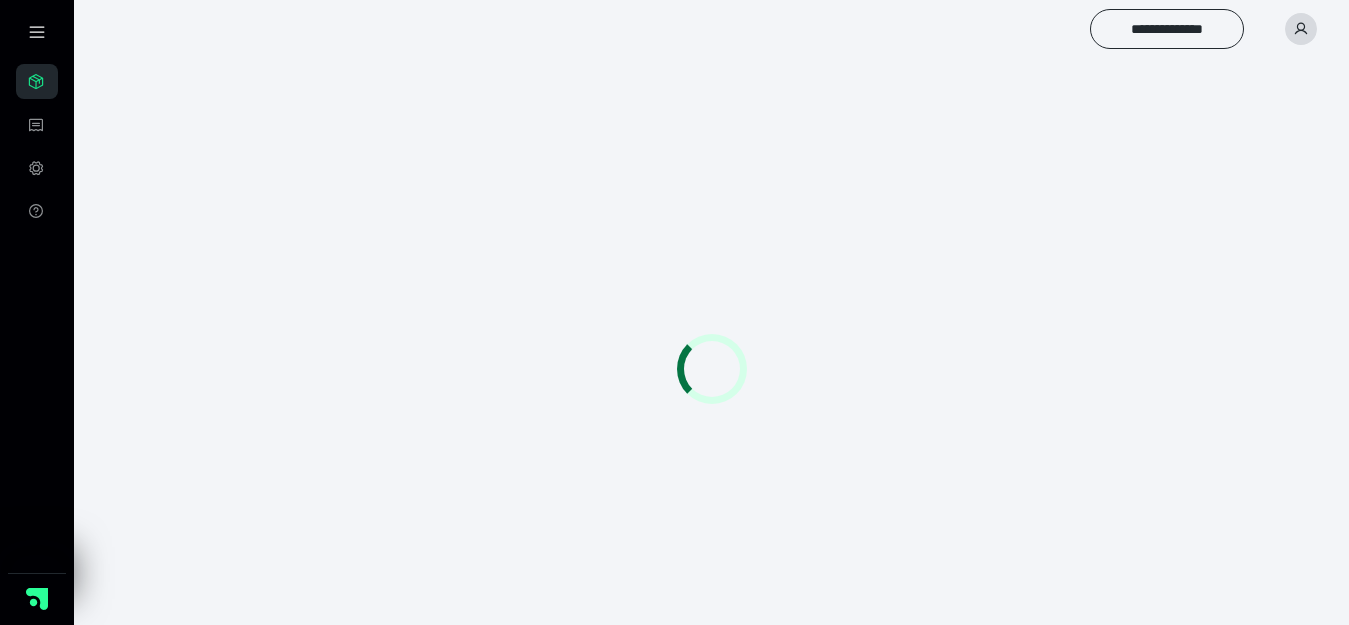 scroll, scrollTop: 0, scrollLeft: 0, axis: both 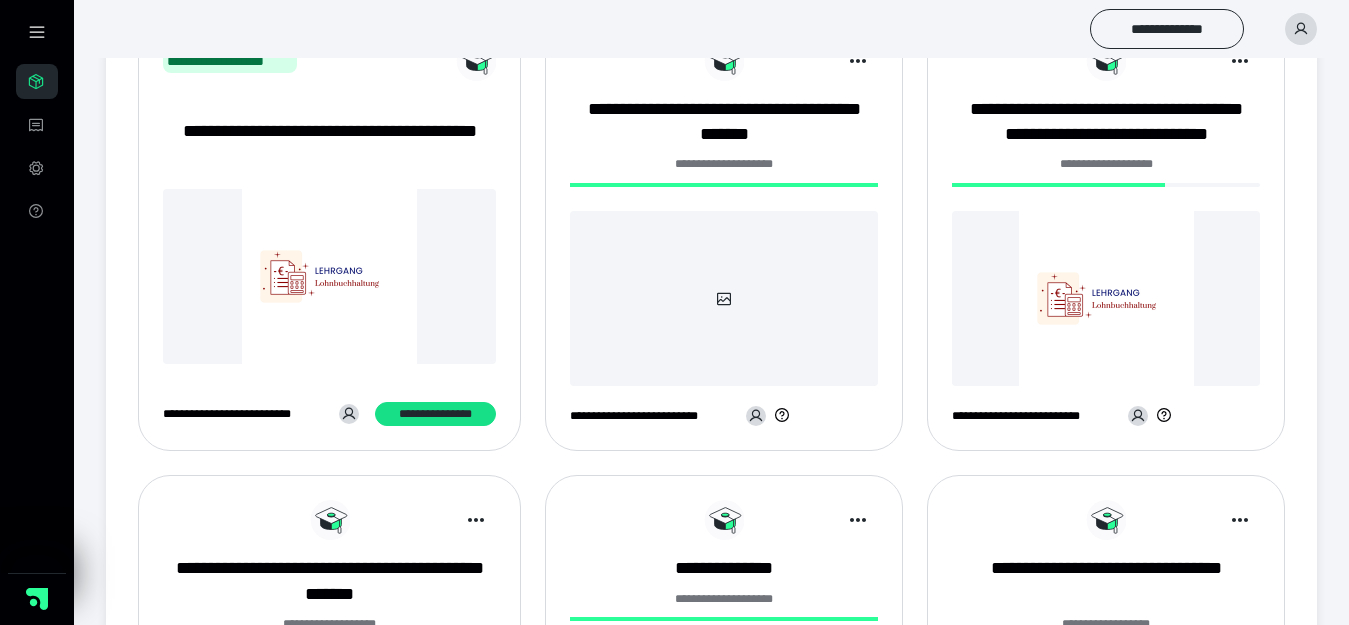 click at bounding box center [1106, 298] 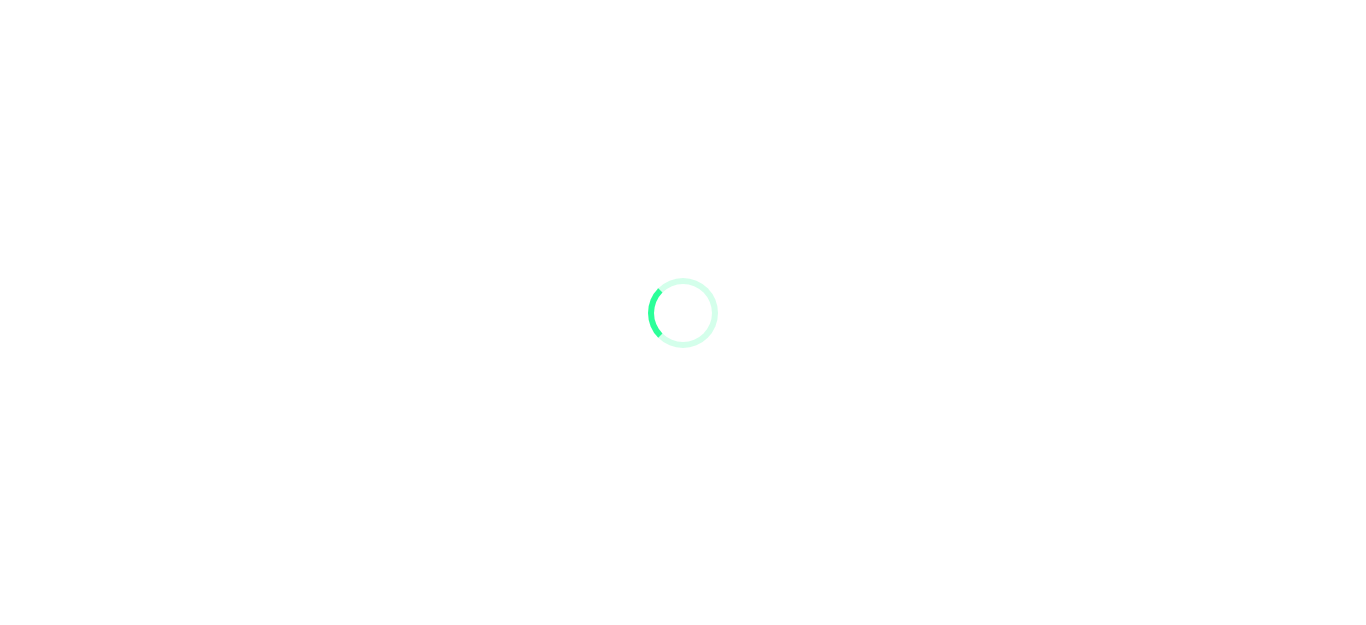 scroll, scrollTop: 0, scrollLeft: 0, axis: both 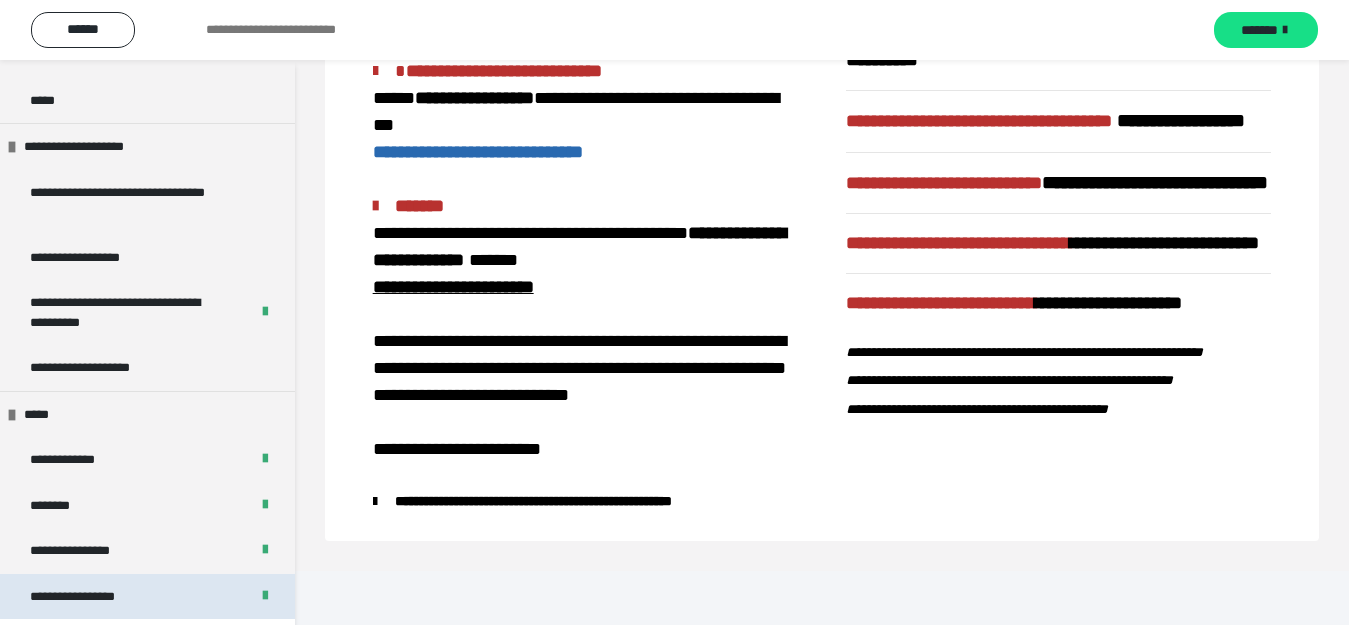 click on "**********" at bounding box center [93, 597] 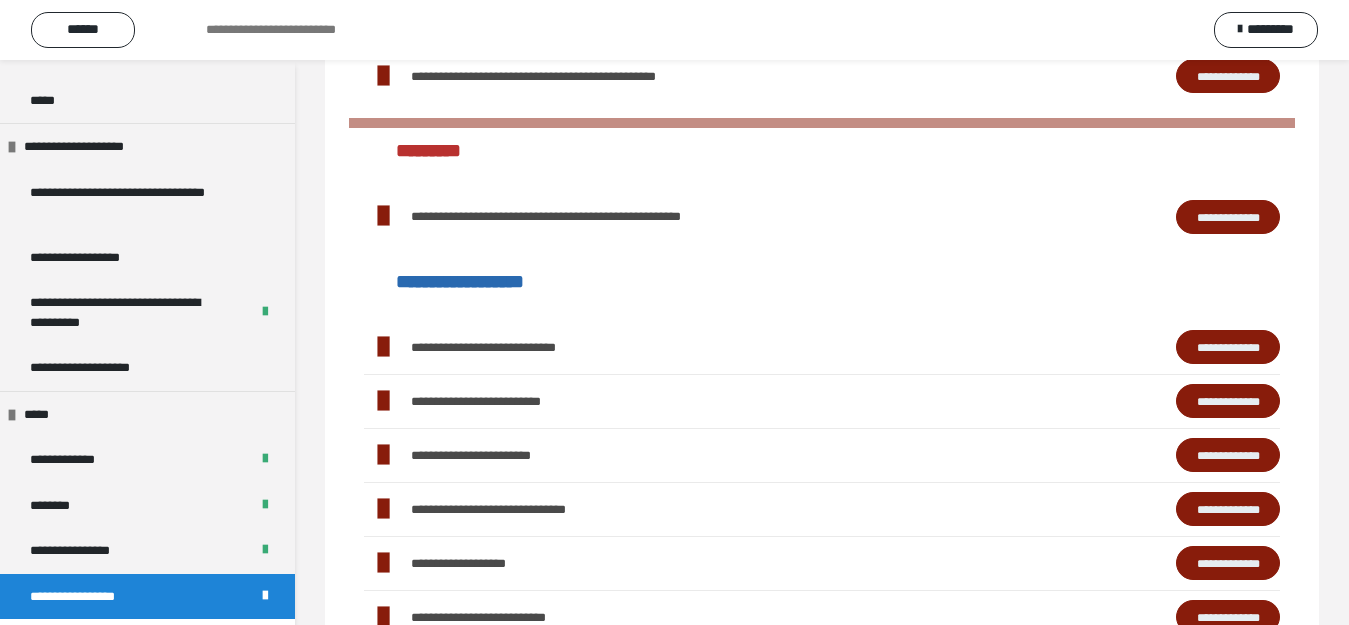 scroll, scrollTop: 2379, scrollLeft: 0, axis: vertical 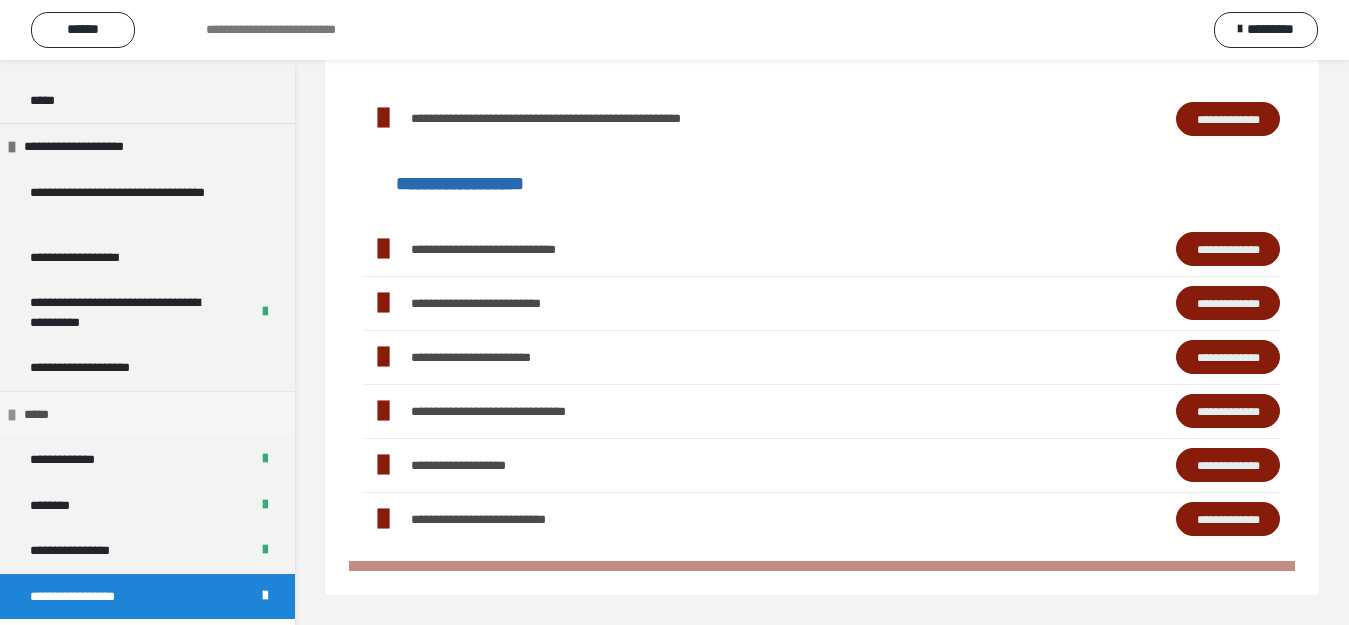 click at bounding box center [12, 415] 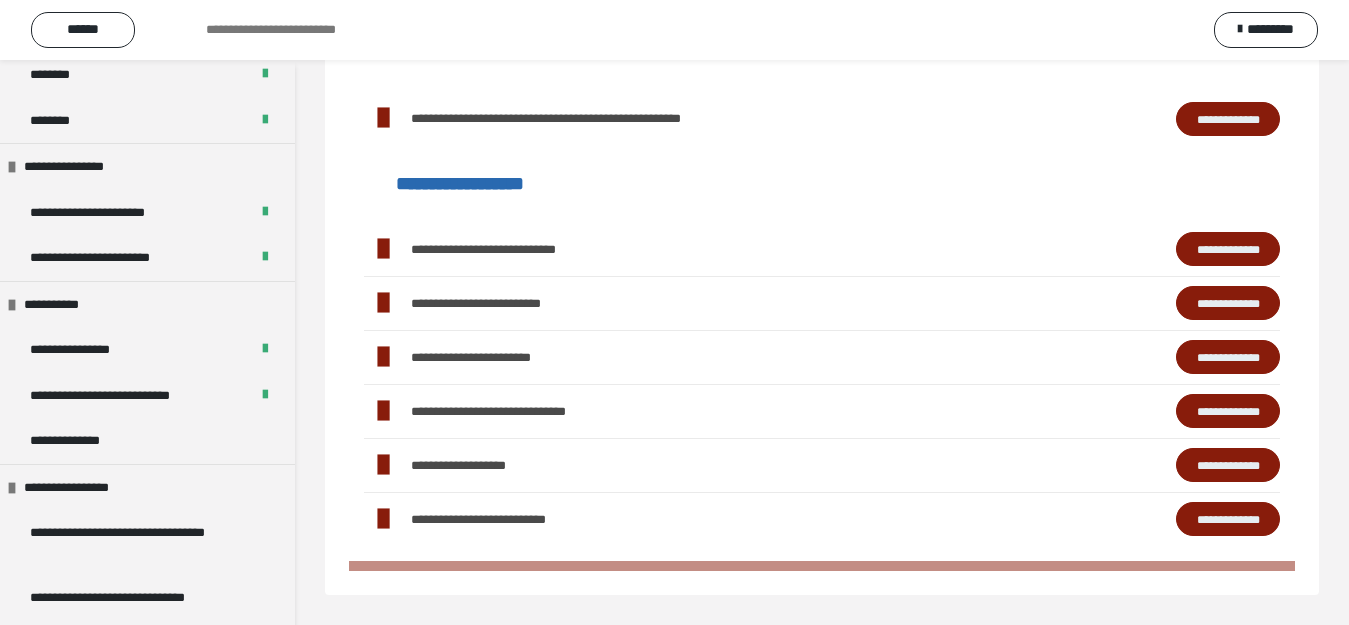 scroll, scrollTop: 1310, scrollLeft: 0, axis: vertical 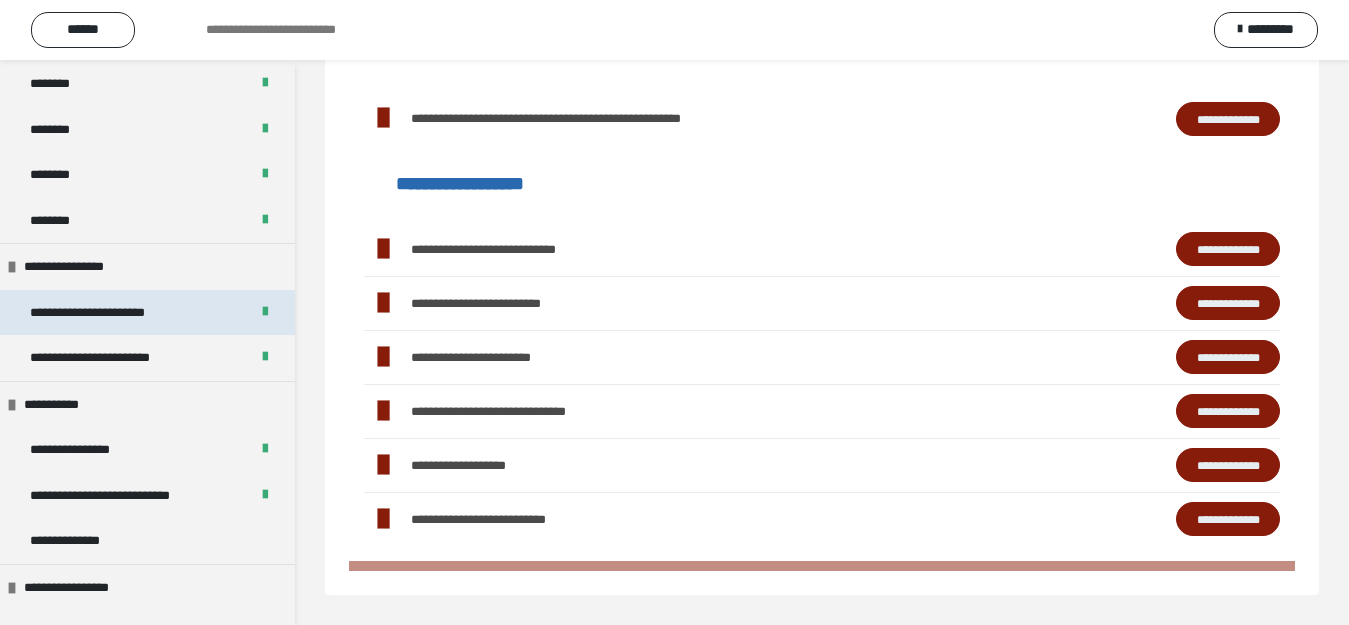 click on "**********" at bounding box center [103, 313] 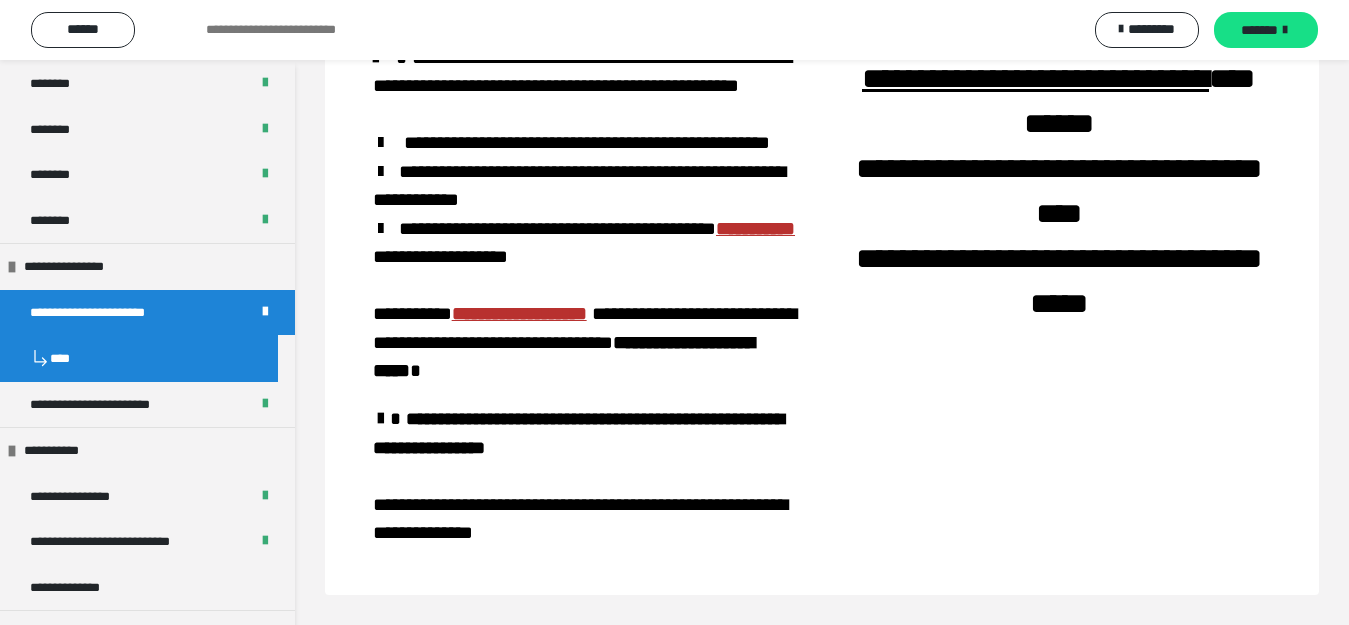 scroll, scrollTop: 700, scrollLeft: 0, axis: vertical 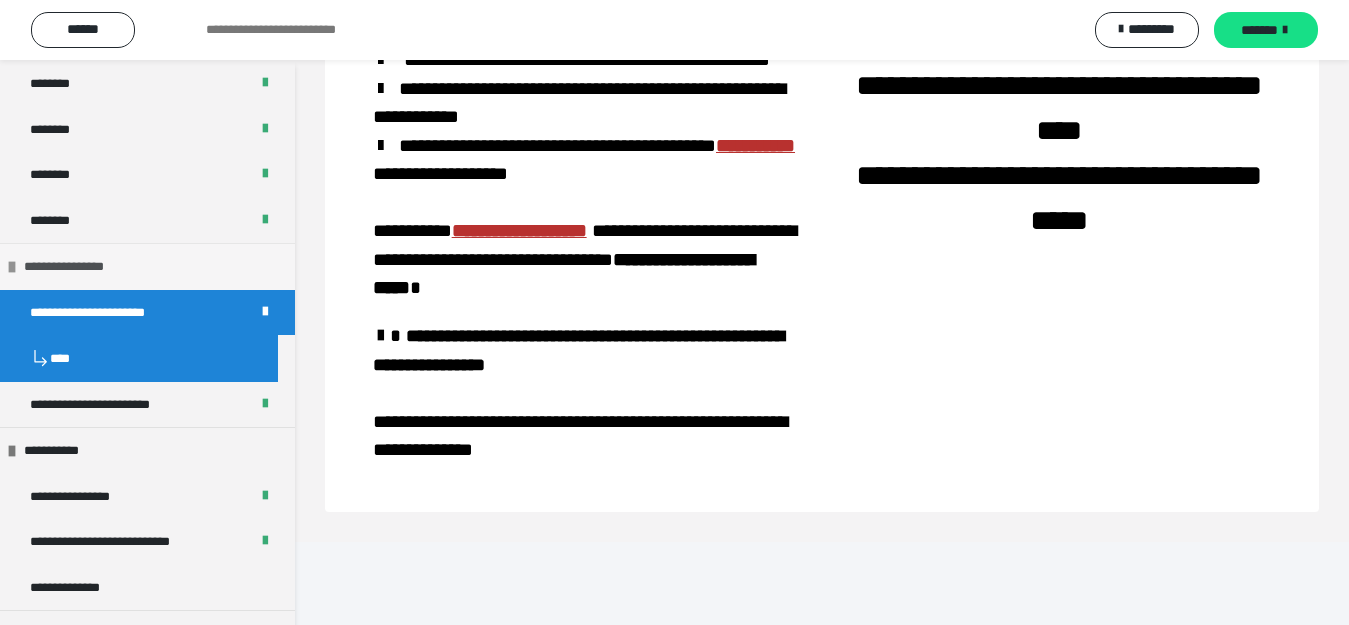 click at bounding box center [12, 267] 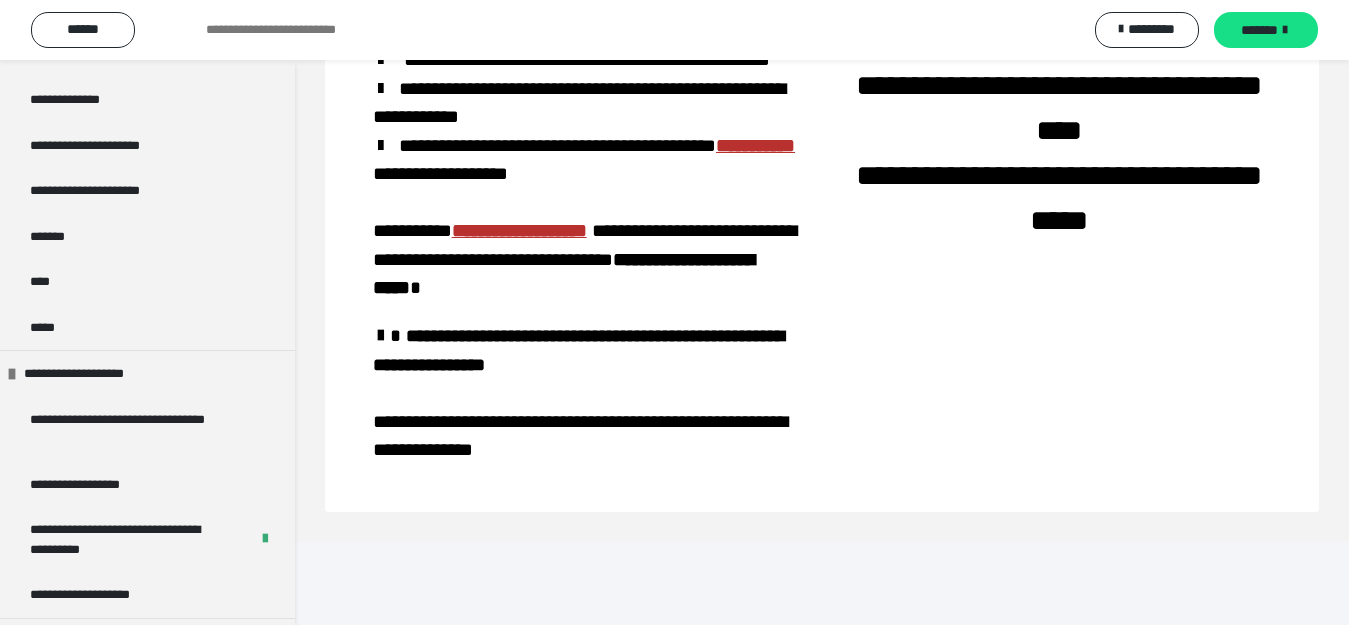 scroll, scrollTop: 2019, scrollLeft: 0, axis: vertical 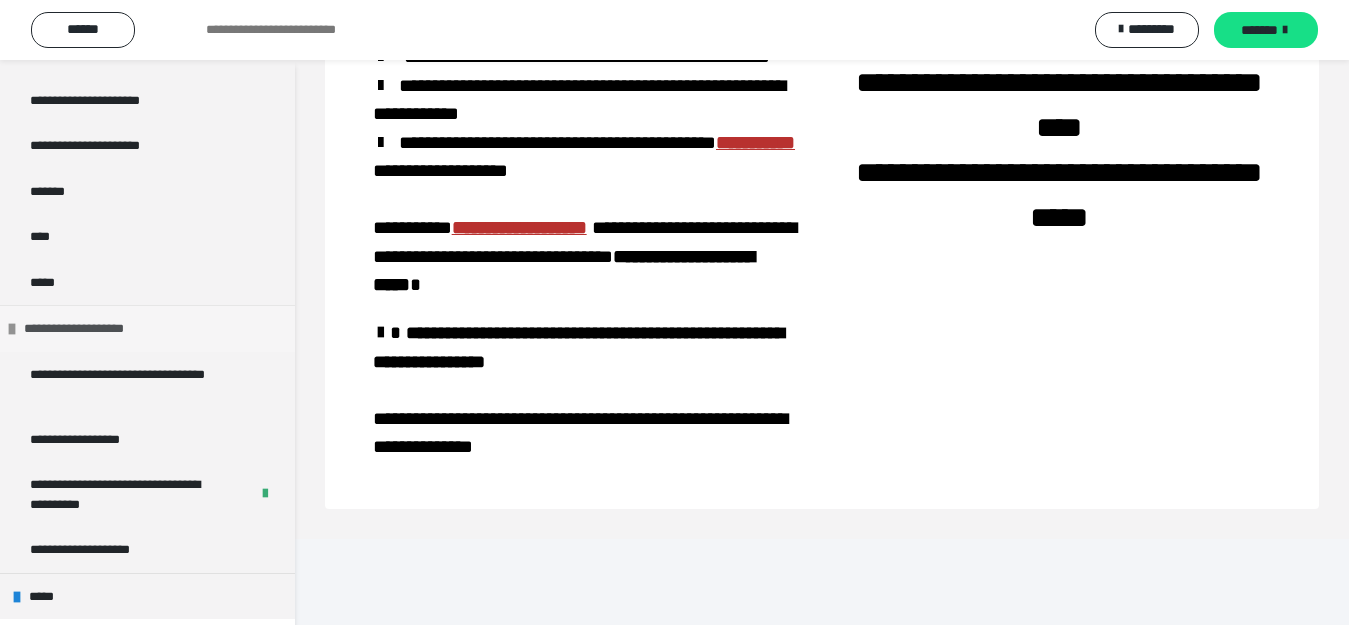 click at bounding box center [12, 329] 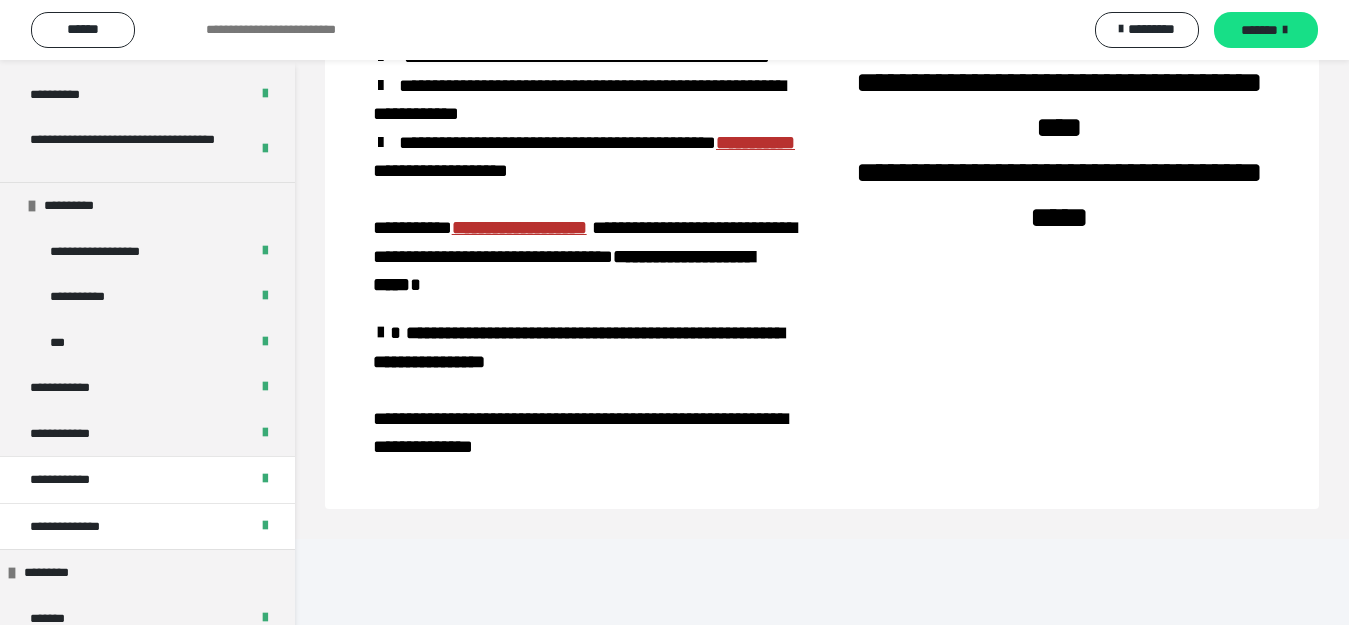 scroll, scrollTop: 0, scrollLeft: 0, axis: both 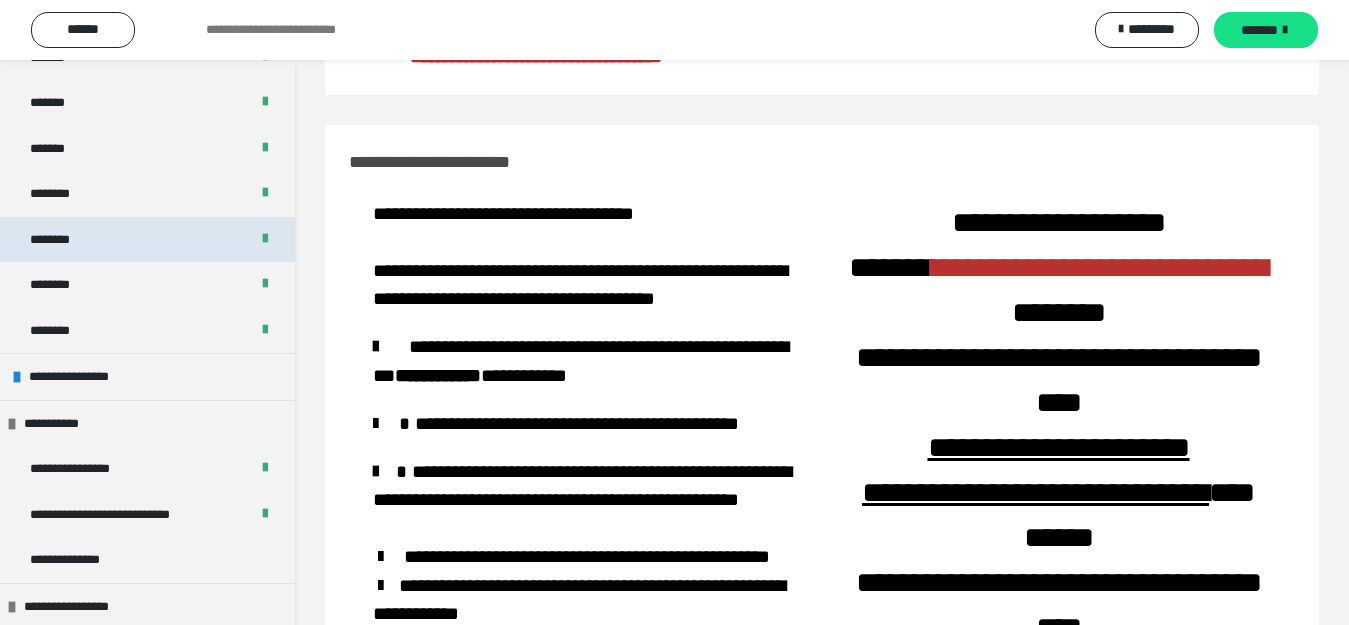 click on "********" at bounding box center [63, 240] 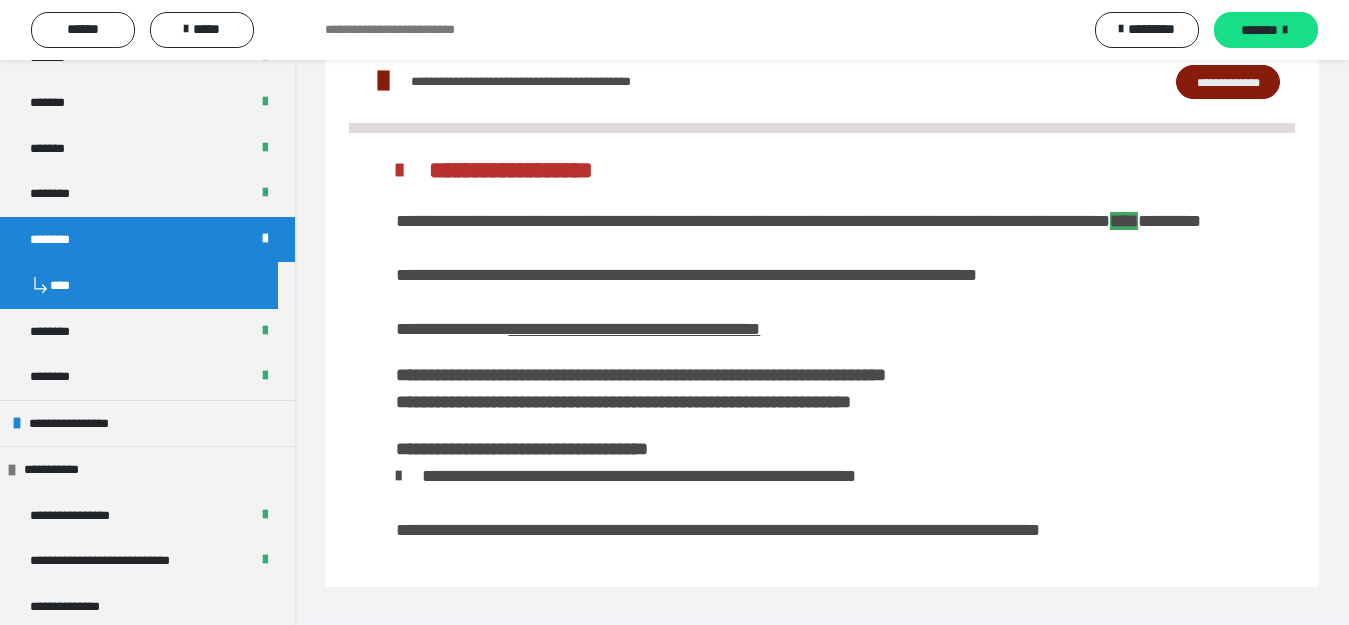 scroll, scrollTop: 3080, scrollLeft: 0, axis: vertical 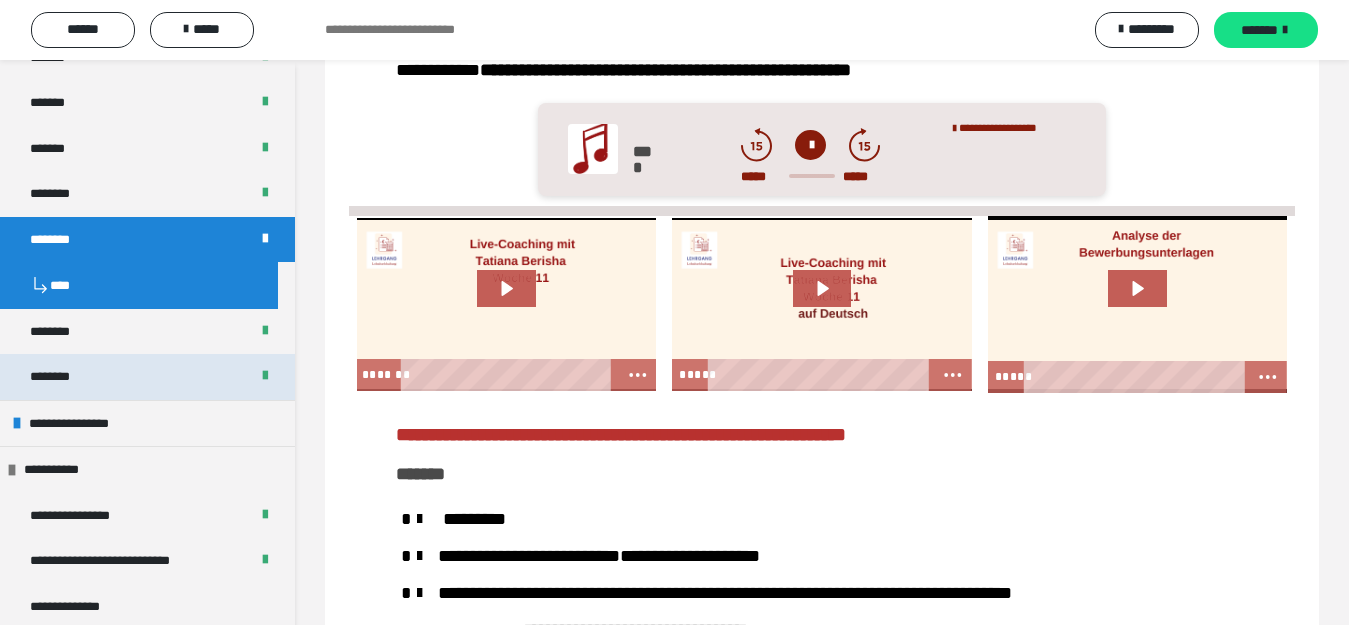 click on "********" at bounding box center (147, 377) 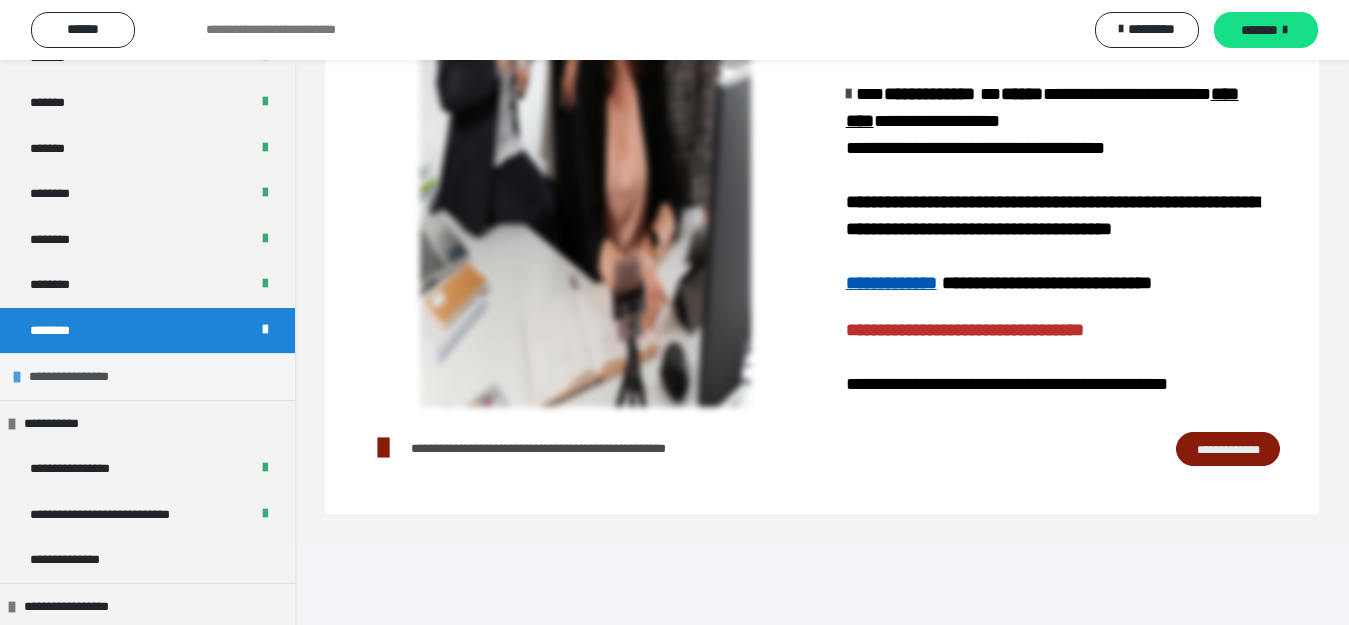 scroll, scrollTop: 374, scrollLeft: 0, axis: vertical 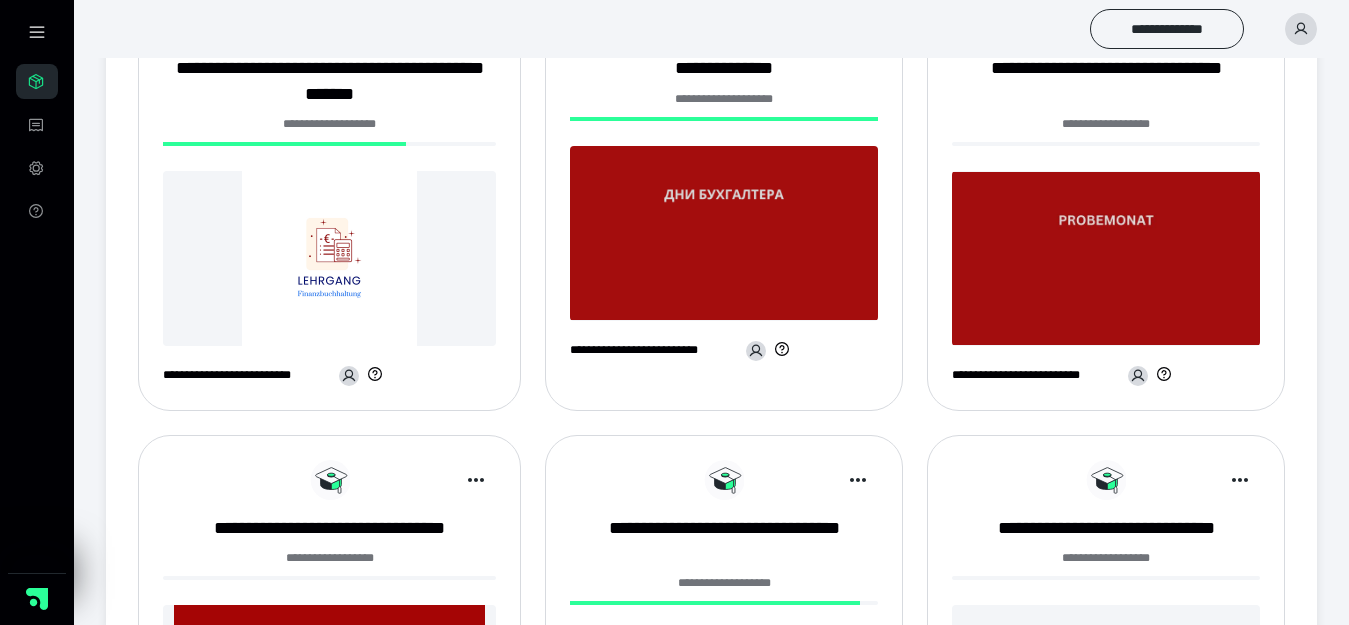 click at bounding box center [329, 258] 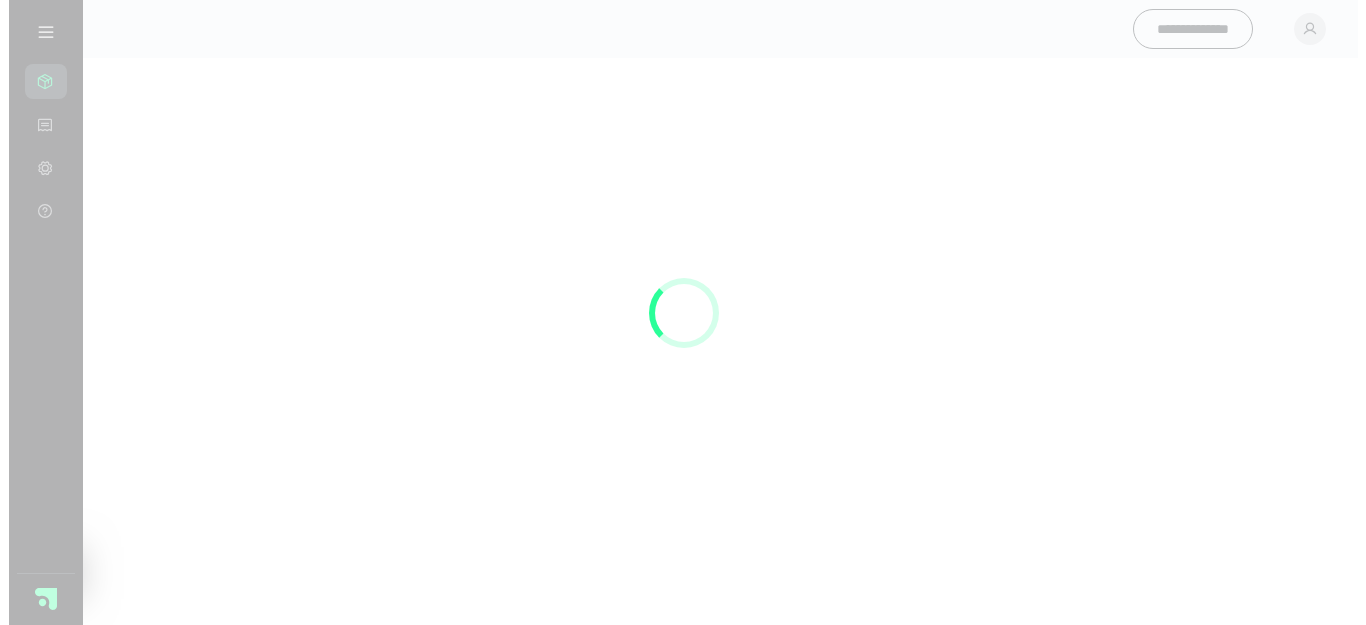 scroll, scrollTop: 0, scrollLeft: 0, axis: both 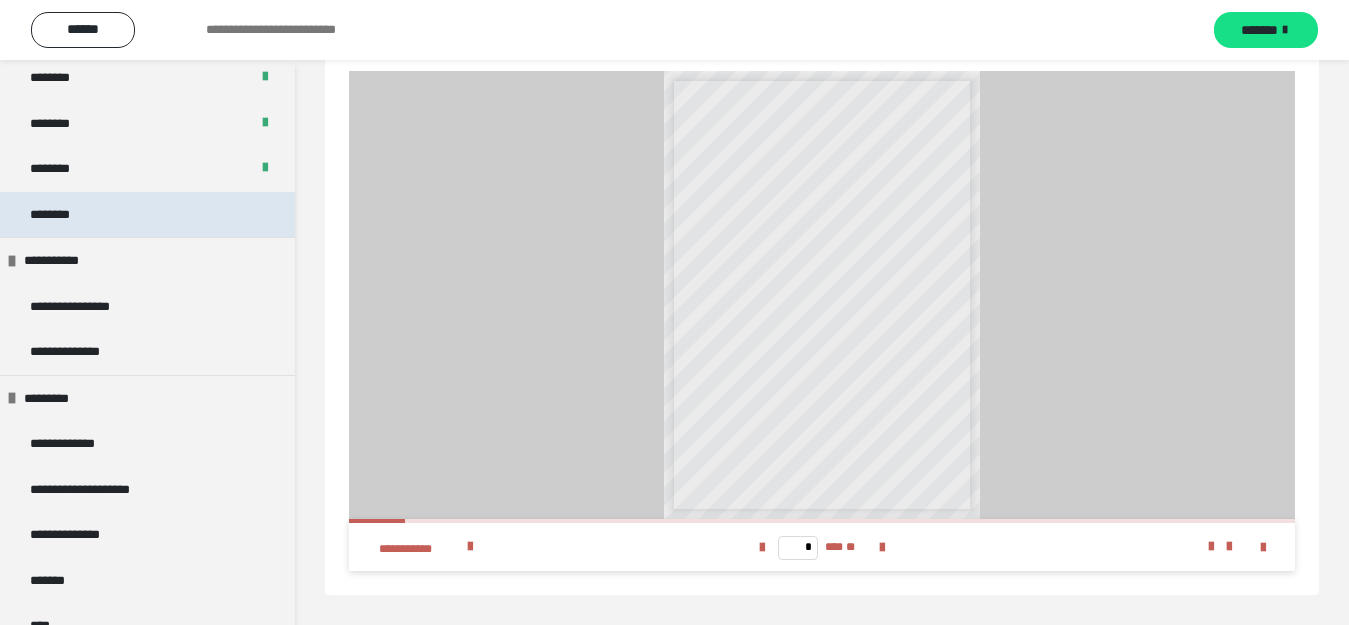 click on "********" at bounding box center (61, 215) 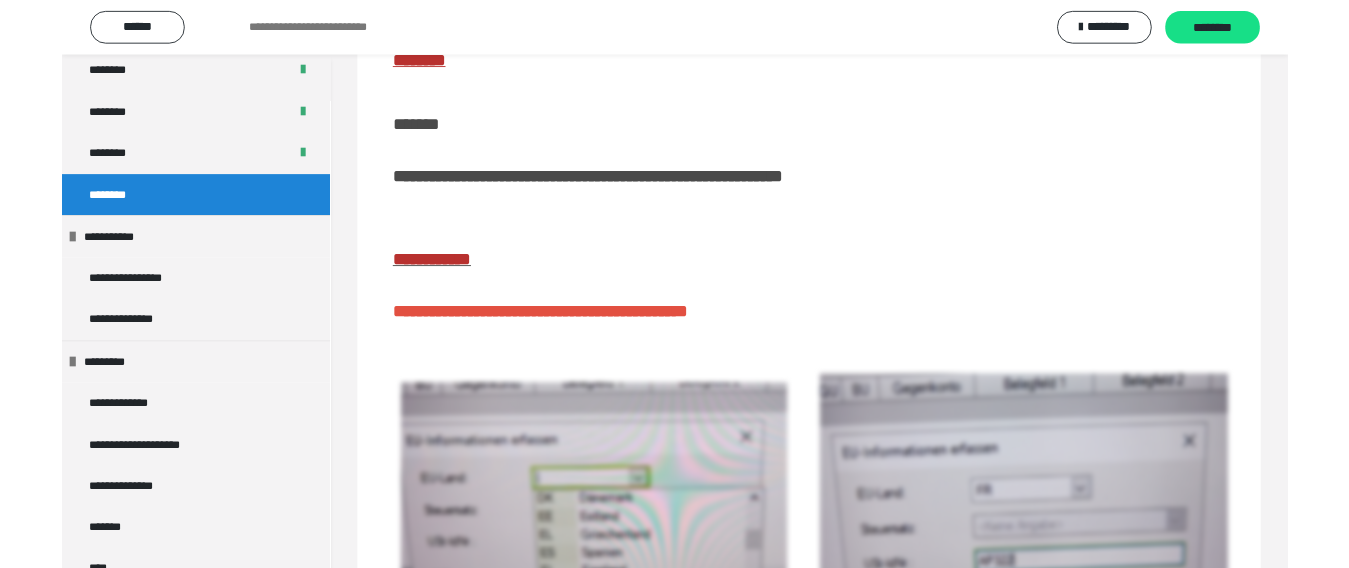 scroll, scrollTop: 395, scrollLeft: 0, axis: vertical 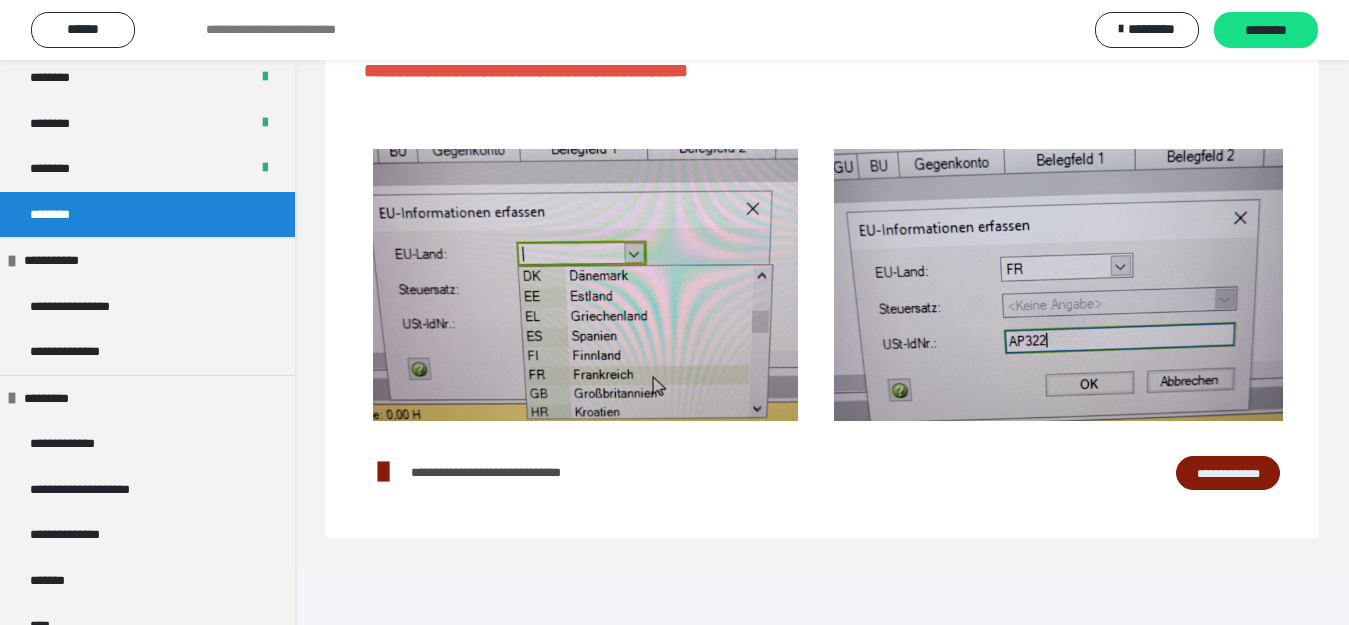 click on "**********" at bounding box center (1228, 473) 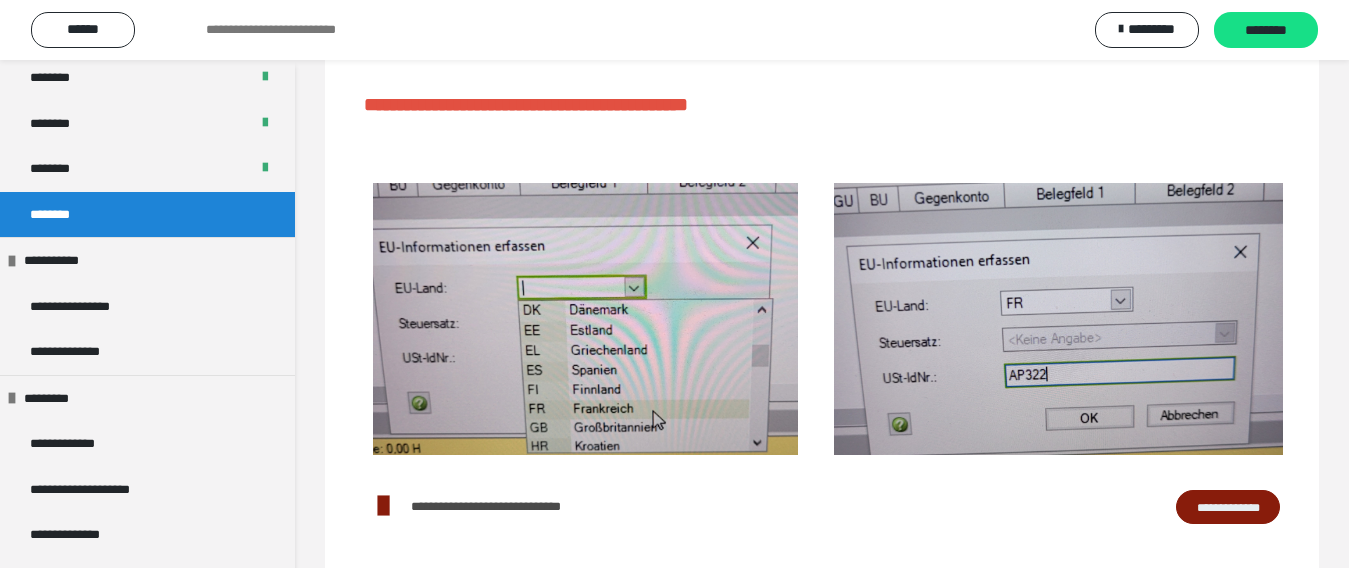 scroll, scrollTop: 452, scrollLeft: 0, axis: vertical 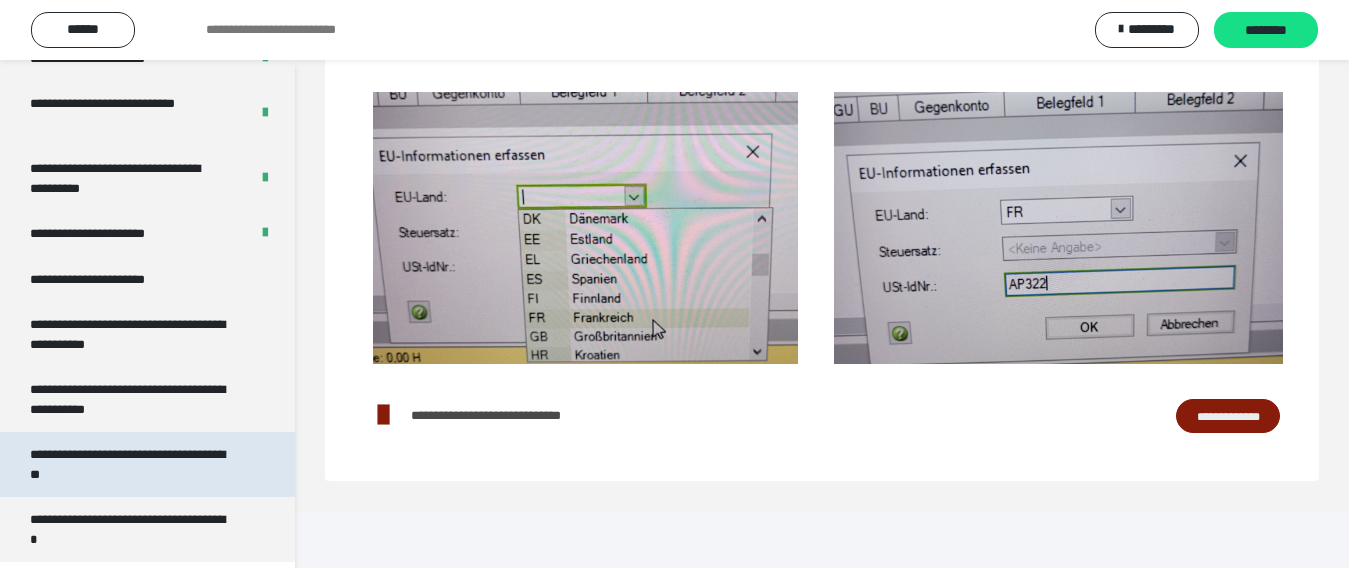 click on "**********" at bounding box center (131, 464) 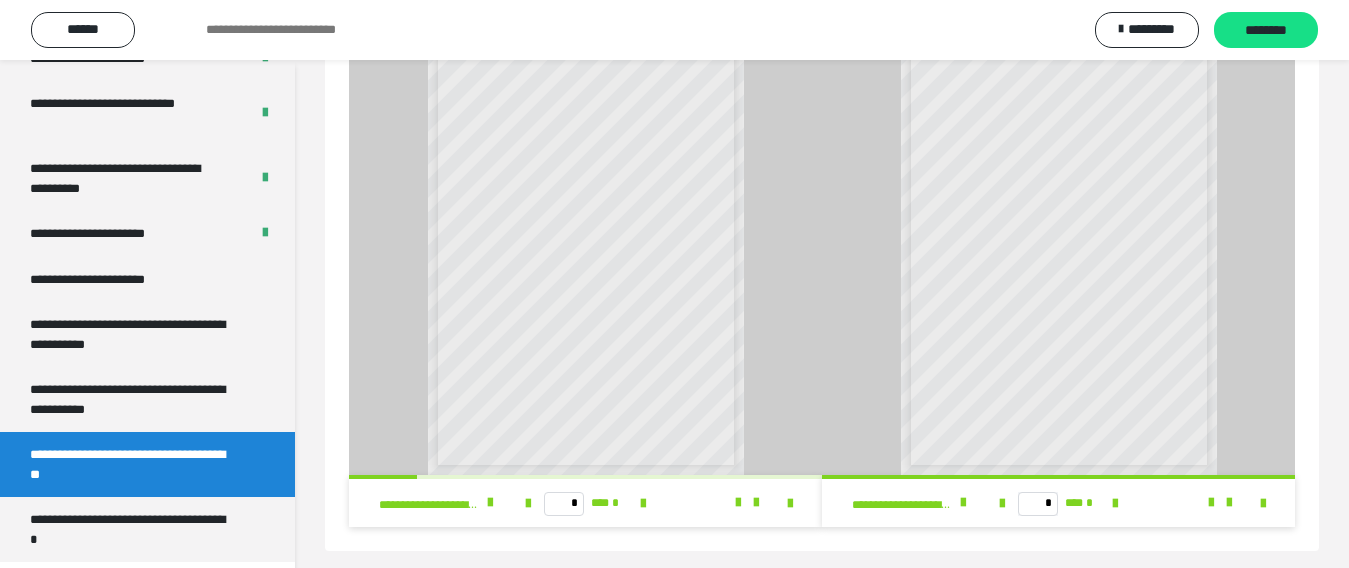 scroll, scrollTop: 127, scrollLeft: 0, axis: vertical 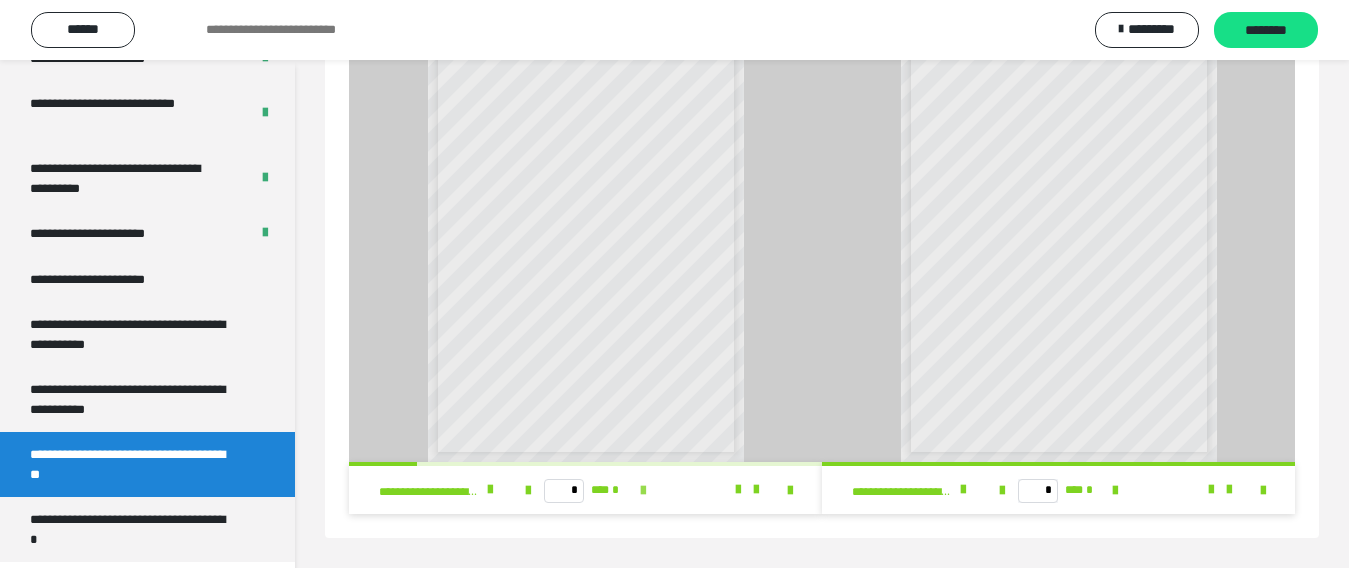 click at bounding box center (643, 491) 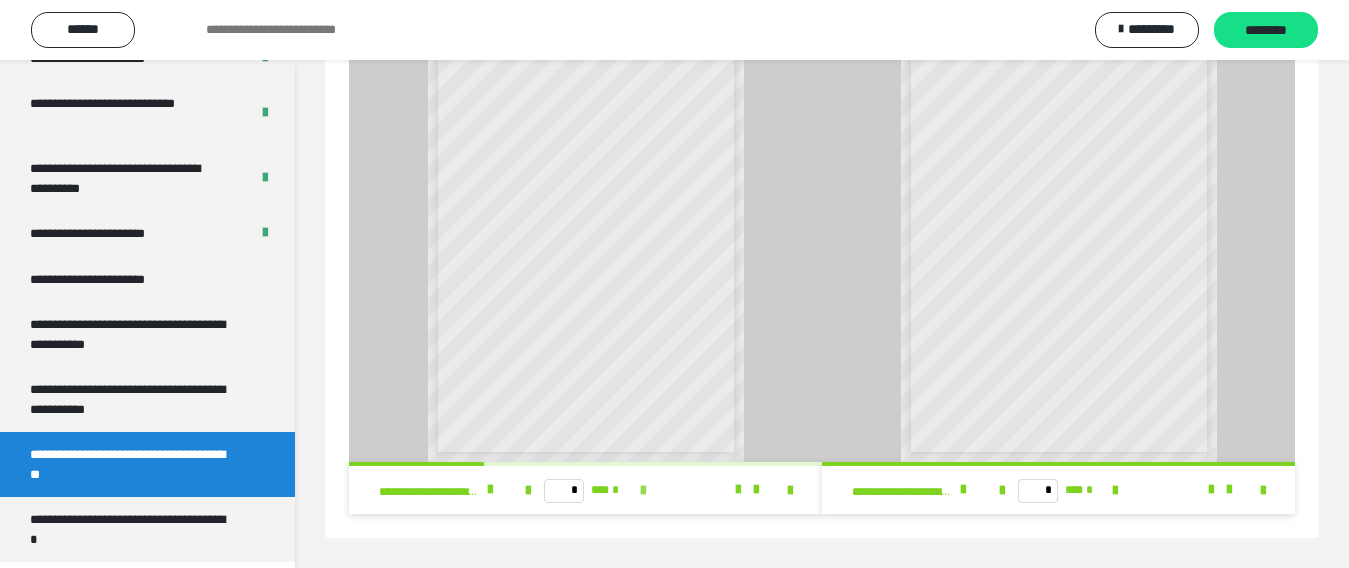 click at bounding box center [643, 491] 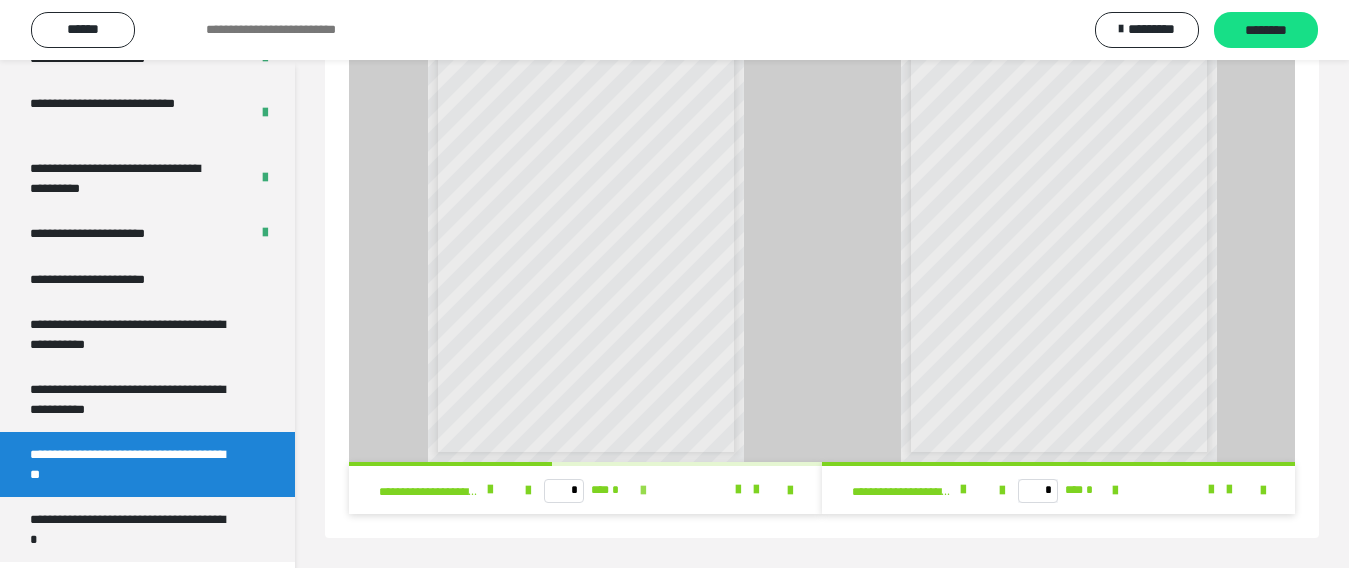 click at bounding box center (643, 491) 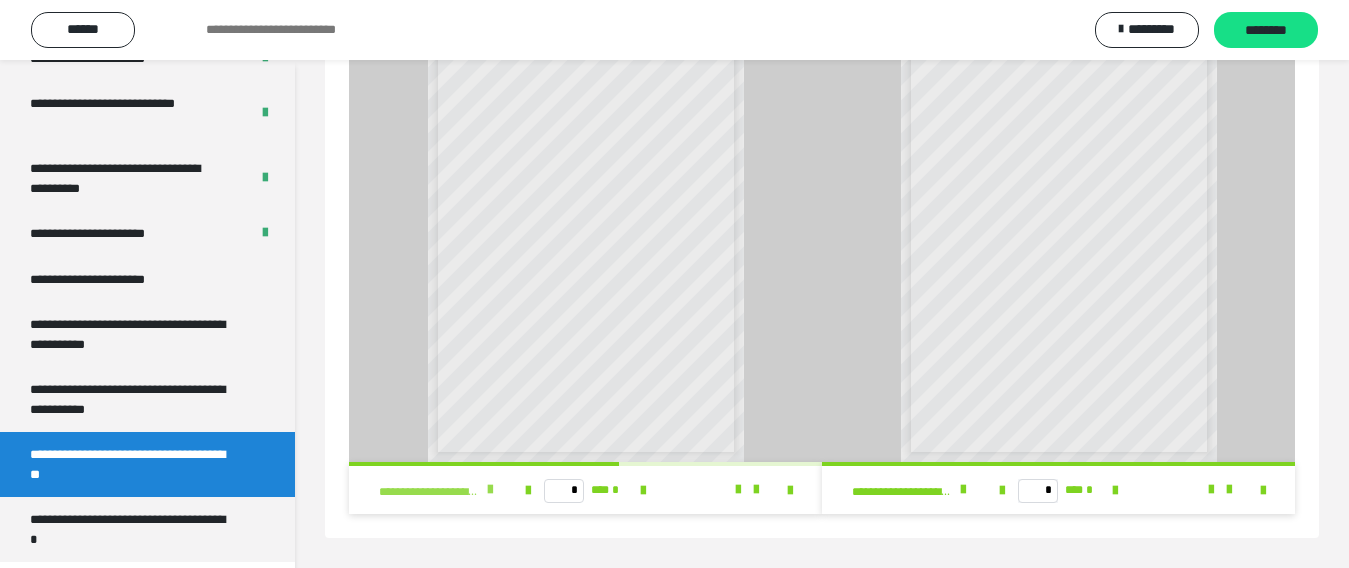 click at bounding box center (490, 490) 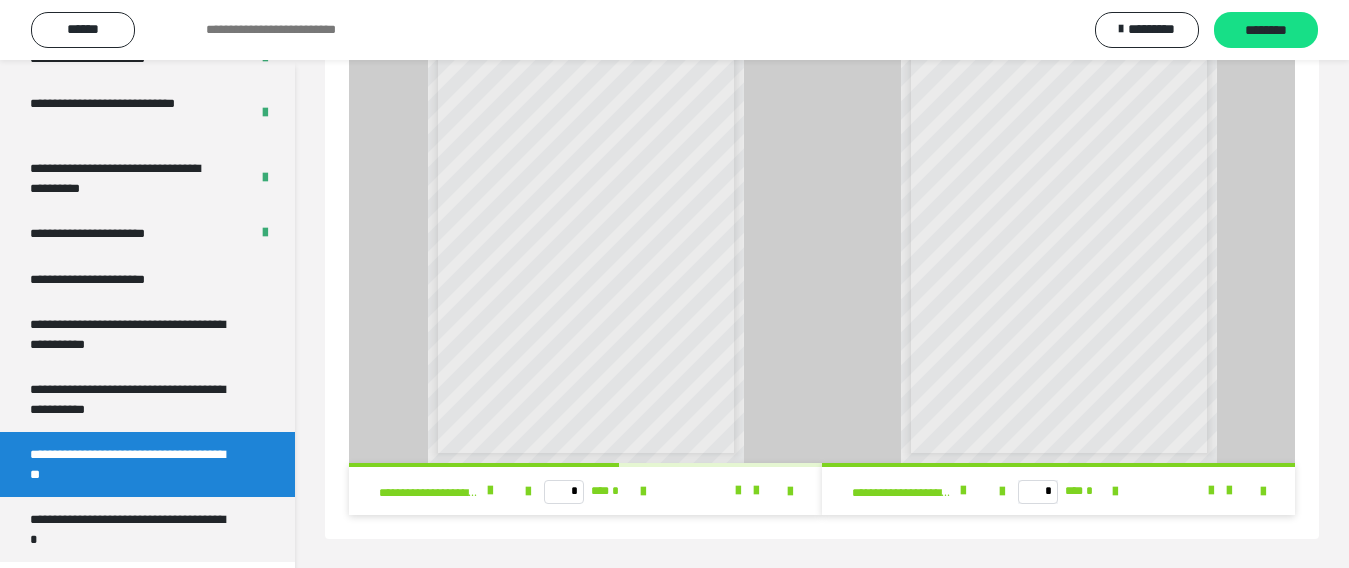 scroll, scrollTop: 127, scrollLeft: 0, axis: vertical 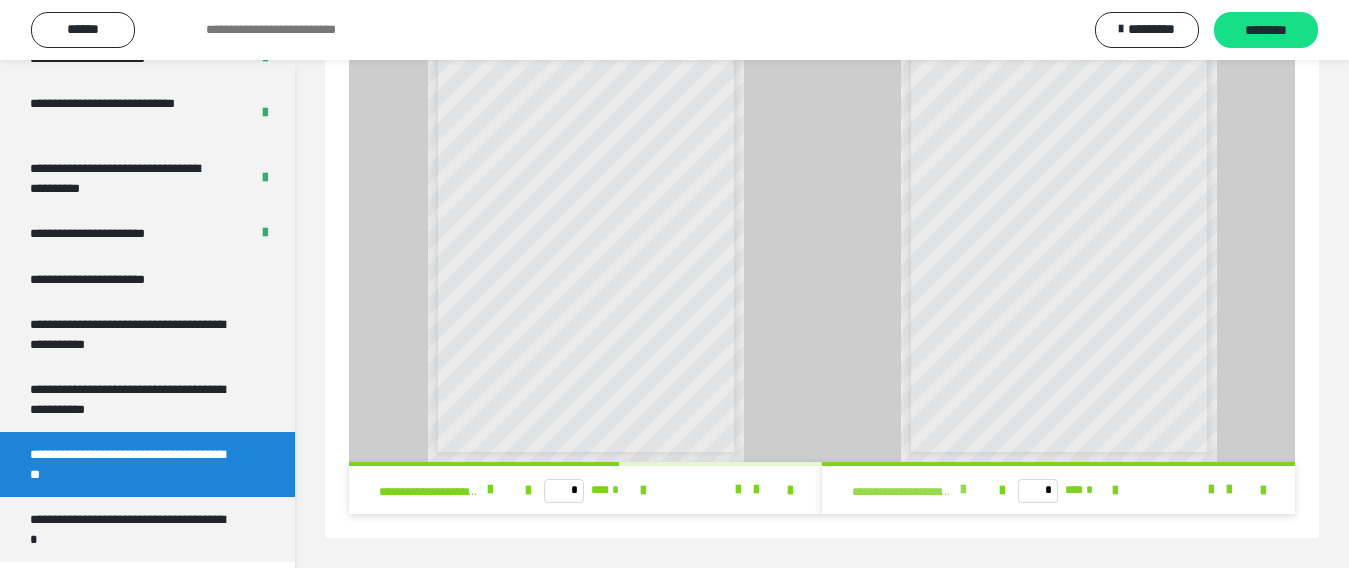 click at bounding box center [963, 490] 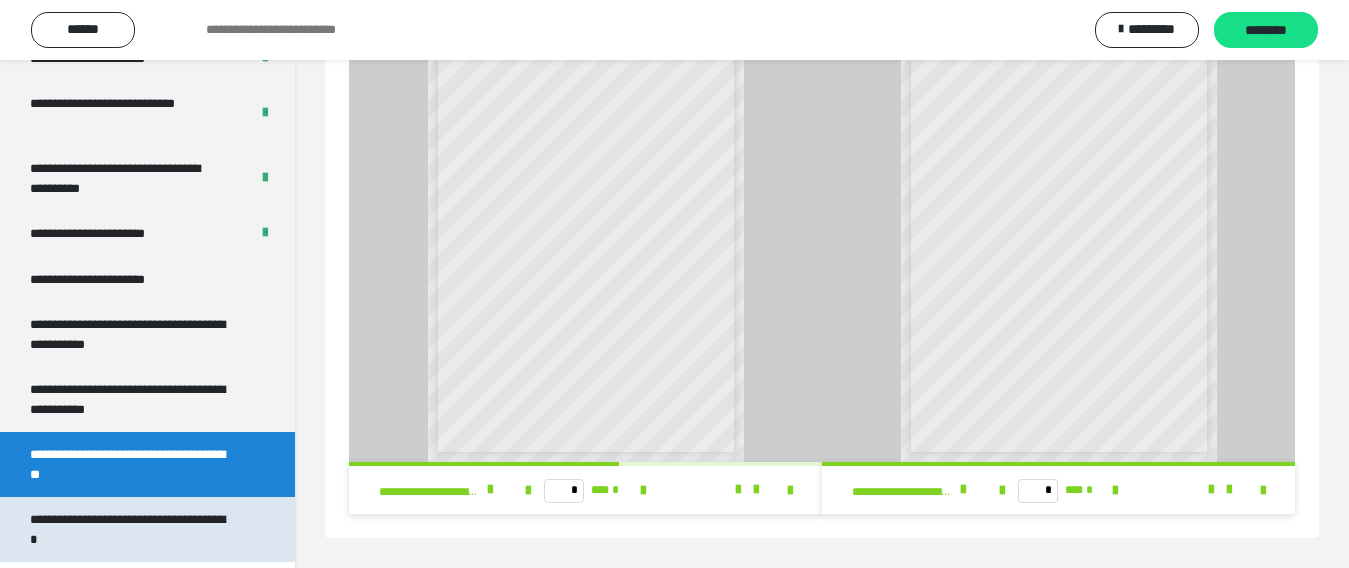click on "**********" at bounding box center (131, 529) 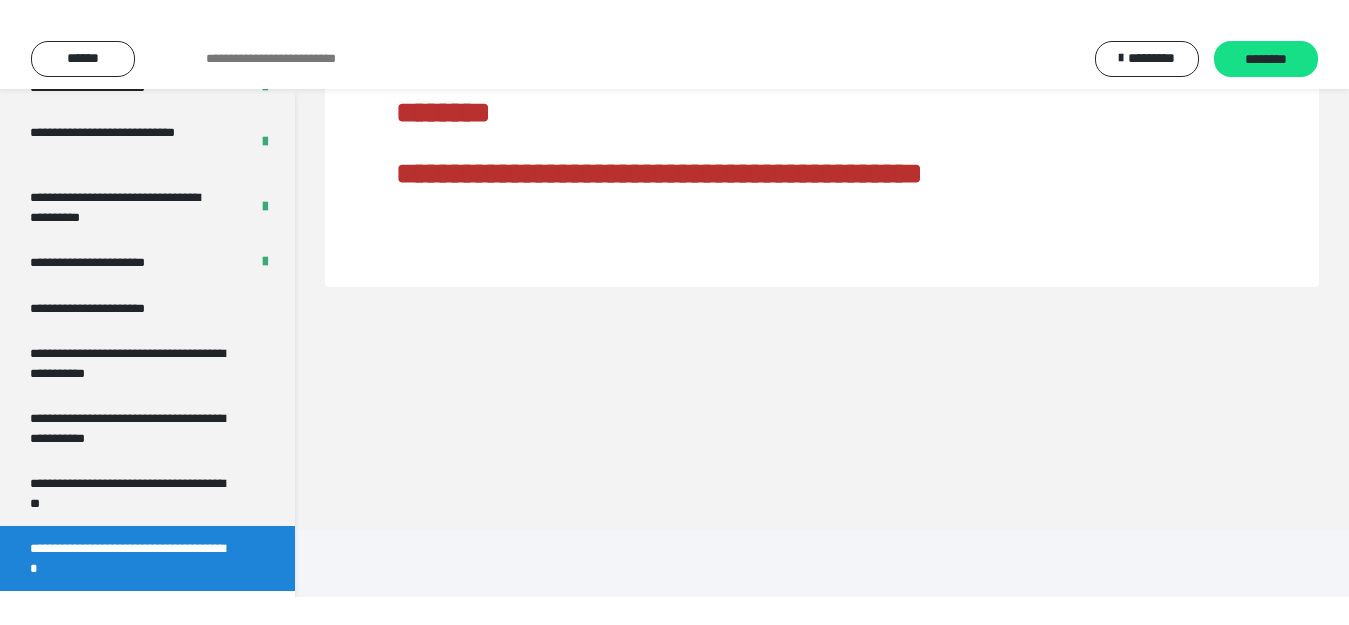 scroll, scrollTop: 60, scrollLeft: 0, axis: vertical 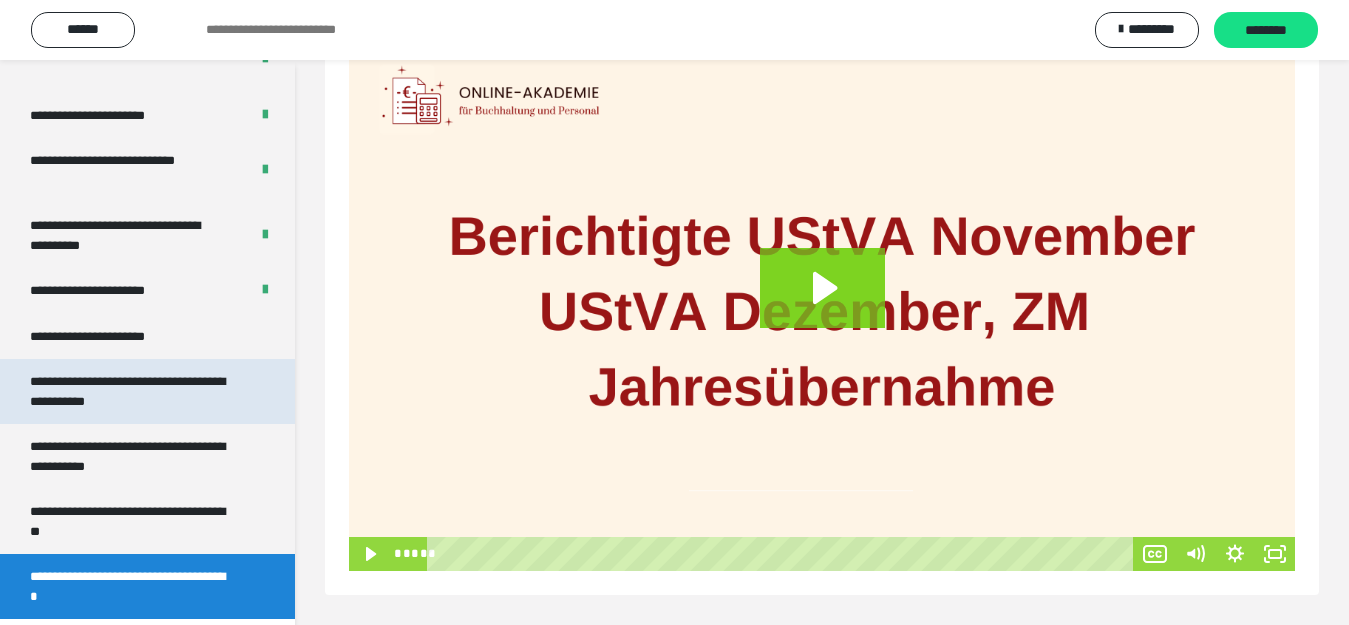 click on "**********" at bounding box center [131, 391] 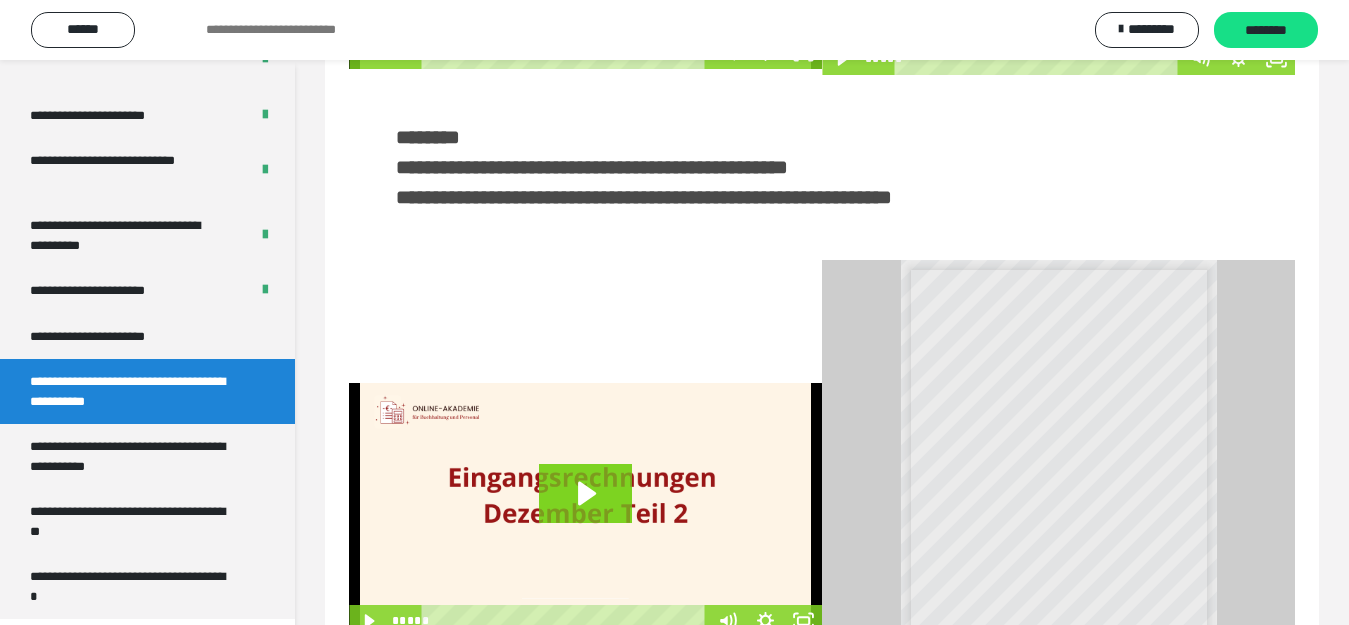 scroll, scrollTop: 521, scrollLeft: 0, axis: vertical 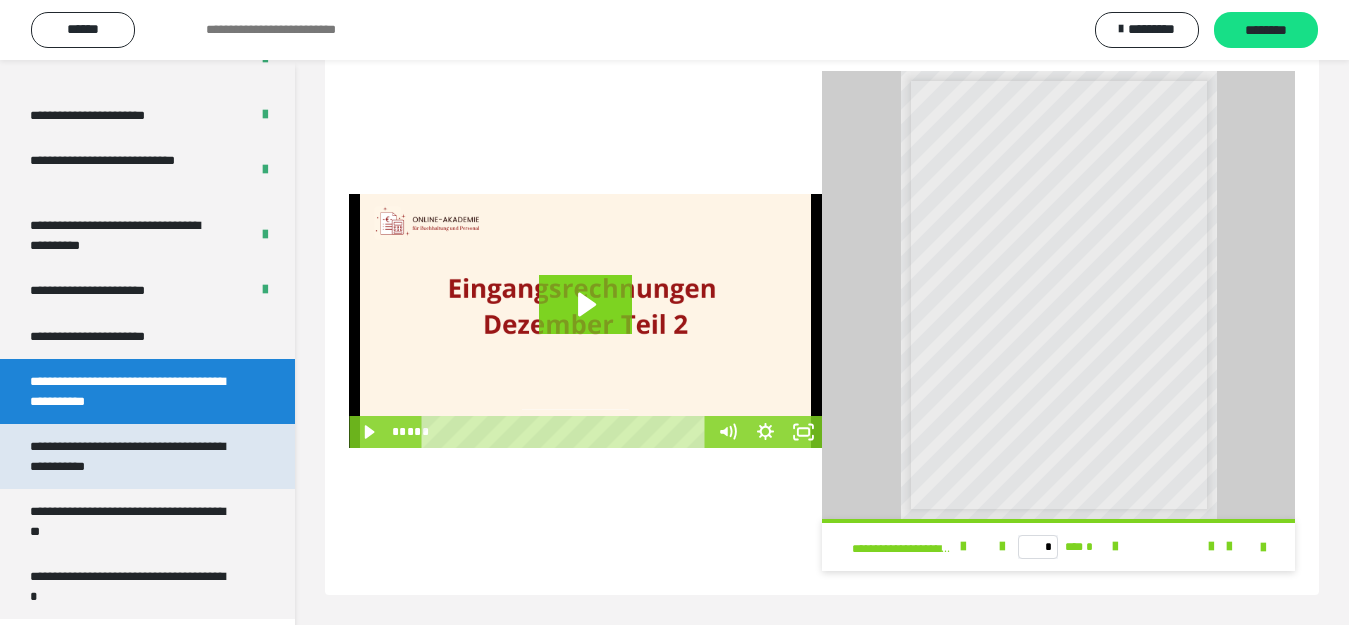 click on "**********" at bounding box center (131, 456) 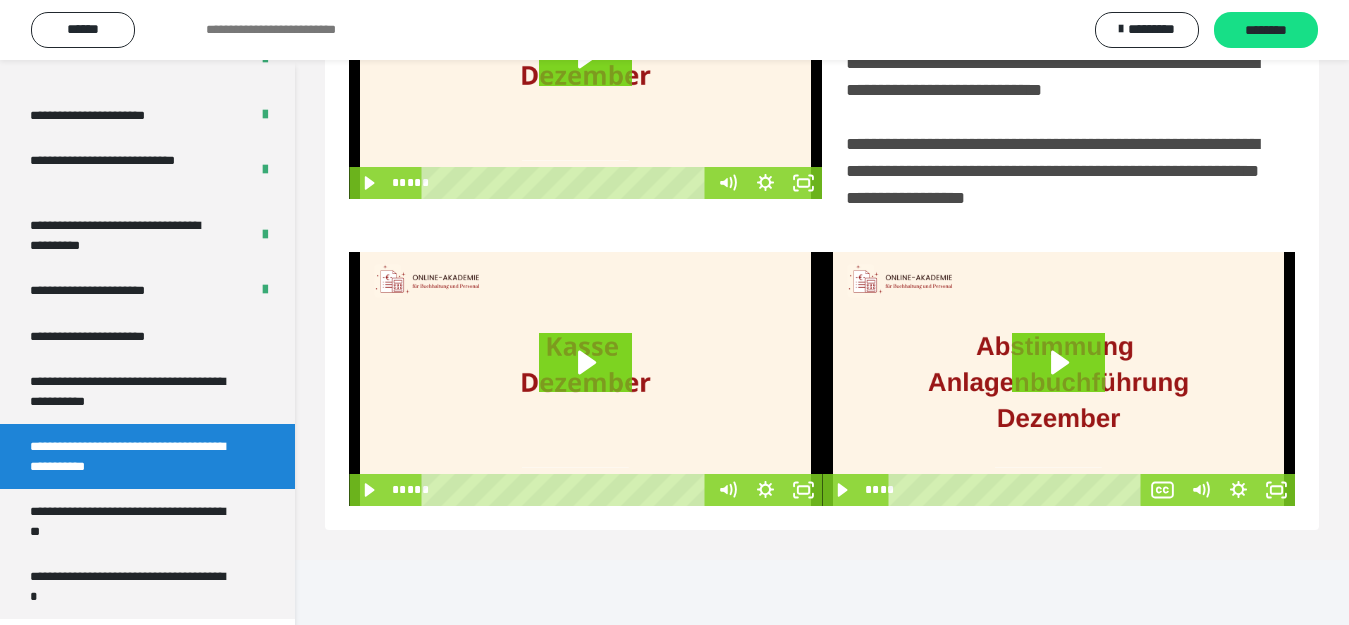 scroll, scrollTop: 518, scrollLeft: 0, axis: vertical 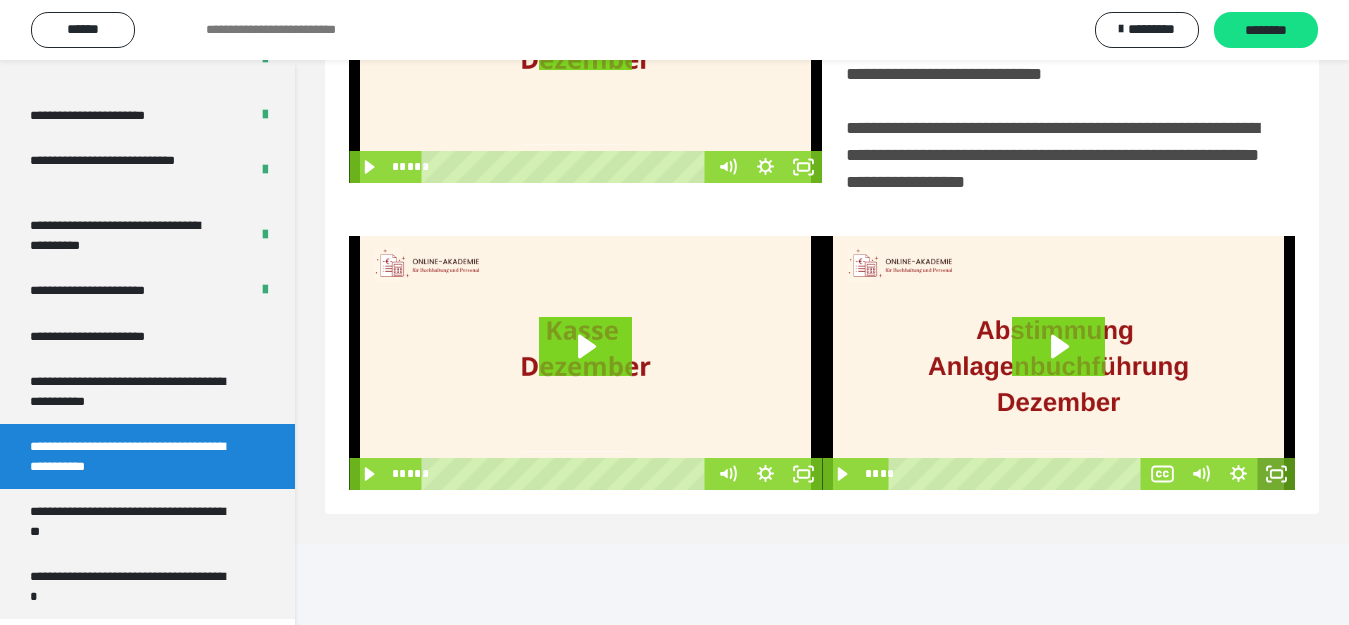 click 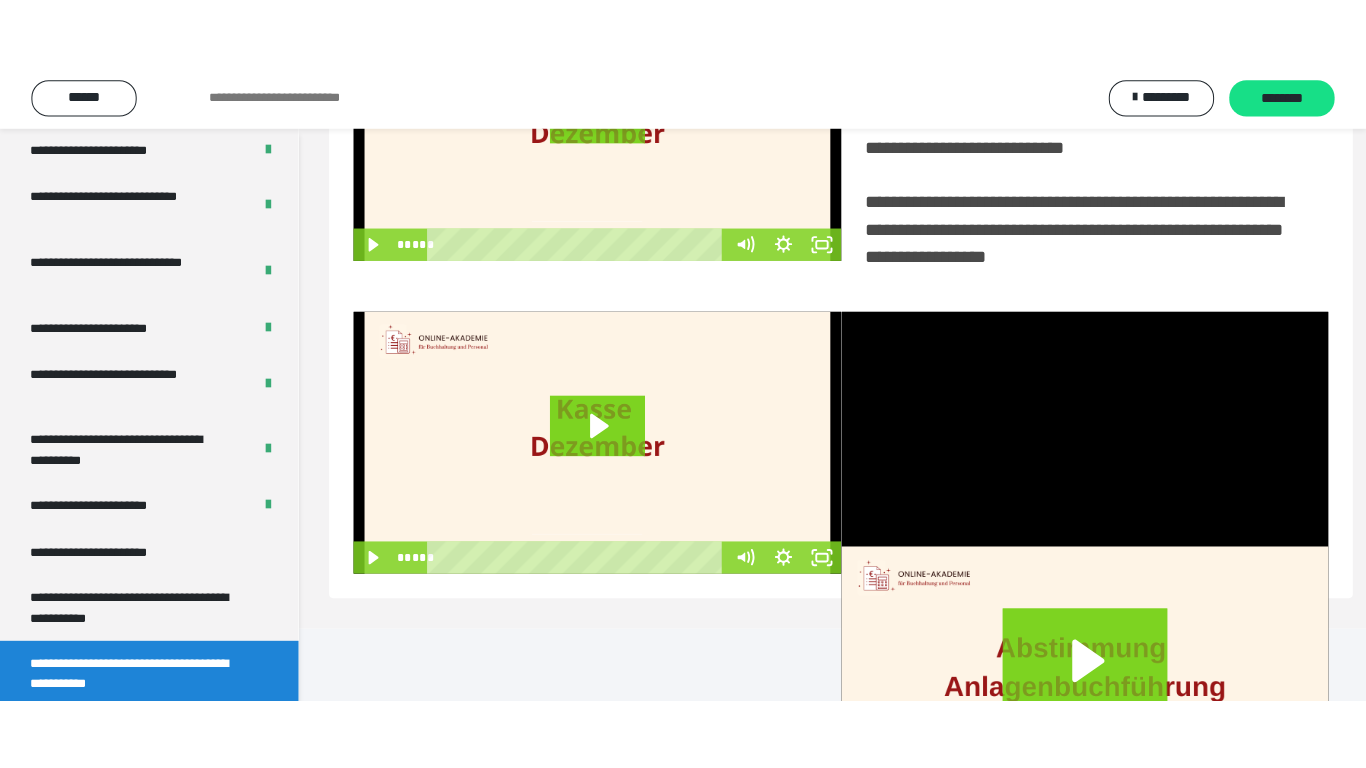 scroll, scrollTop: 358, scrollLeft: 0, axis: vertical 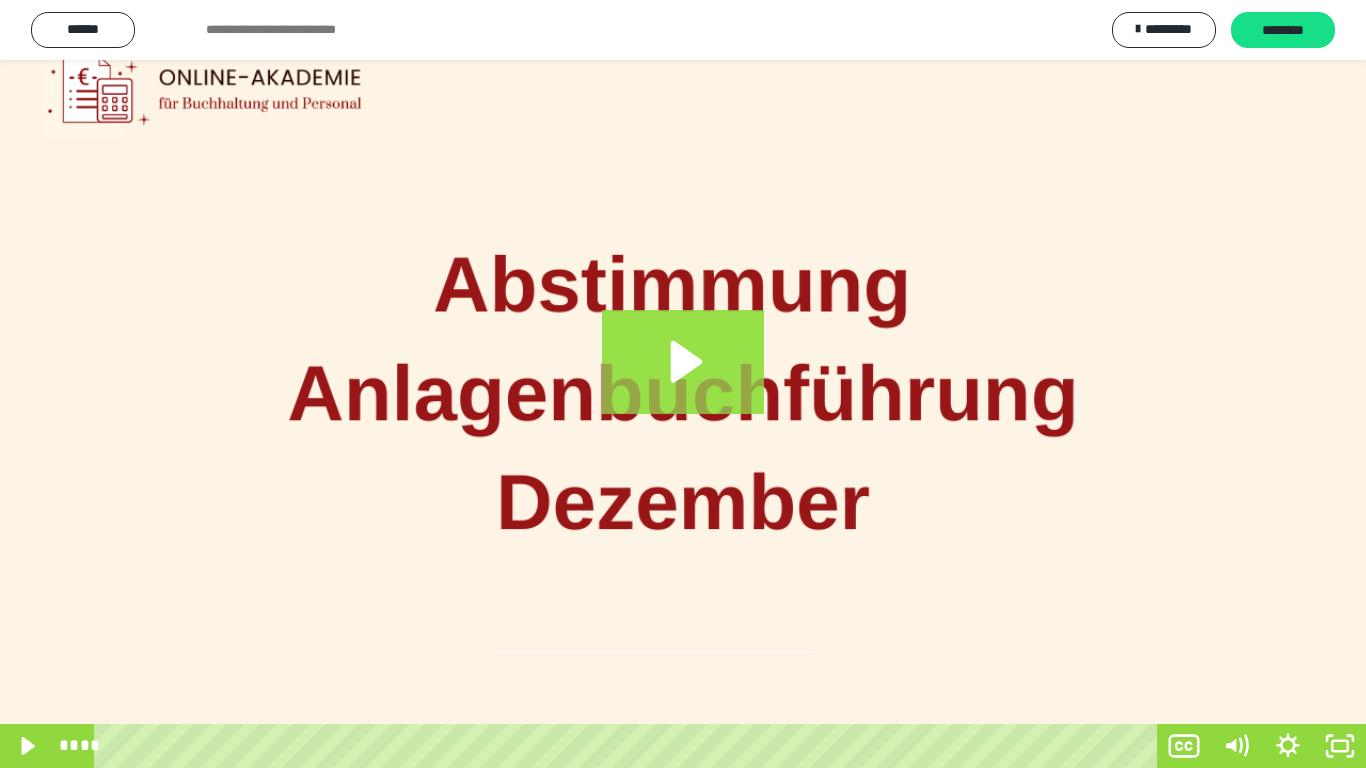 click 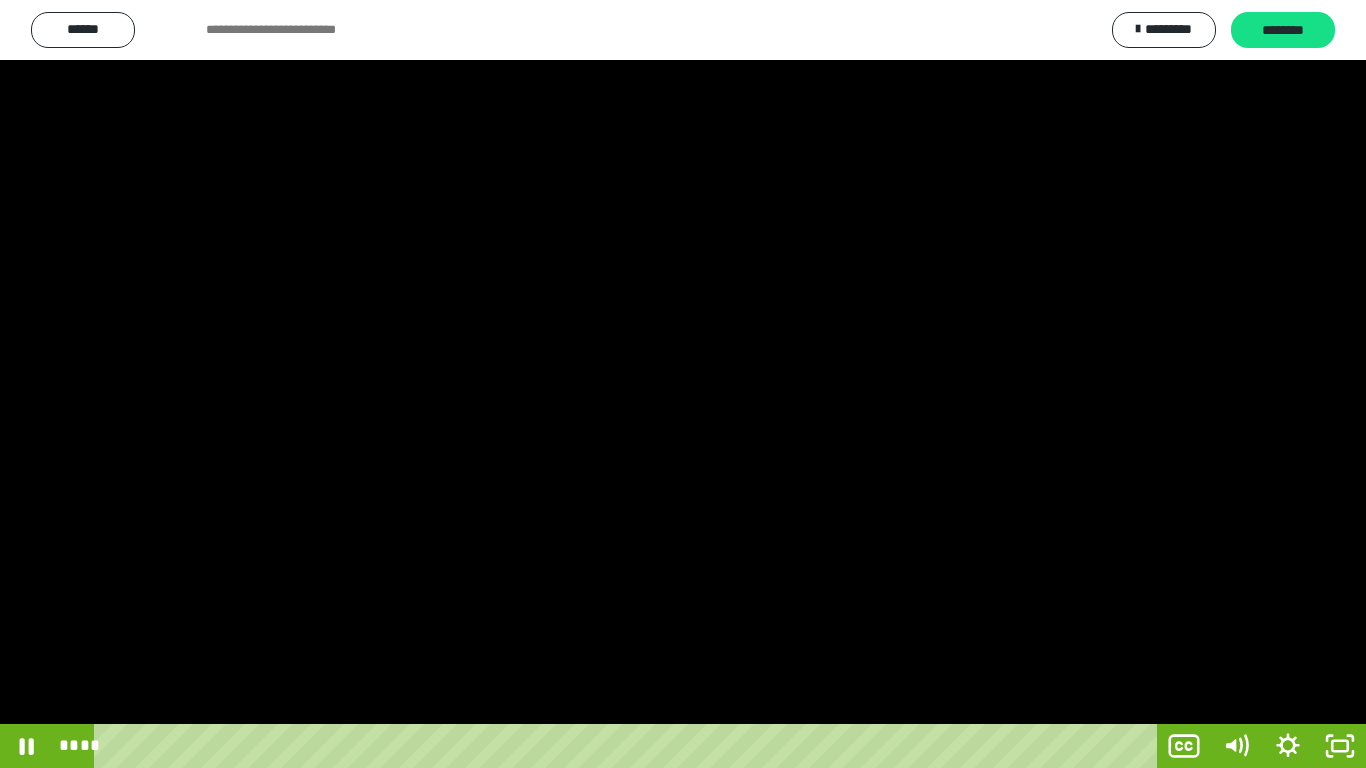 click at bounding box center (683, 384) 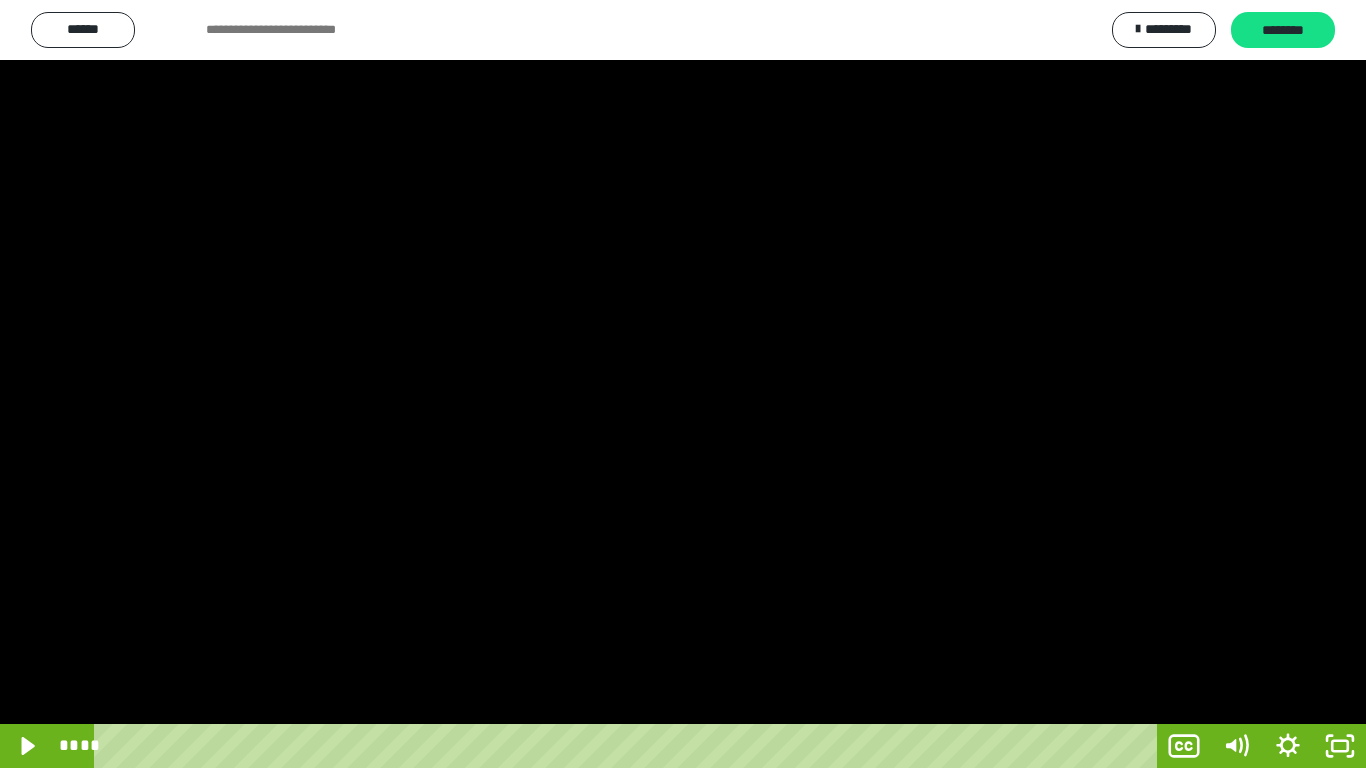 click at bounding box center [683, 384] 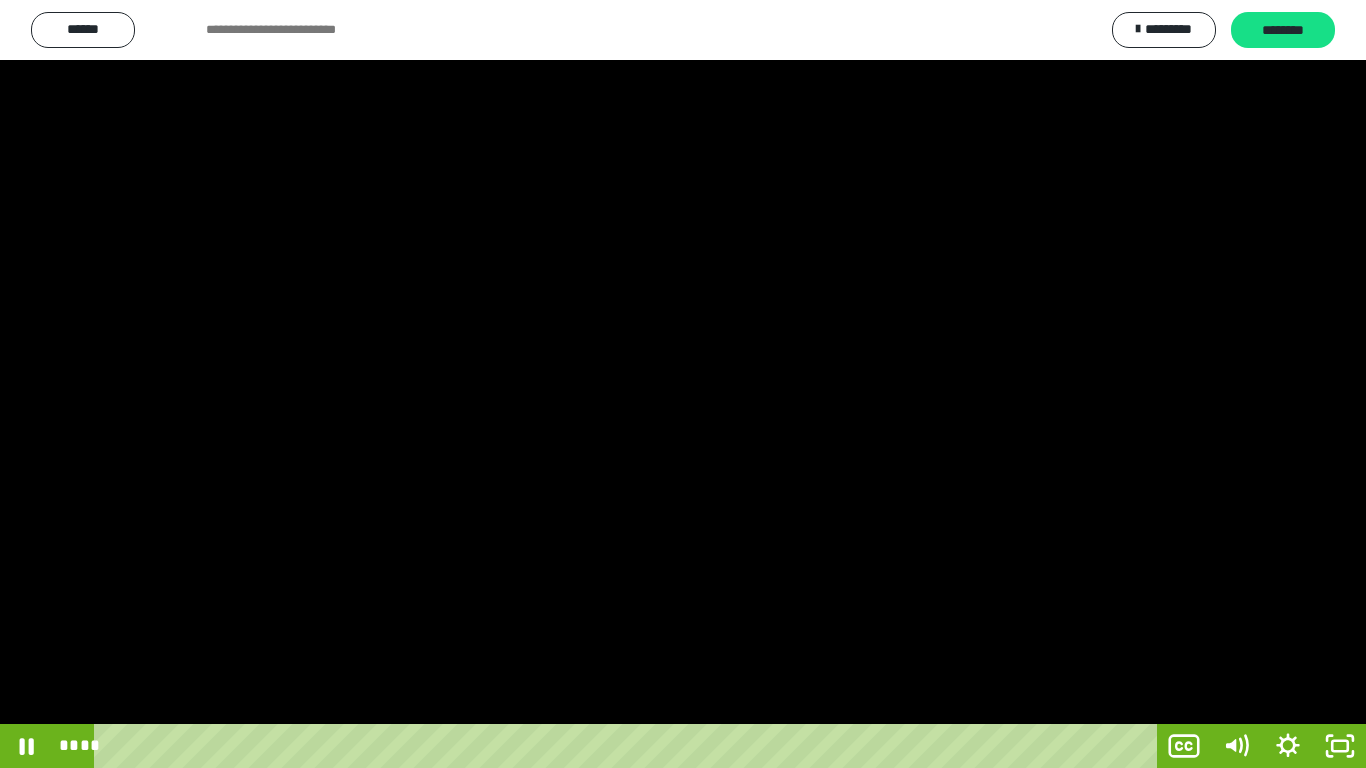 click at bounding box center (683, 384) 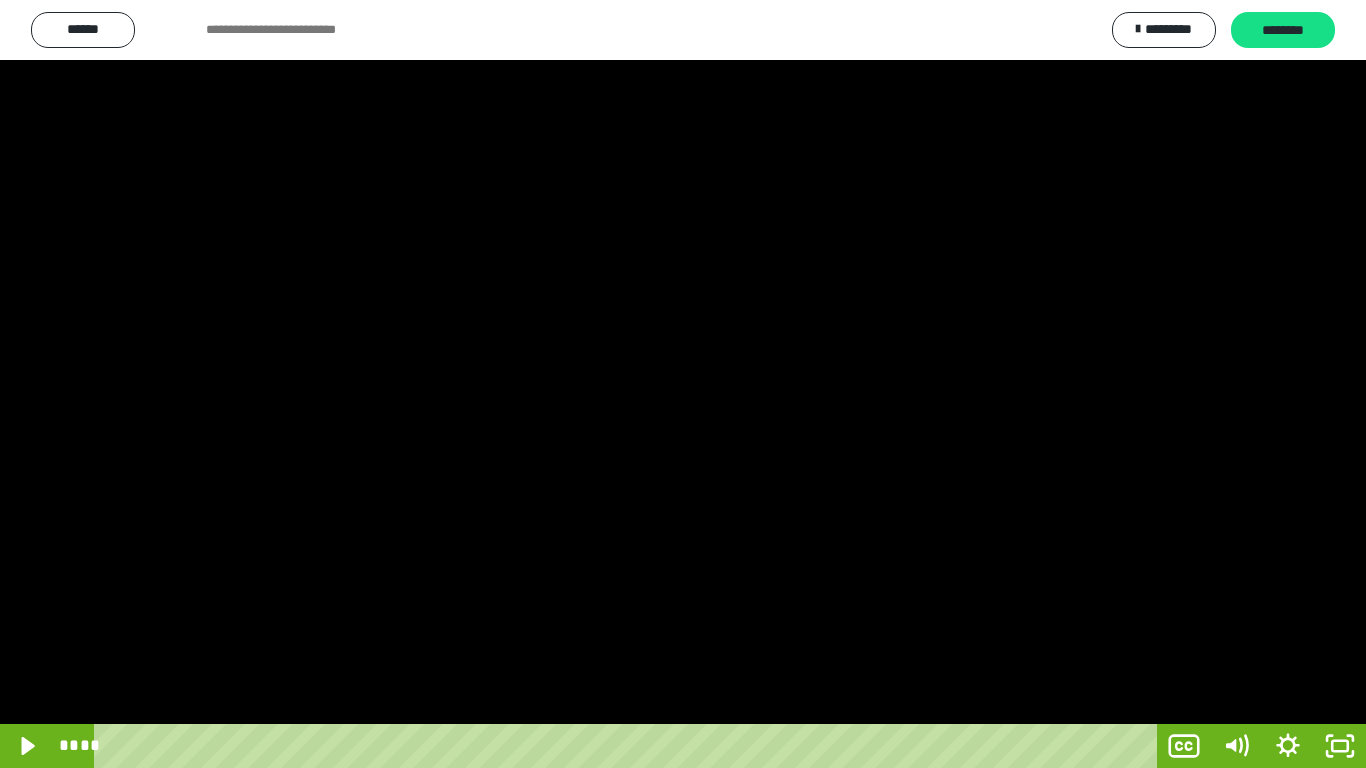 click at bounding box center [683, 384] 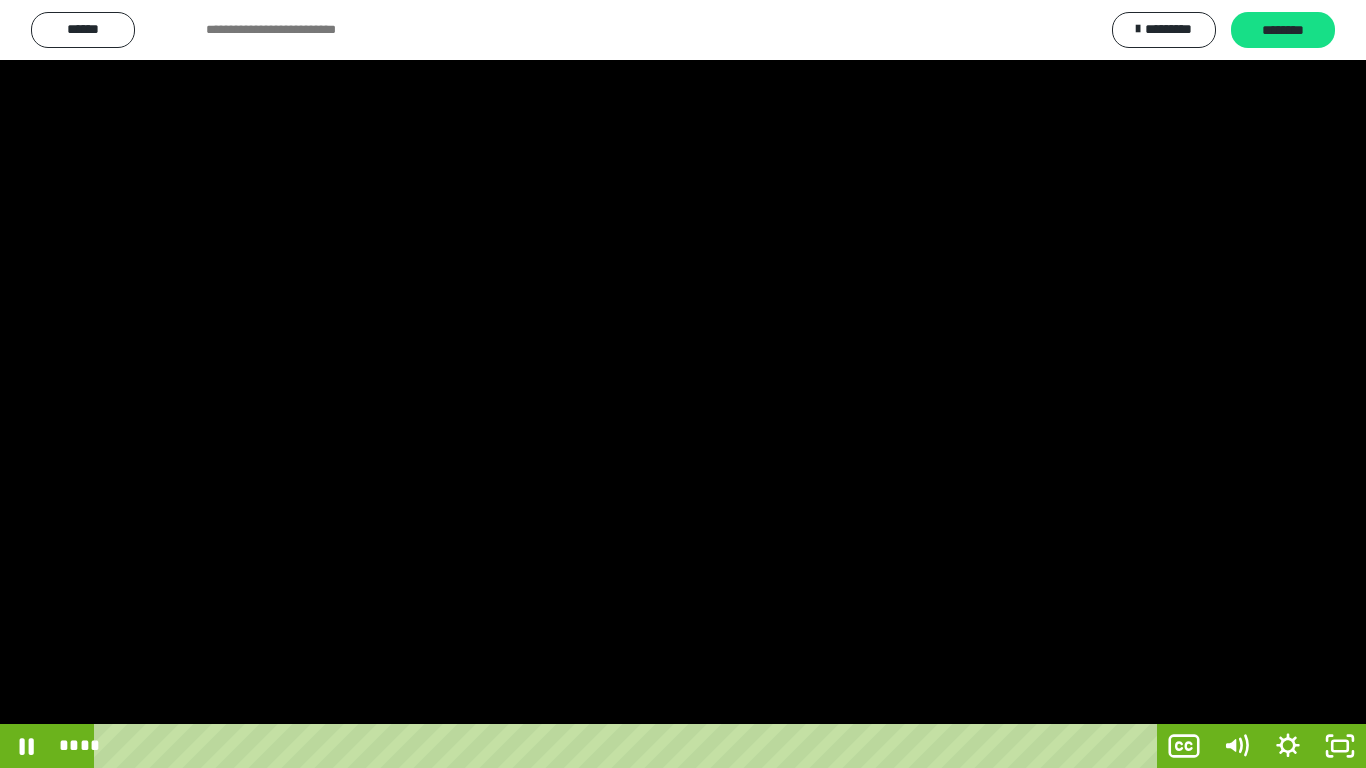 click at bounding box center [683, 384] 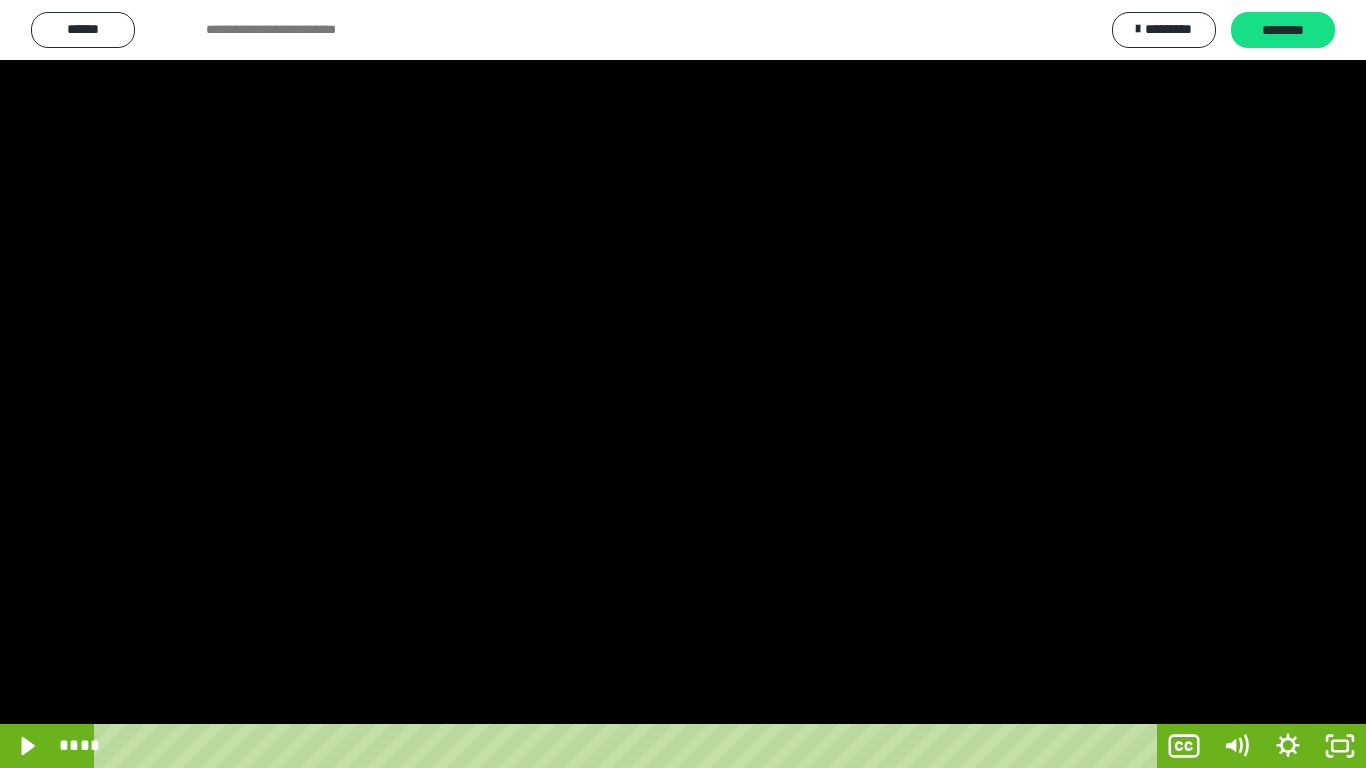 click at bounding box center [683, 384] 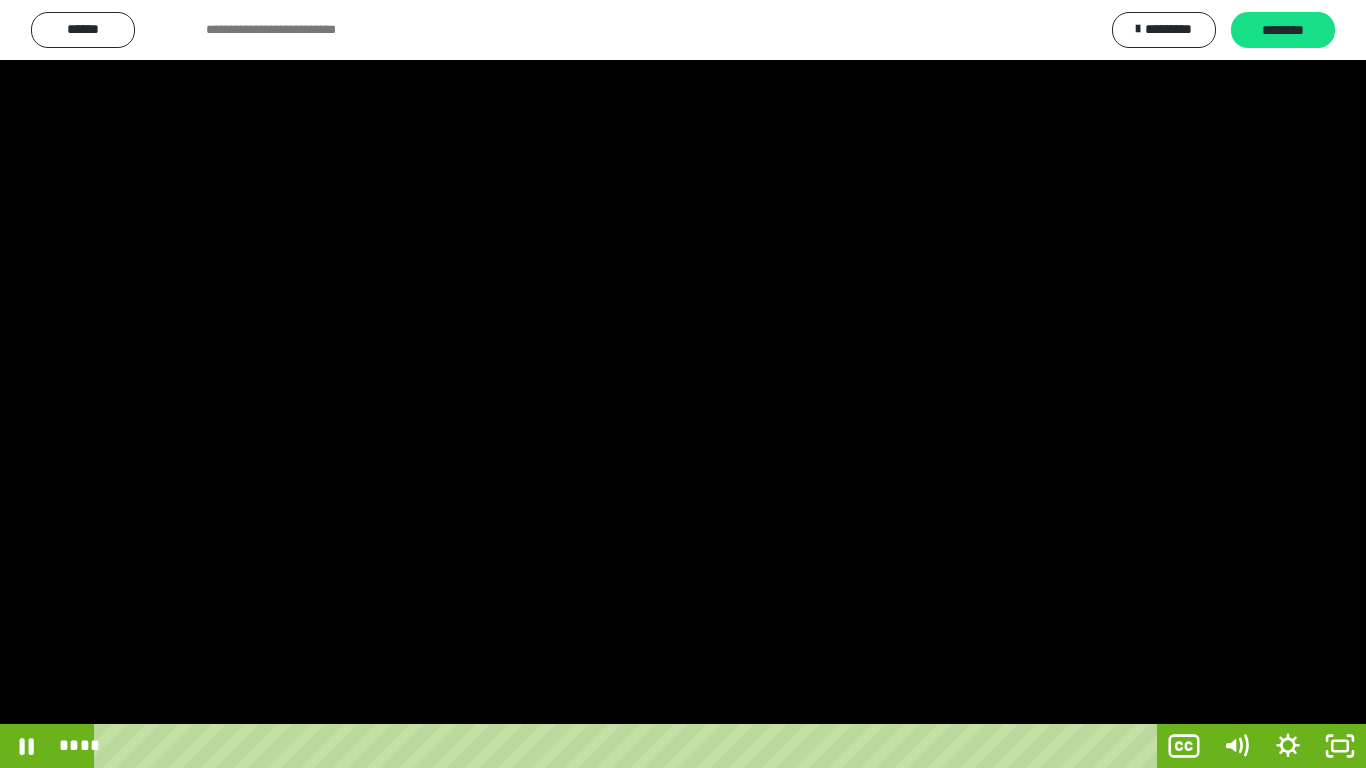 click at bounding box center (683, 384) 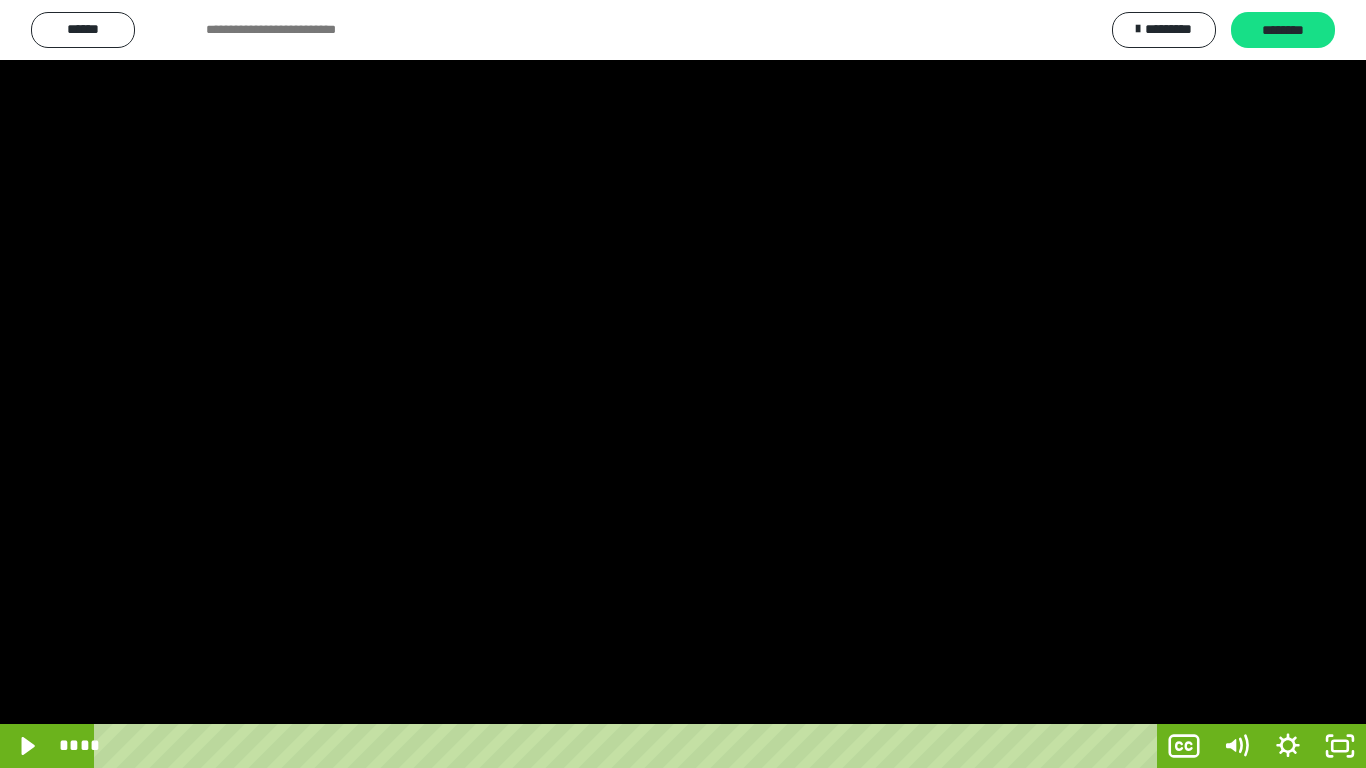 click at bounding box center [683, 384] 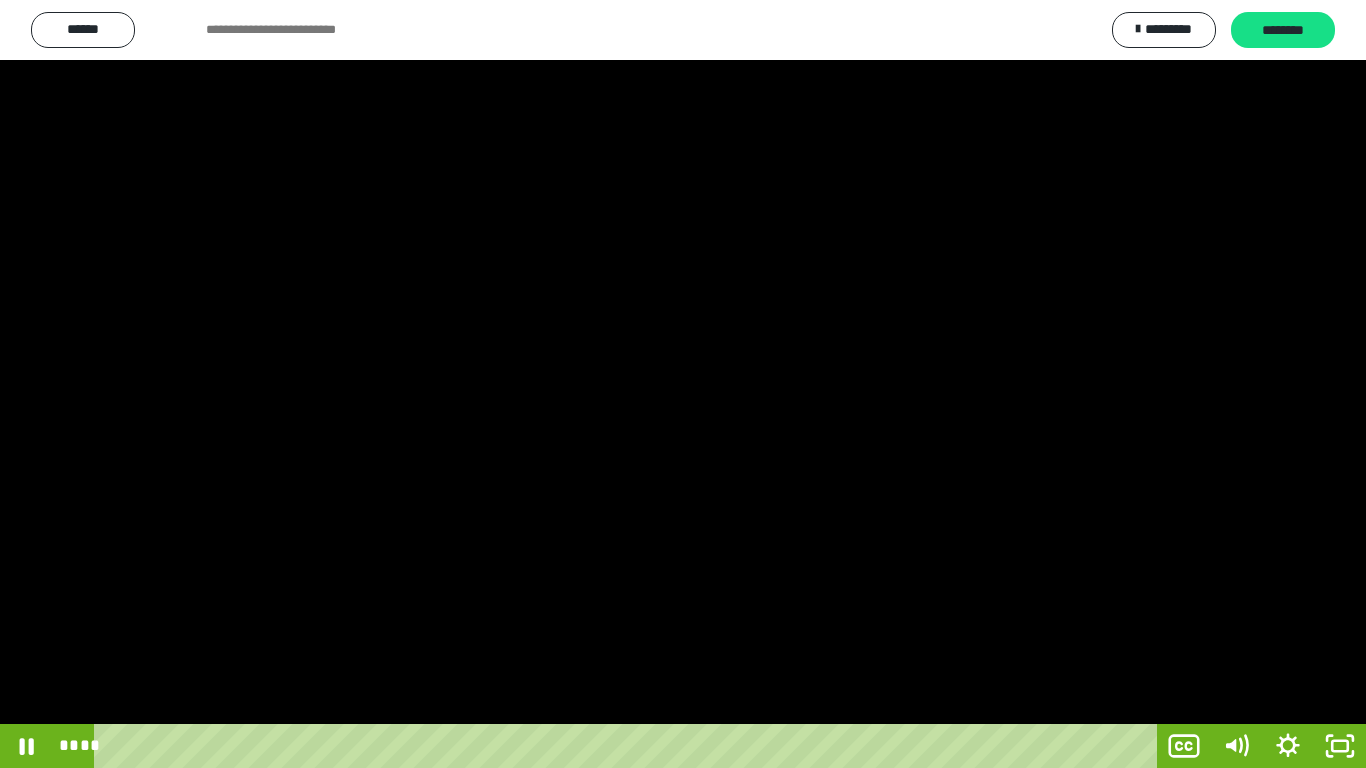 click at bounding box center [683, 384] 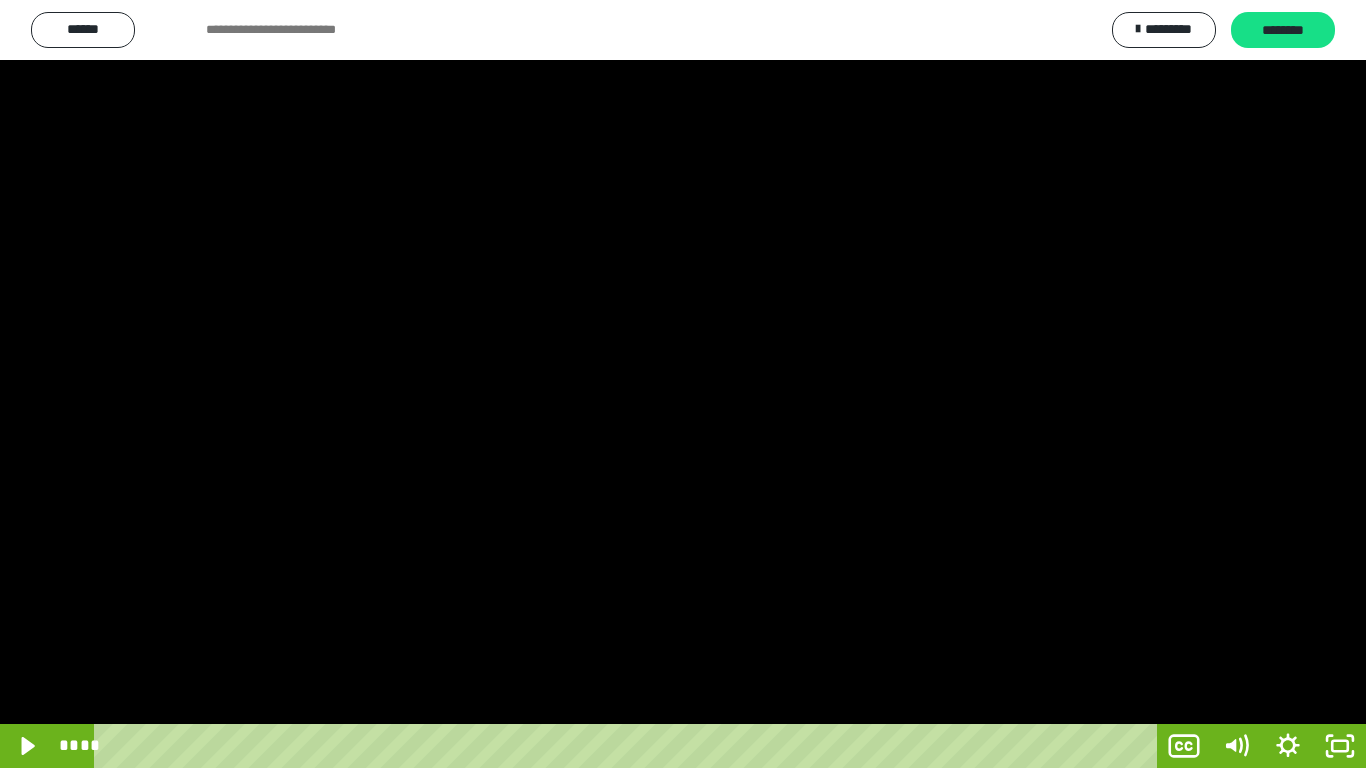 click at bounding box center [683, 384] 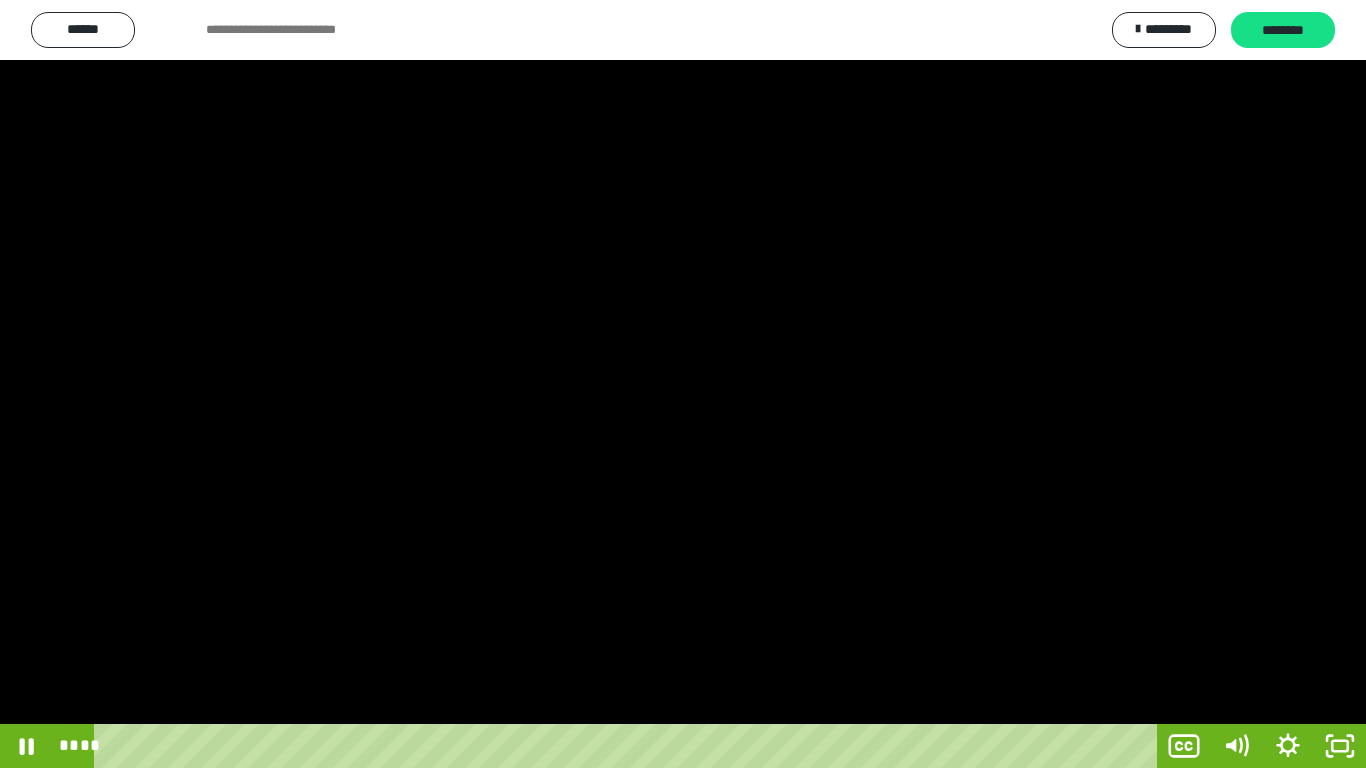 click at bounding box center (683, 384) 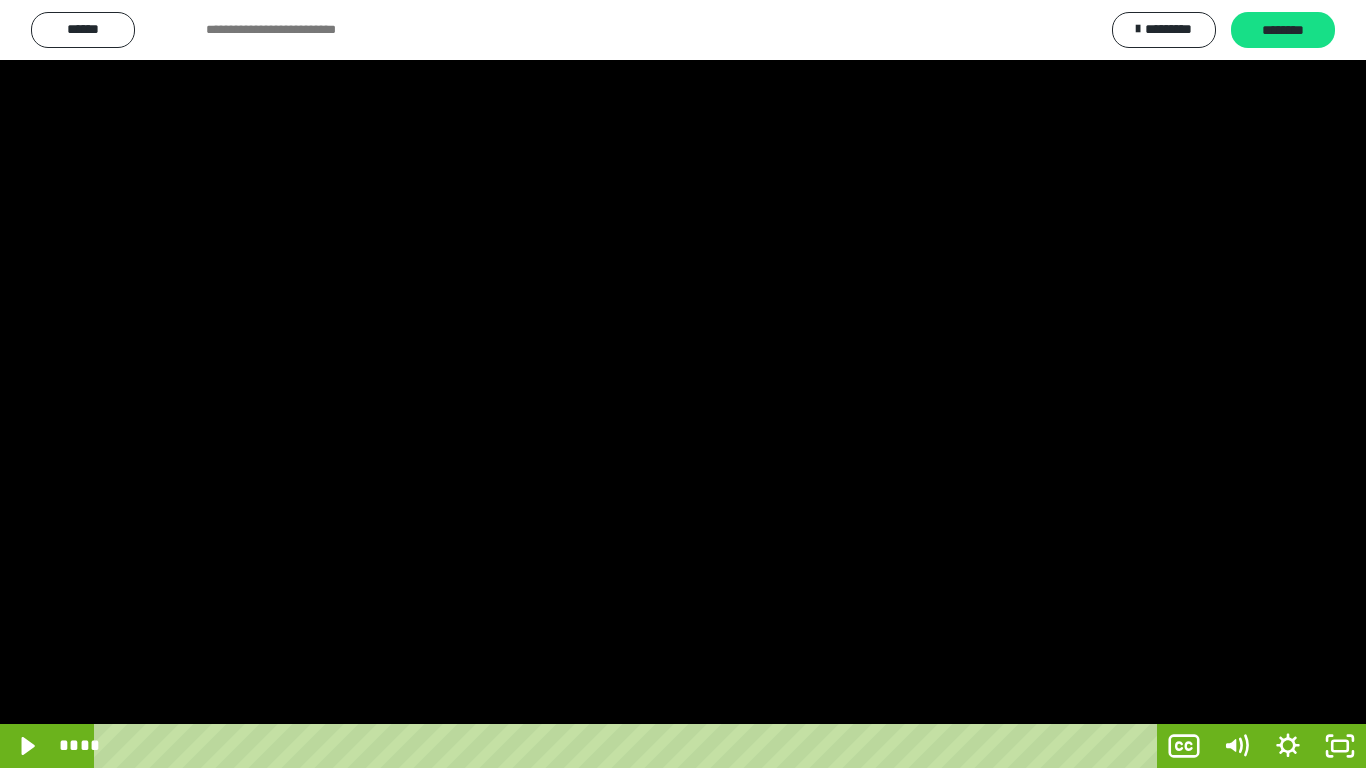 click at bounding box center (683, 384) 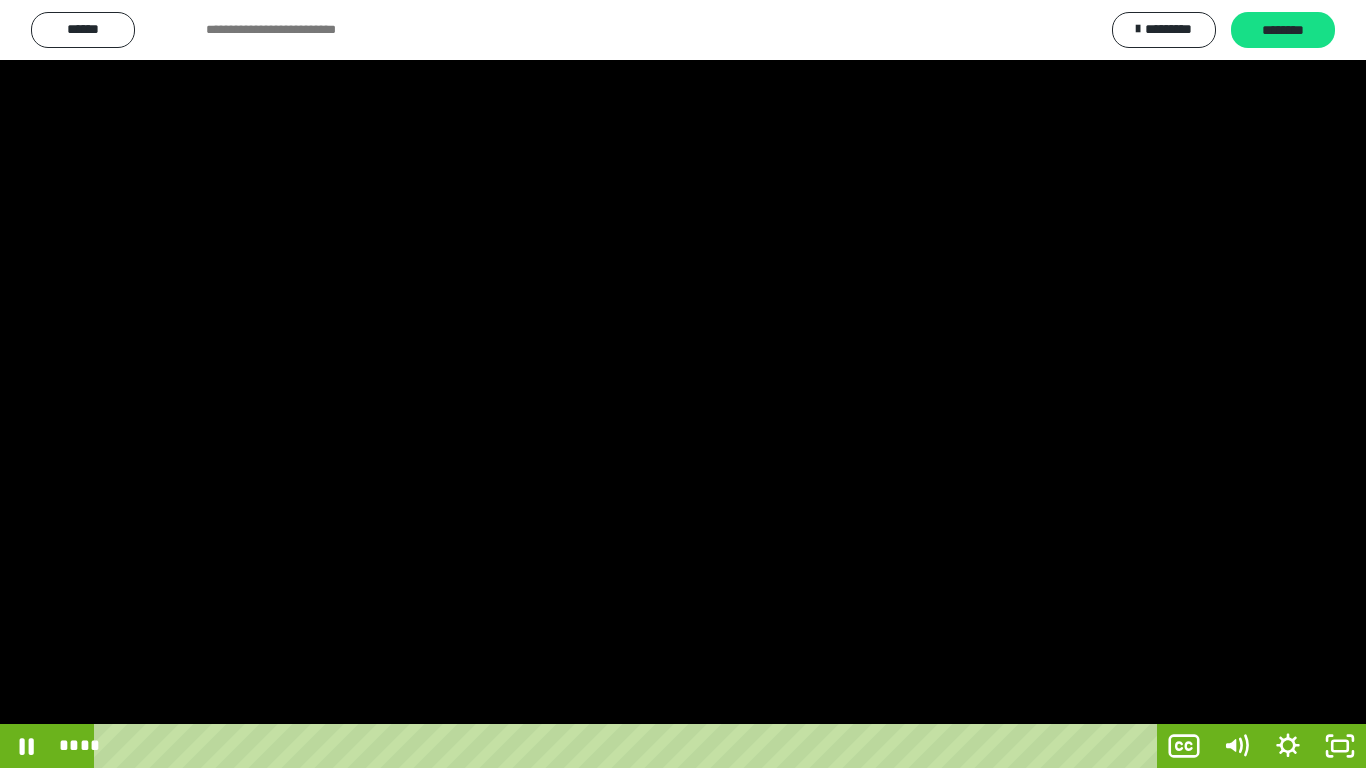 click at bounding box center [683, 384] 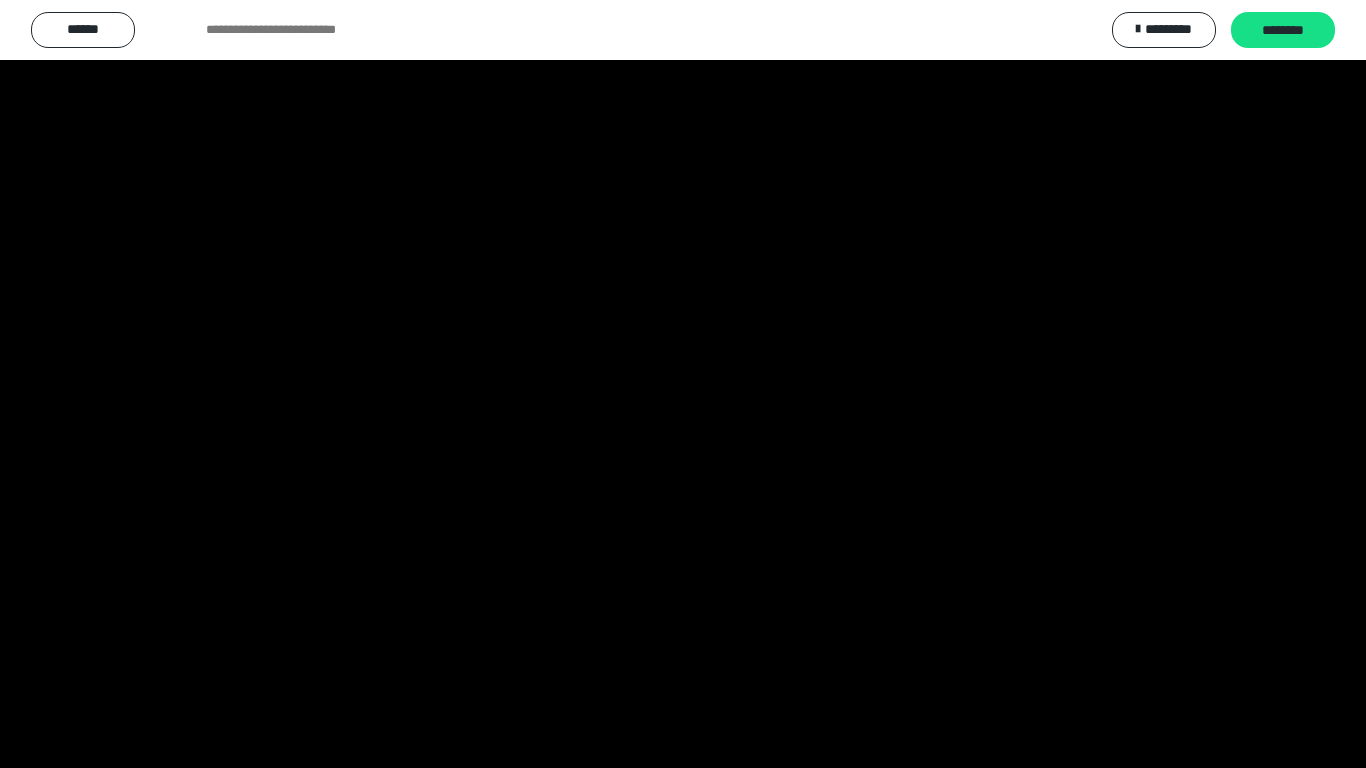 click at bounding box center (683, 384) 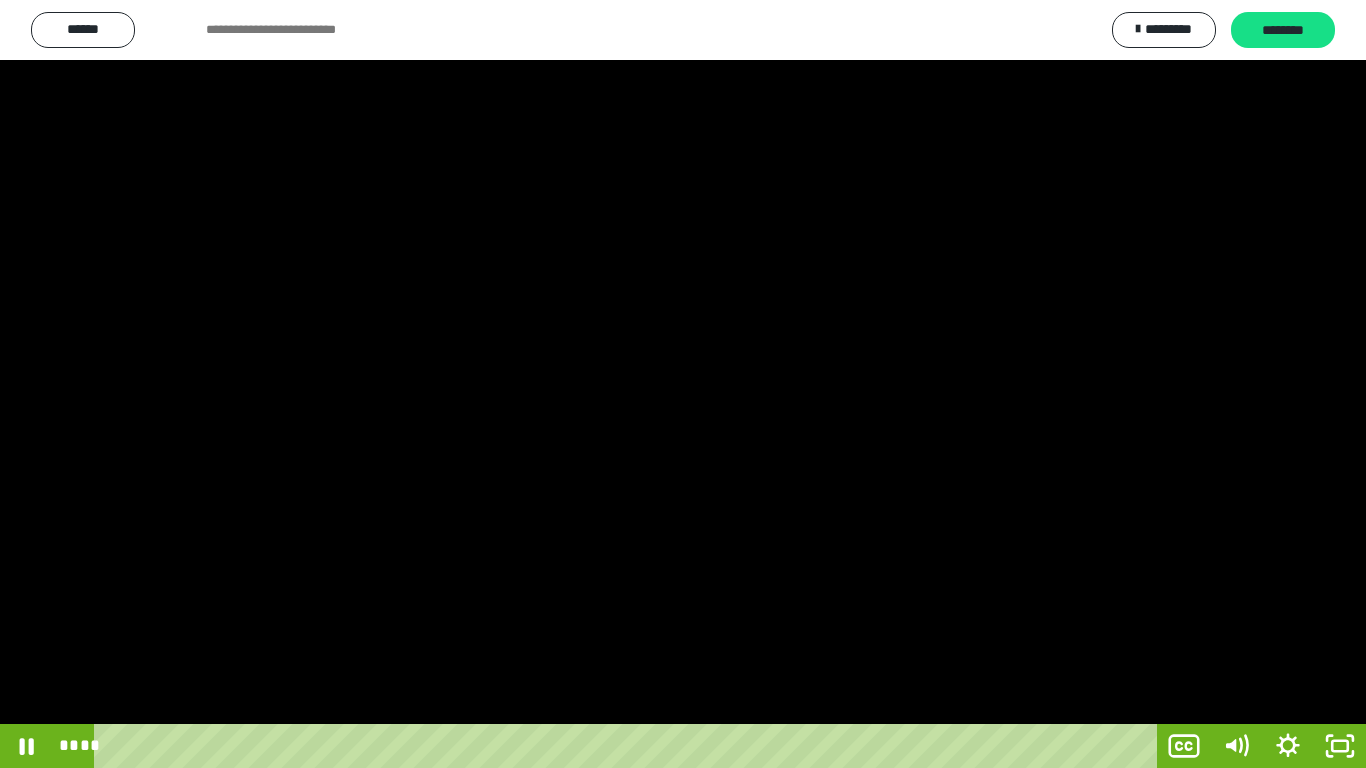 click at bounding box center [683, 384] 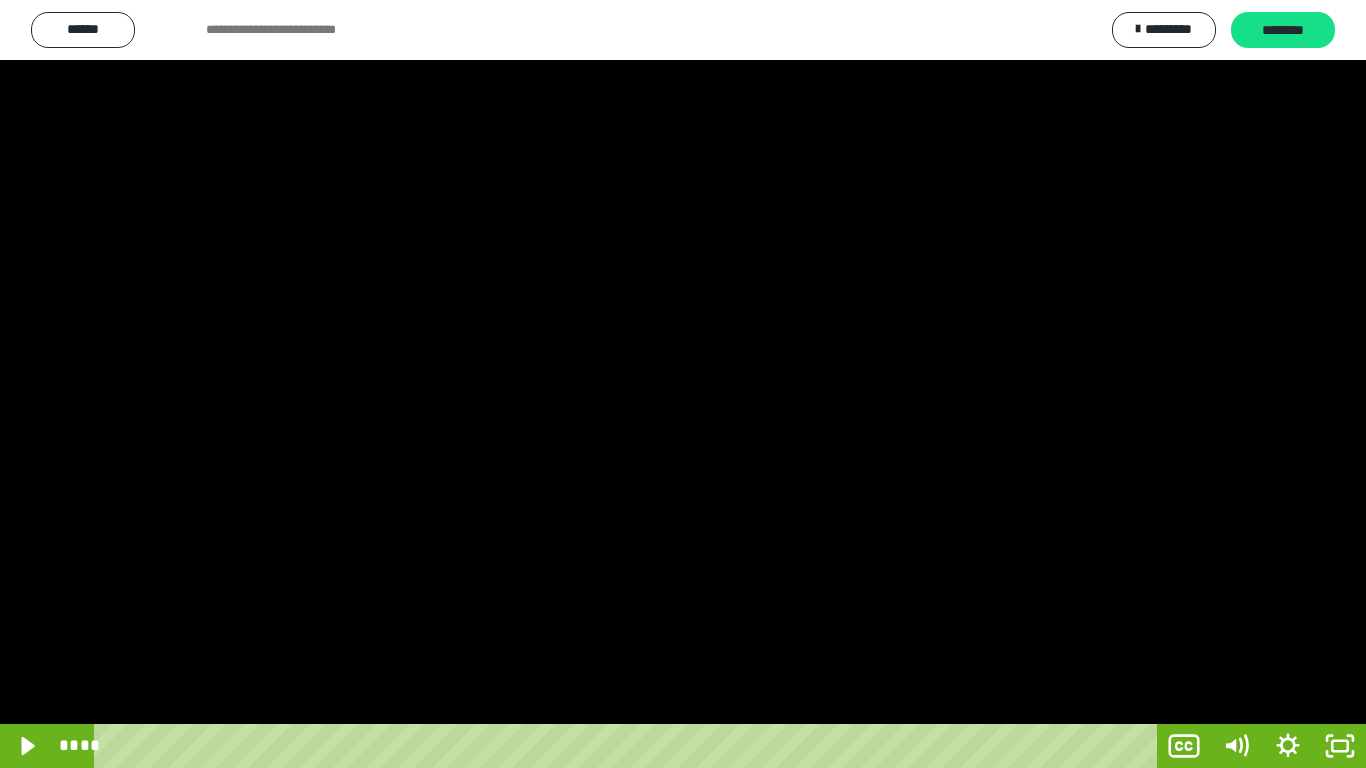 click at bounding box center (683, 384) 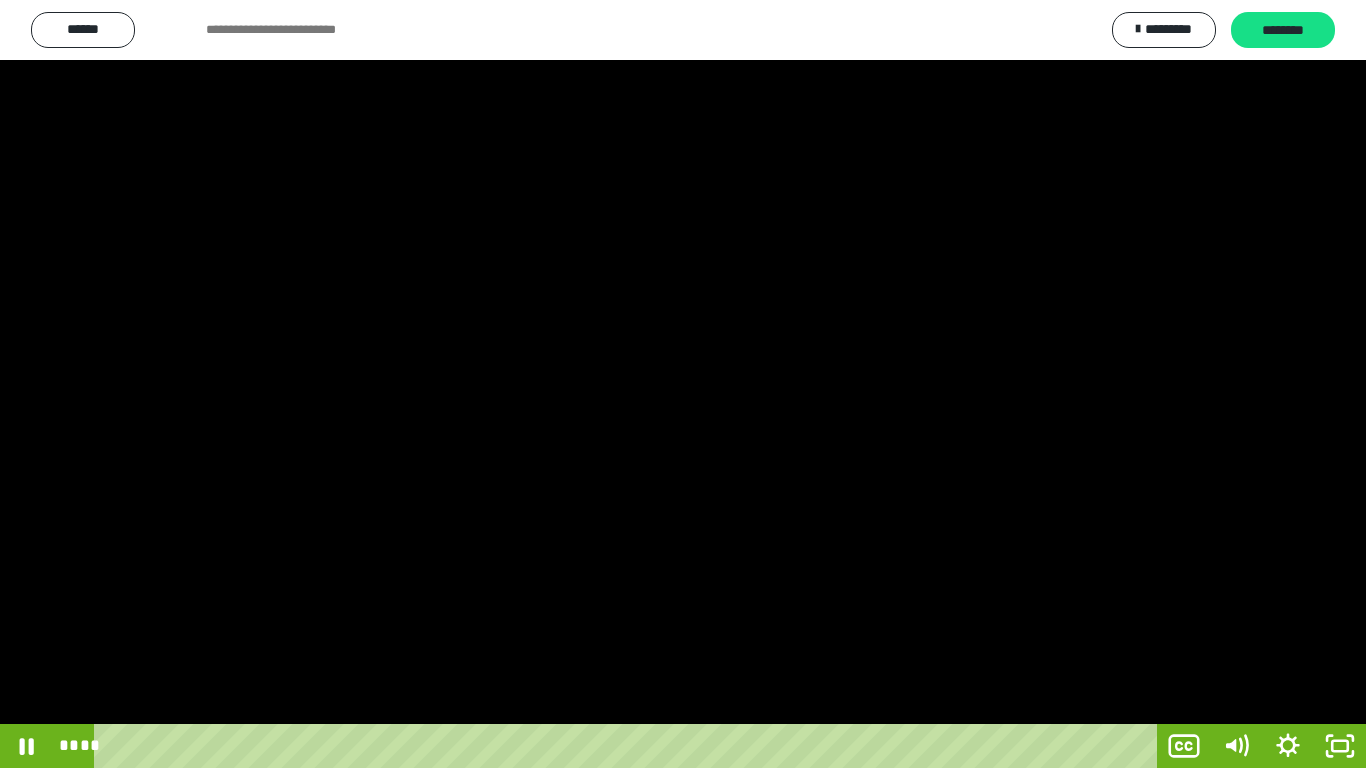 click at bounding box center [683, 384] 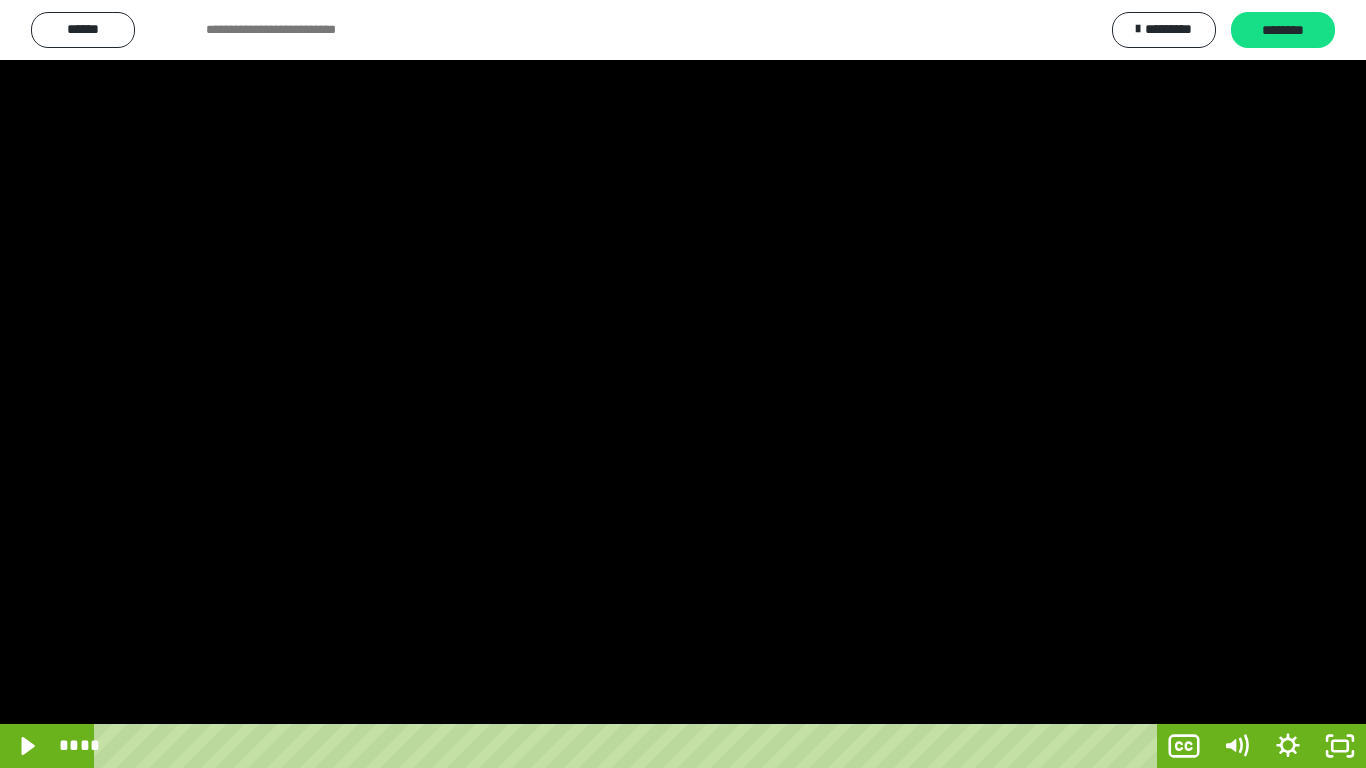 click at bounding box center (683, 384) 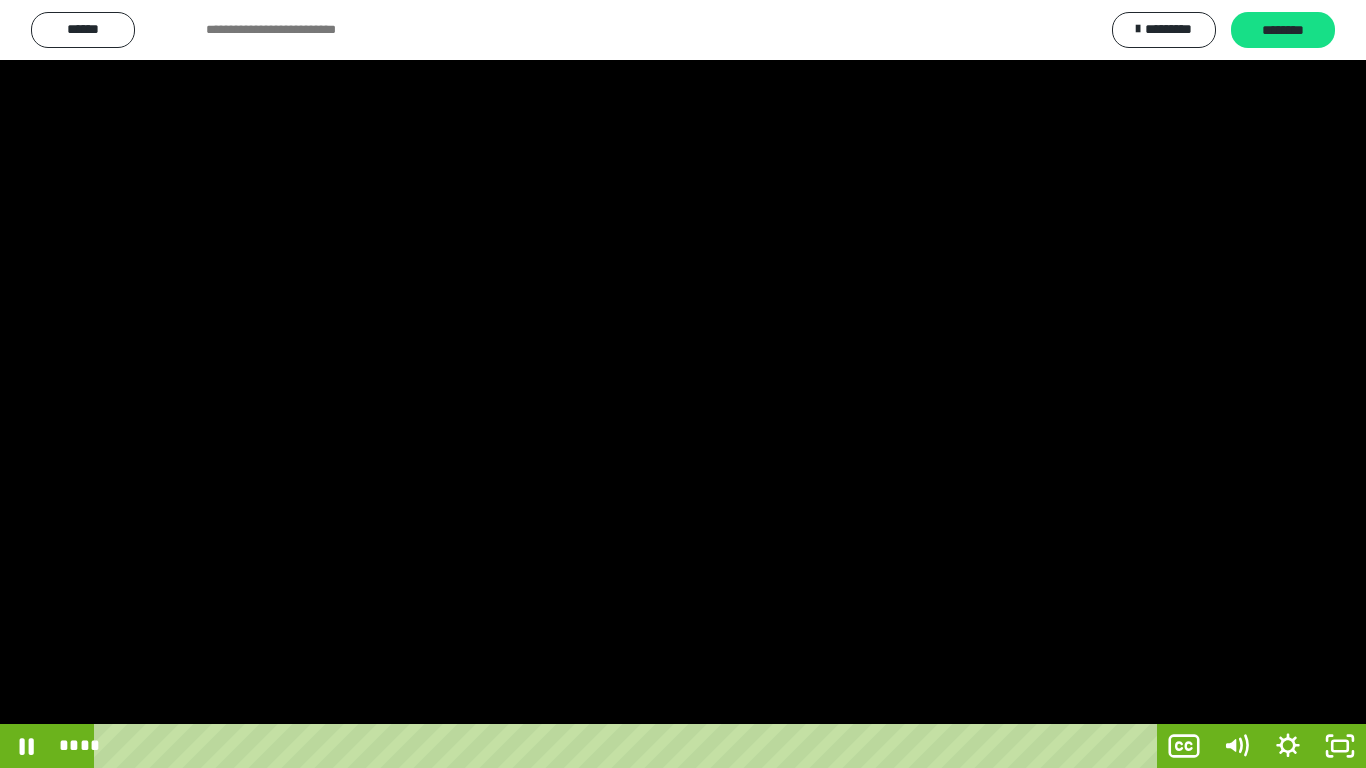 click at bounding box center [683, 384] 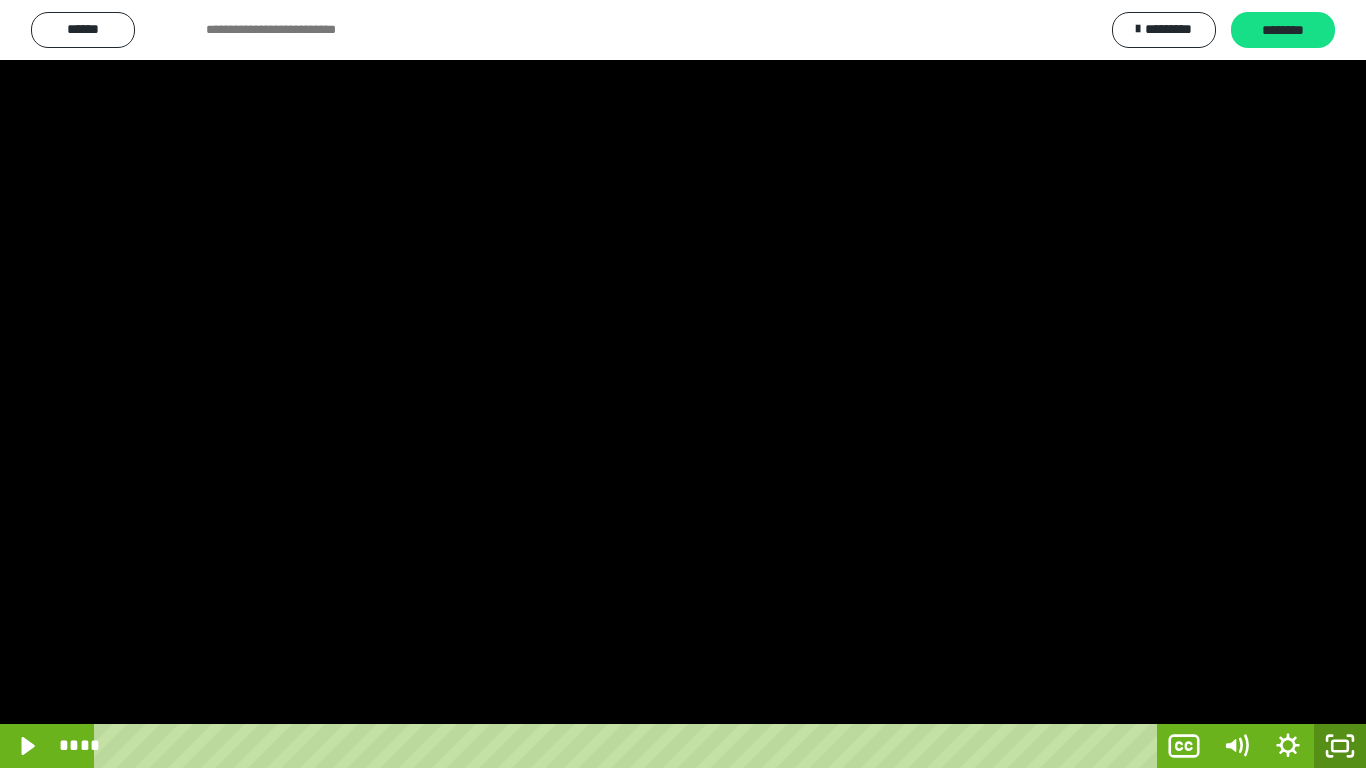 click 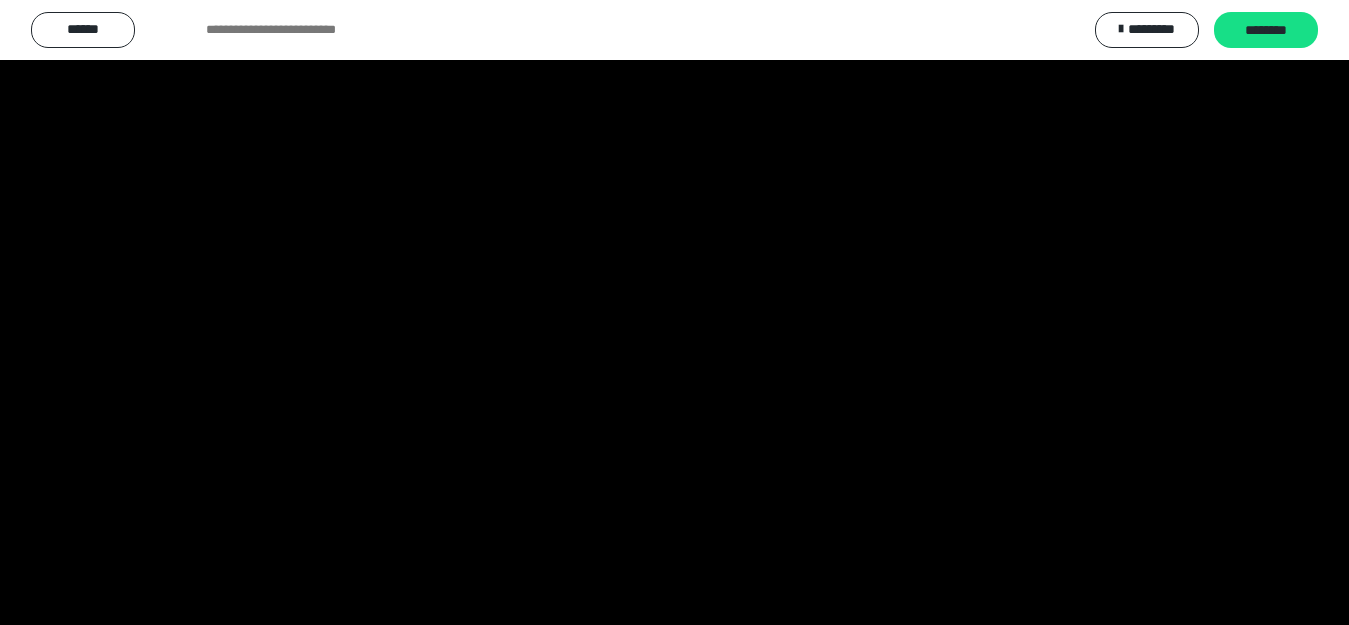scroll, scrollTop: 4065, scrollLeft: 0, axis: vertical 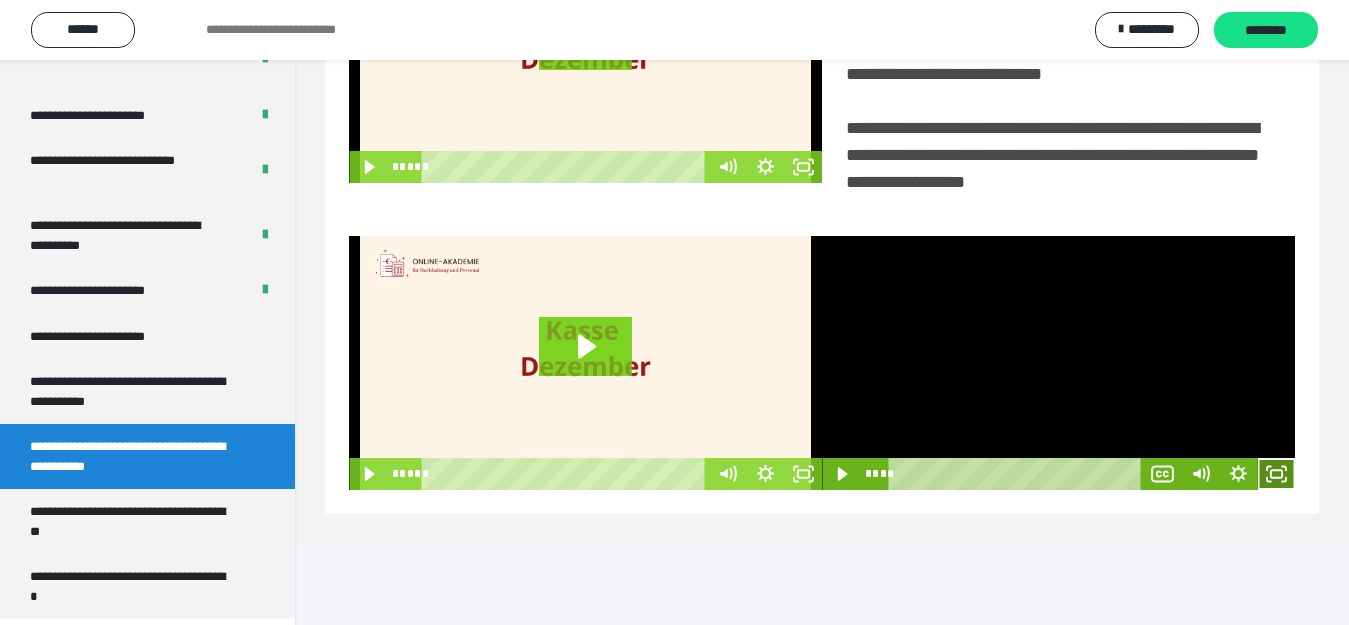 click 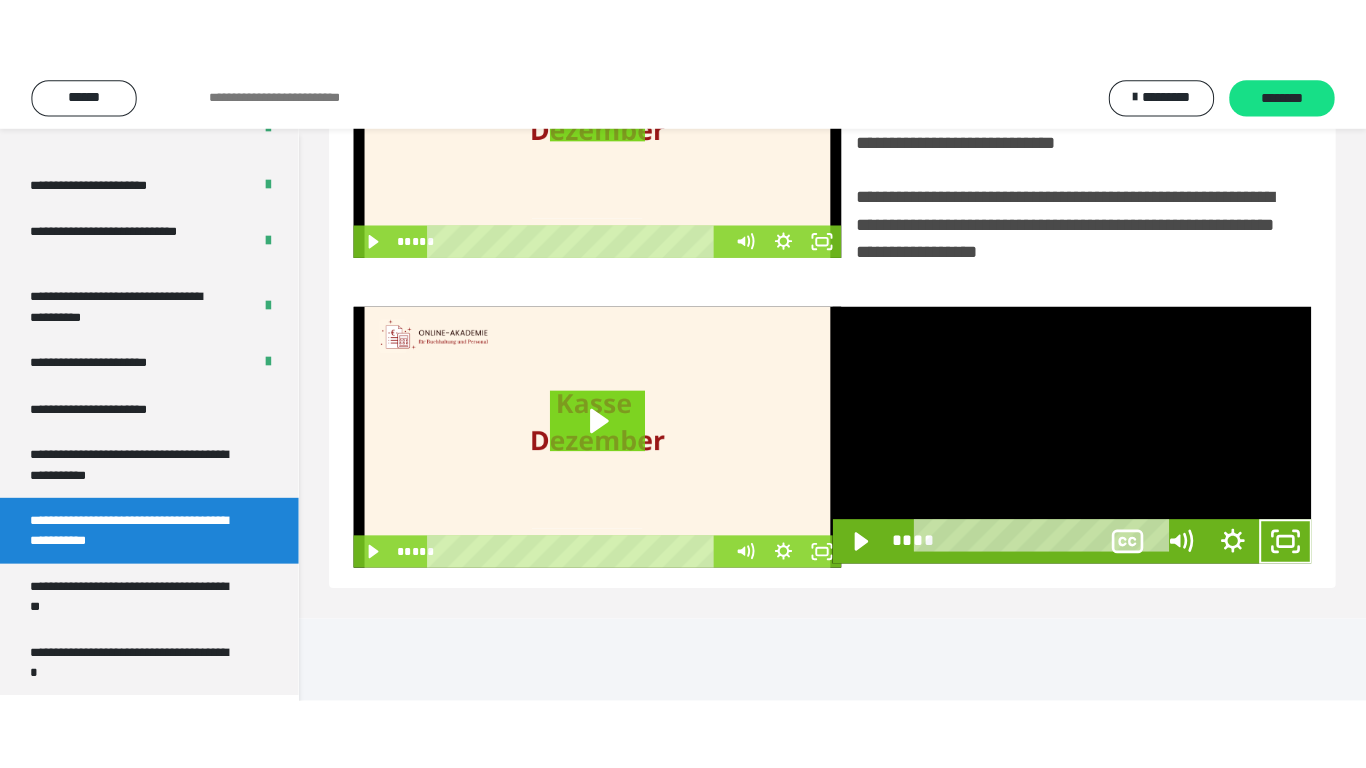 scroll, scrollTop: 358, scrollLeft: 0, axis: vertical 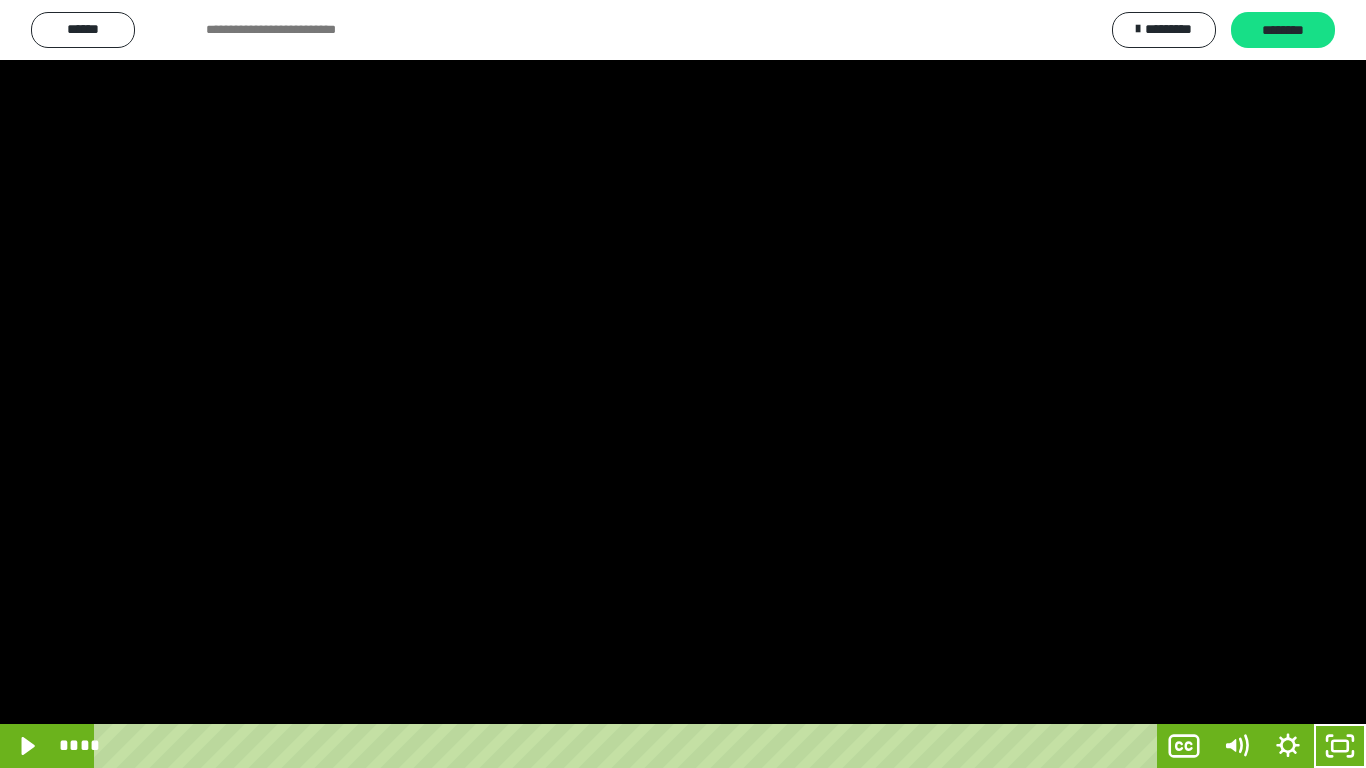 click at bounding box center [683, 384] 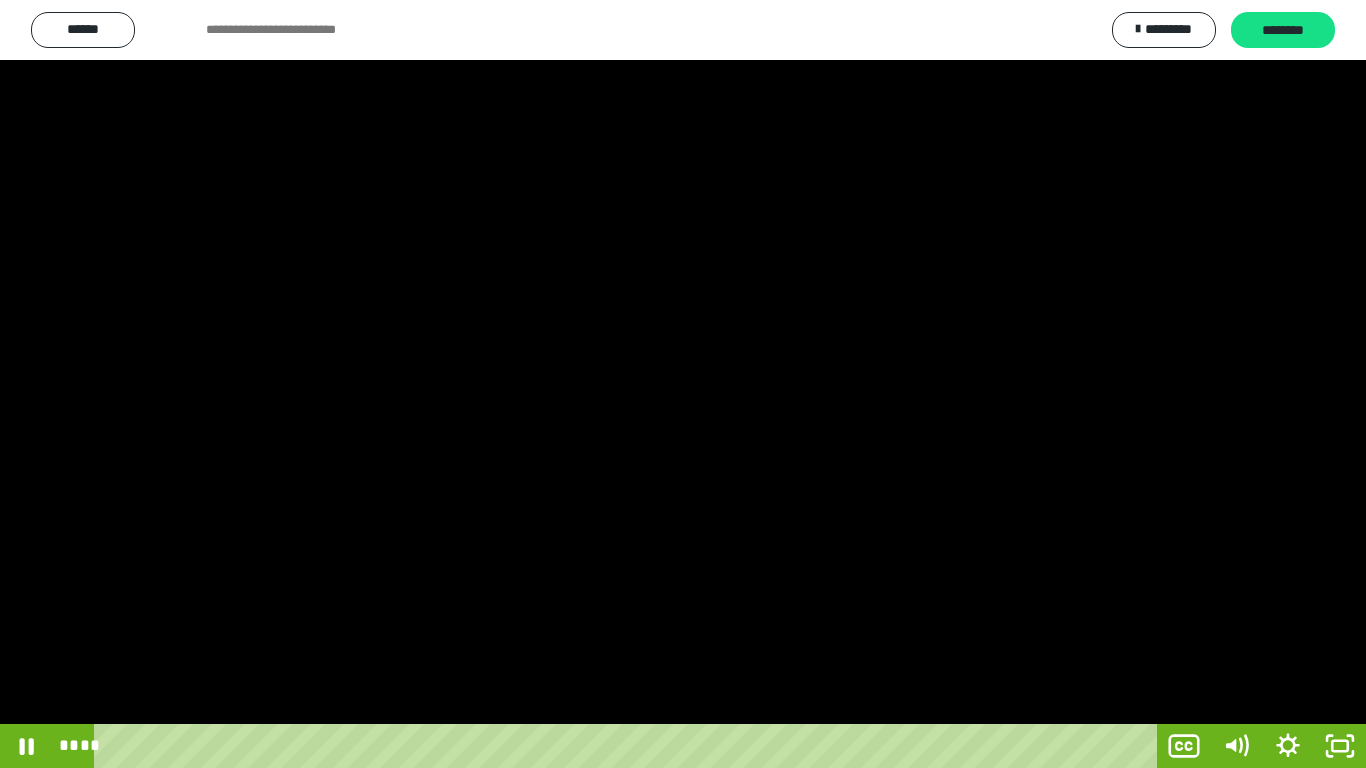 click at bounding box center (683, 384) 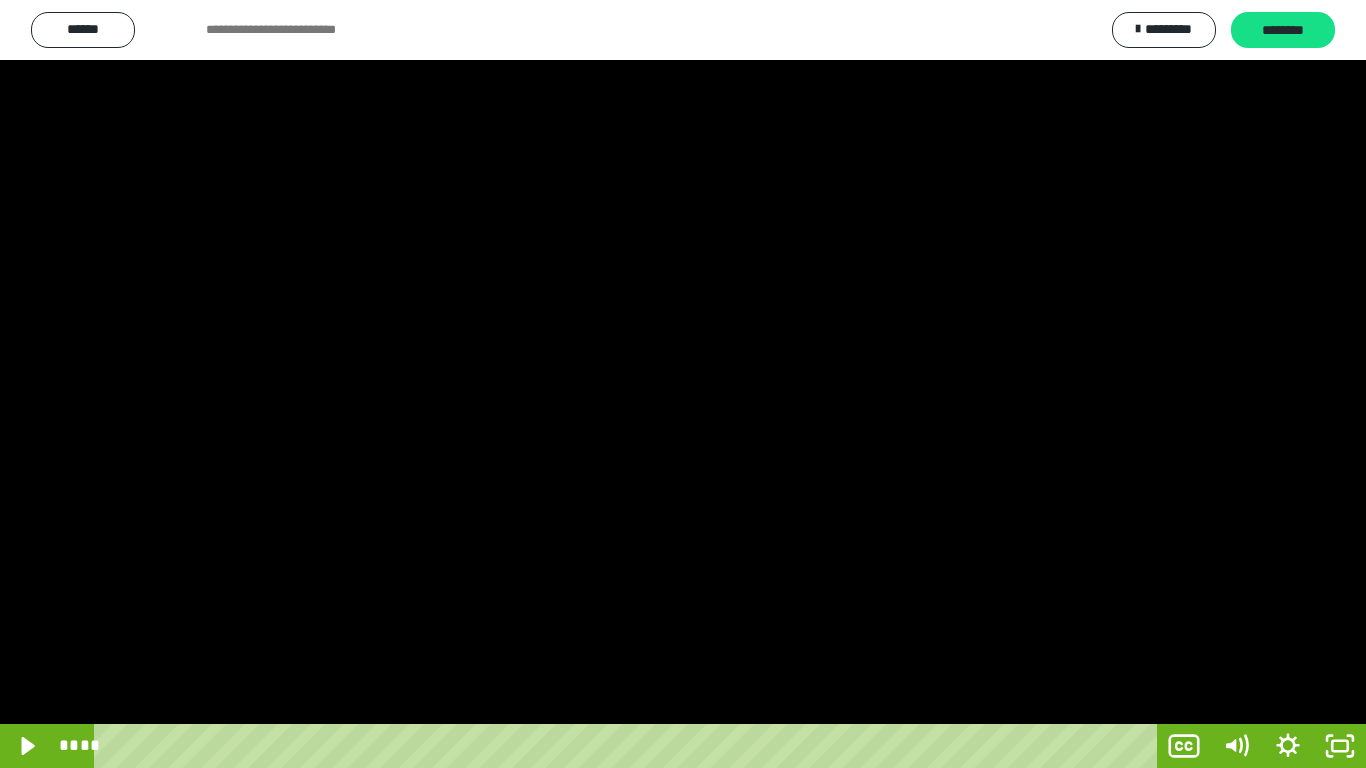 click at bounding box center (683, 384) 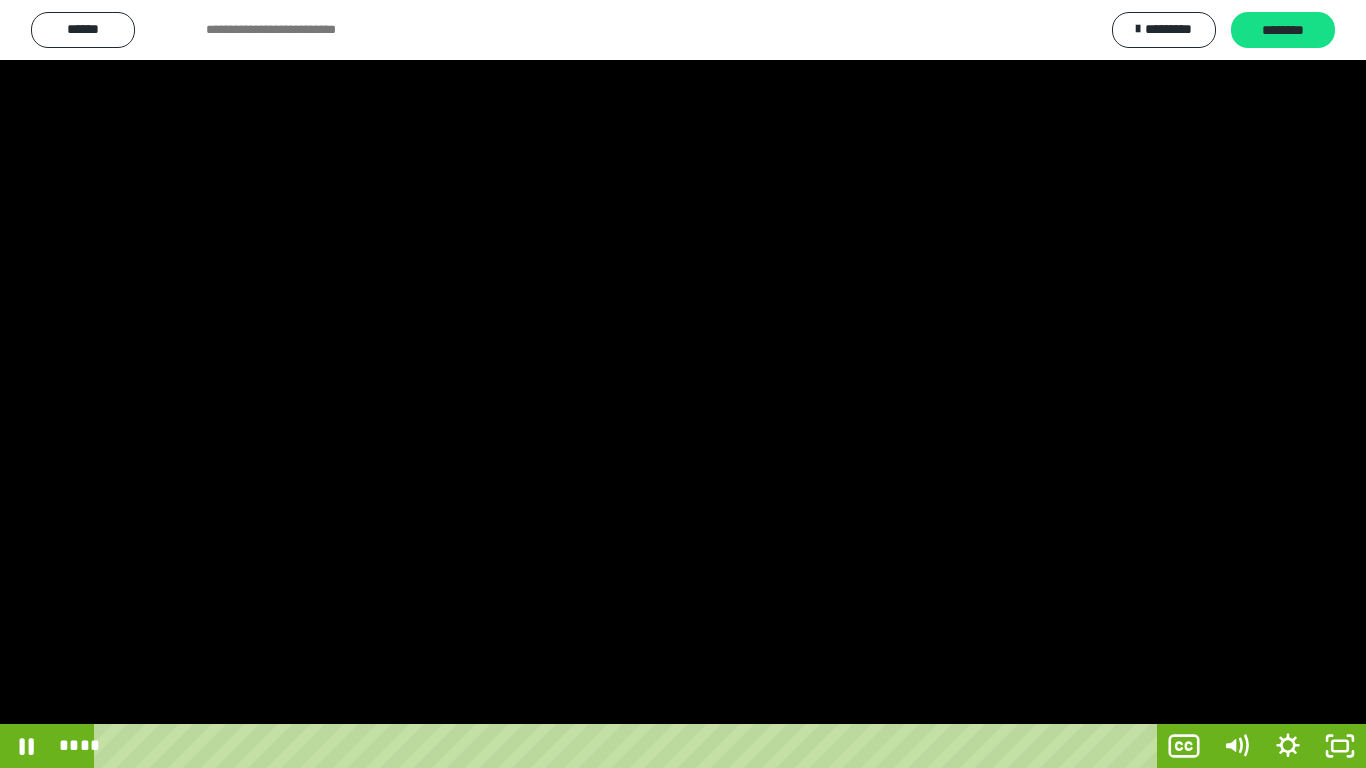 click at bounding box center [683, 384] 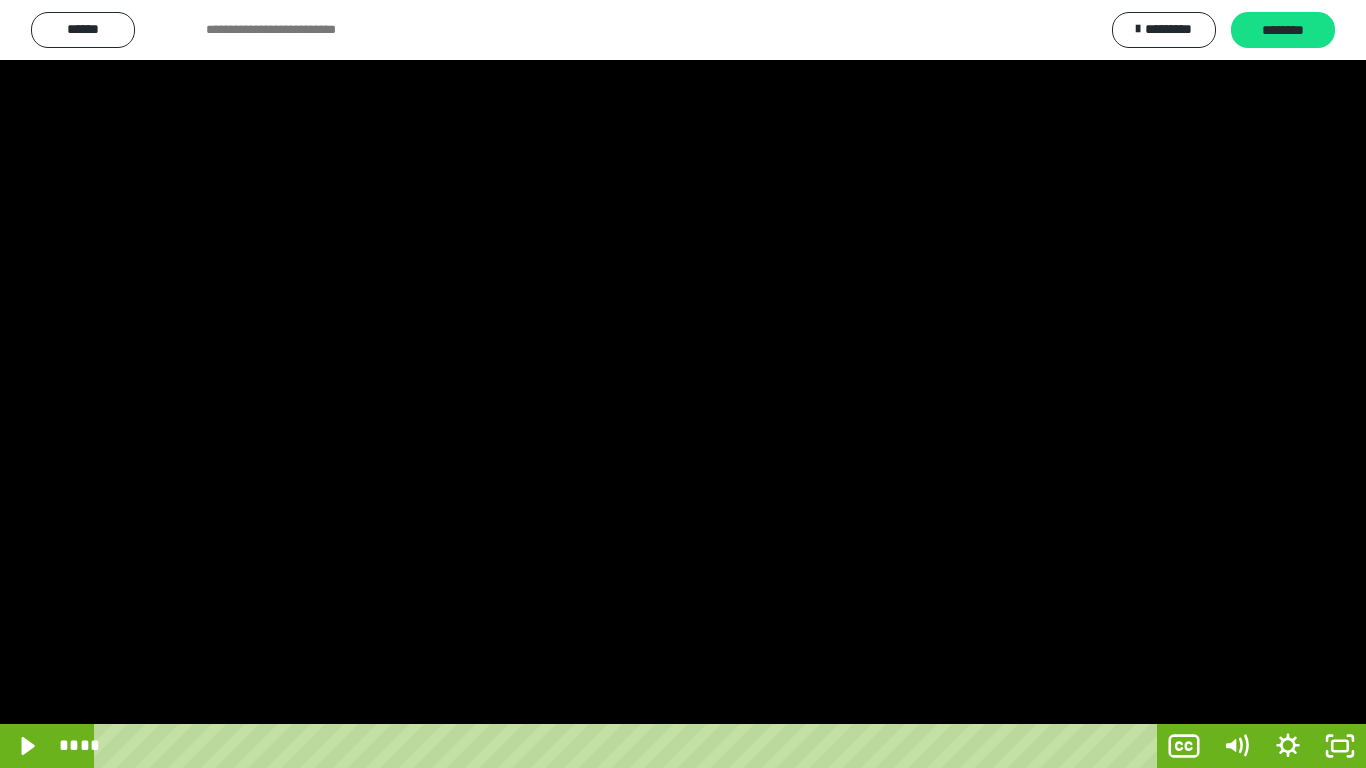 click at bounding box center (683, 384) 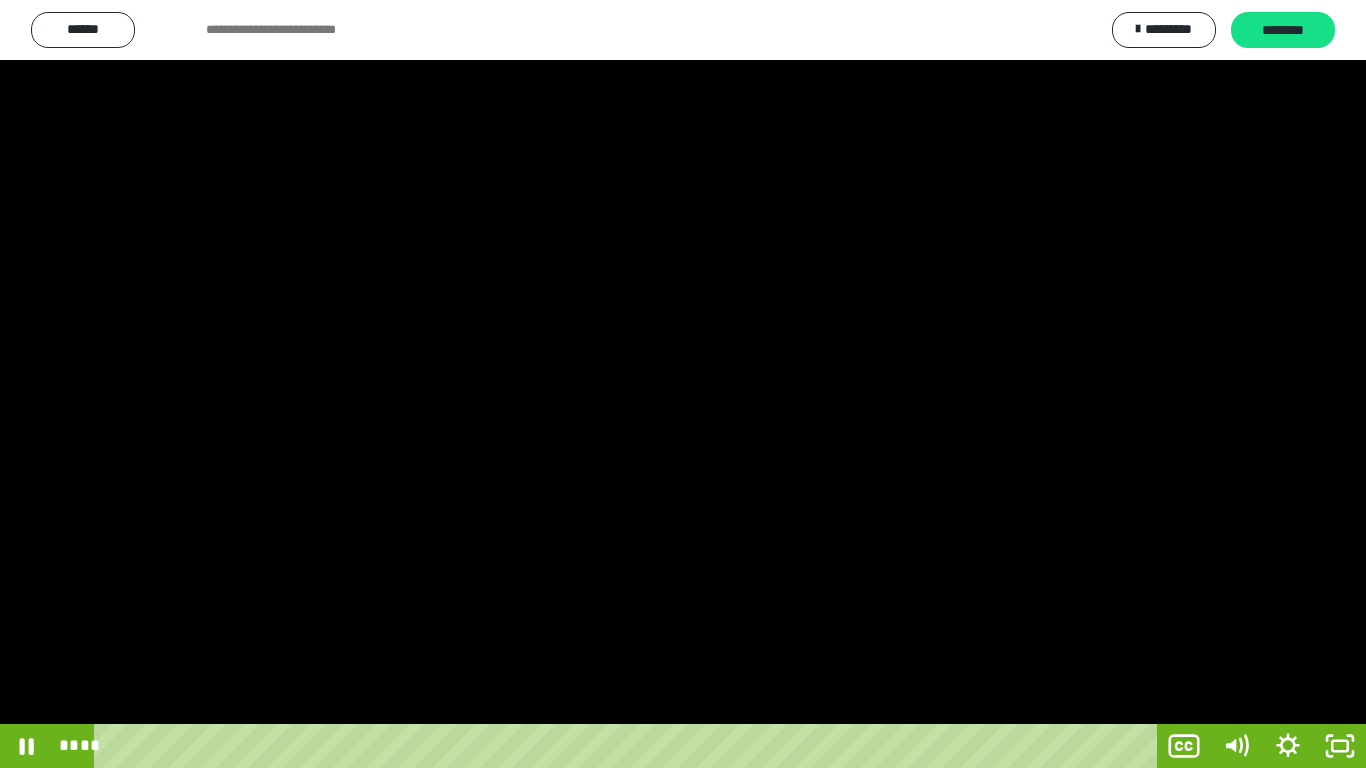 click at bounding box center [683, 384] 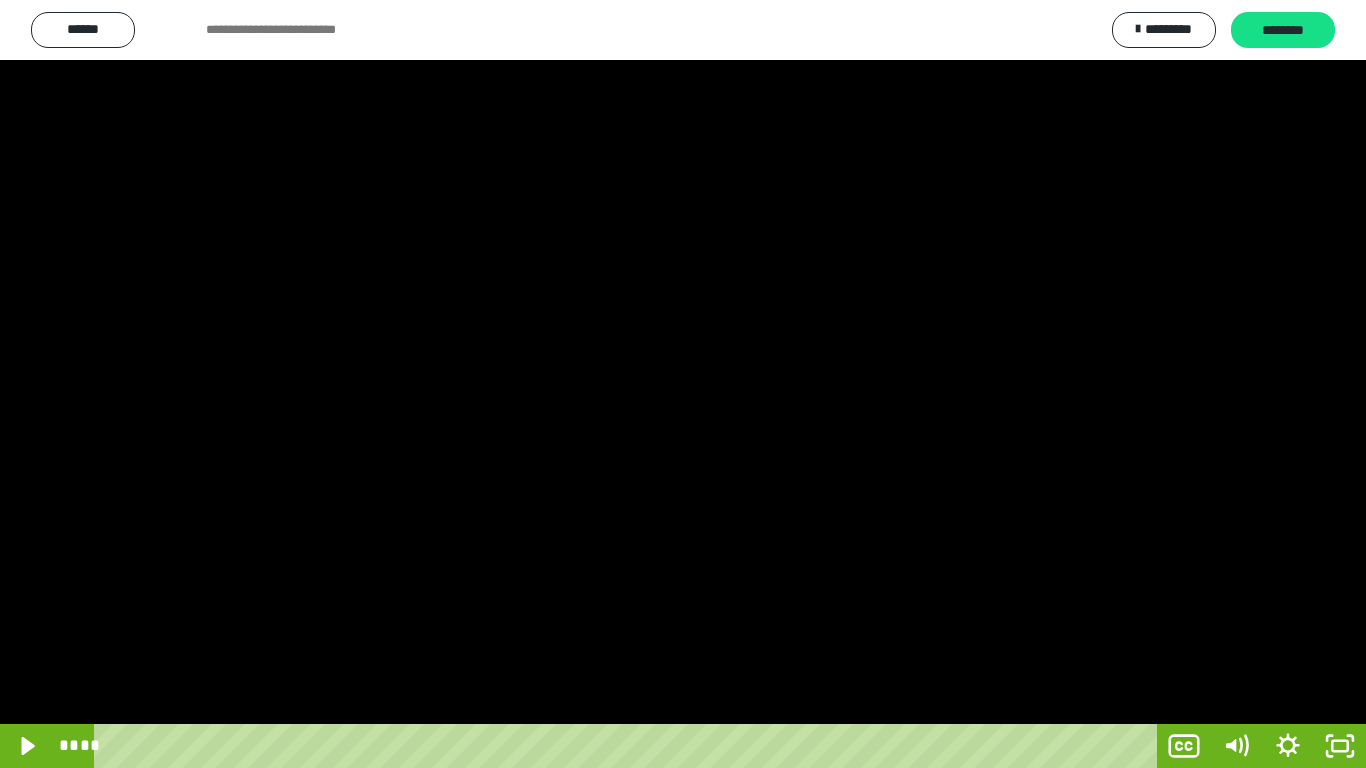 click at bounding box center (683, 384) 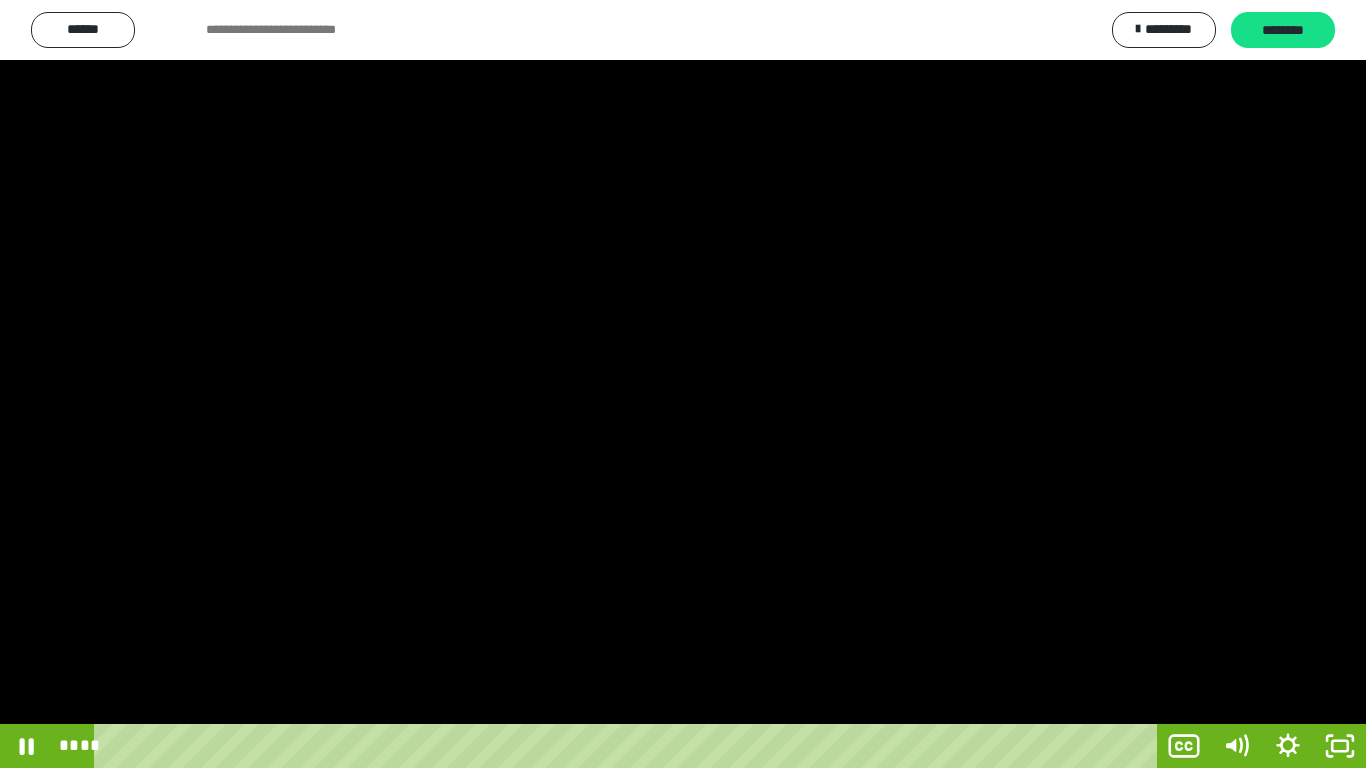 click at bounding box center (683, 384) 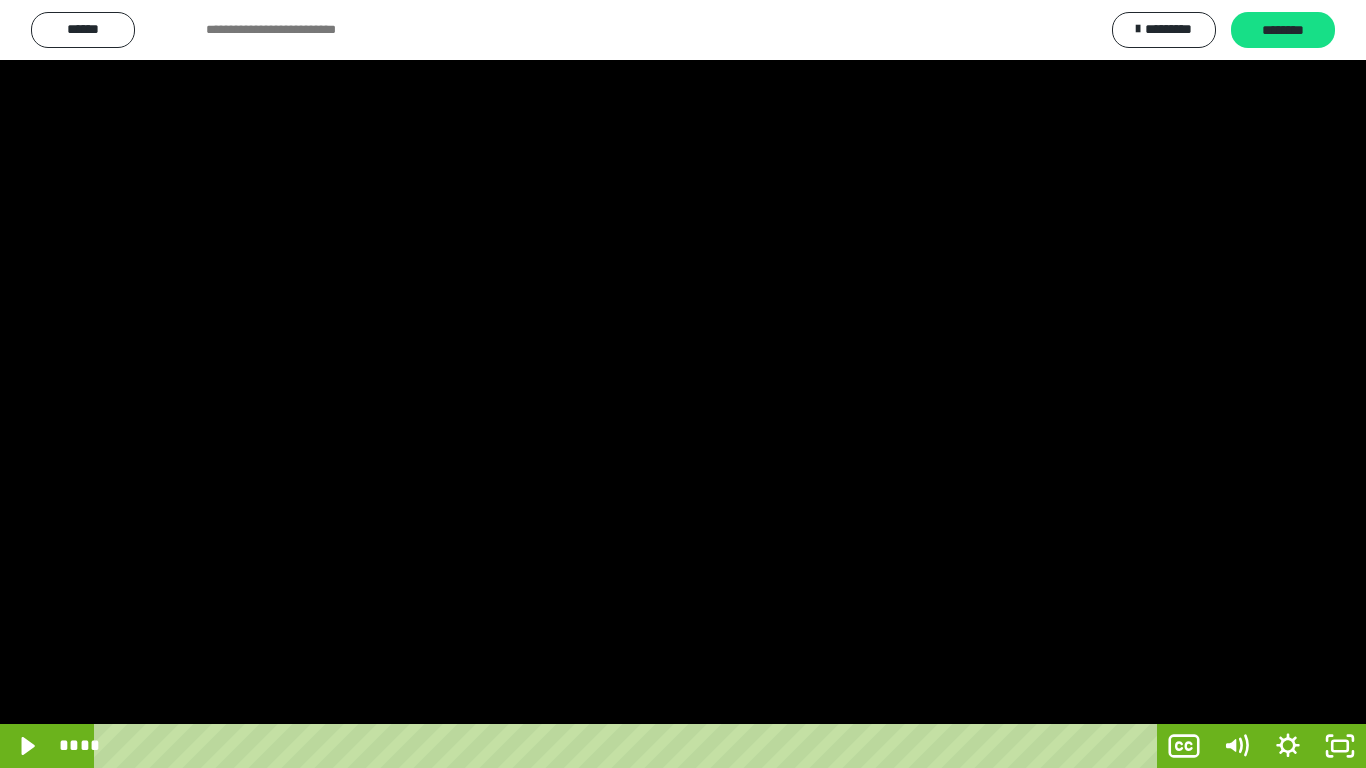 click at bounding box center (683, 384) 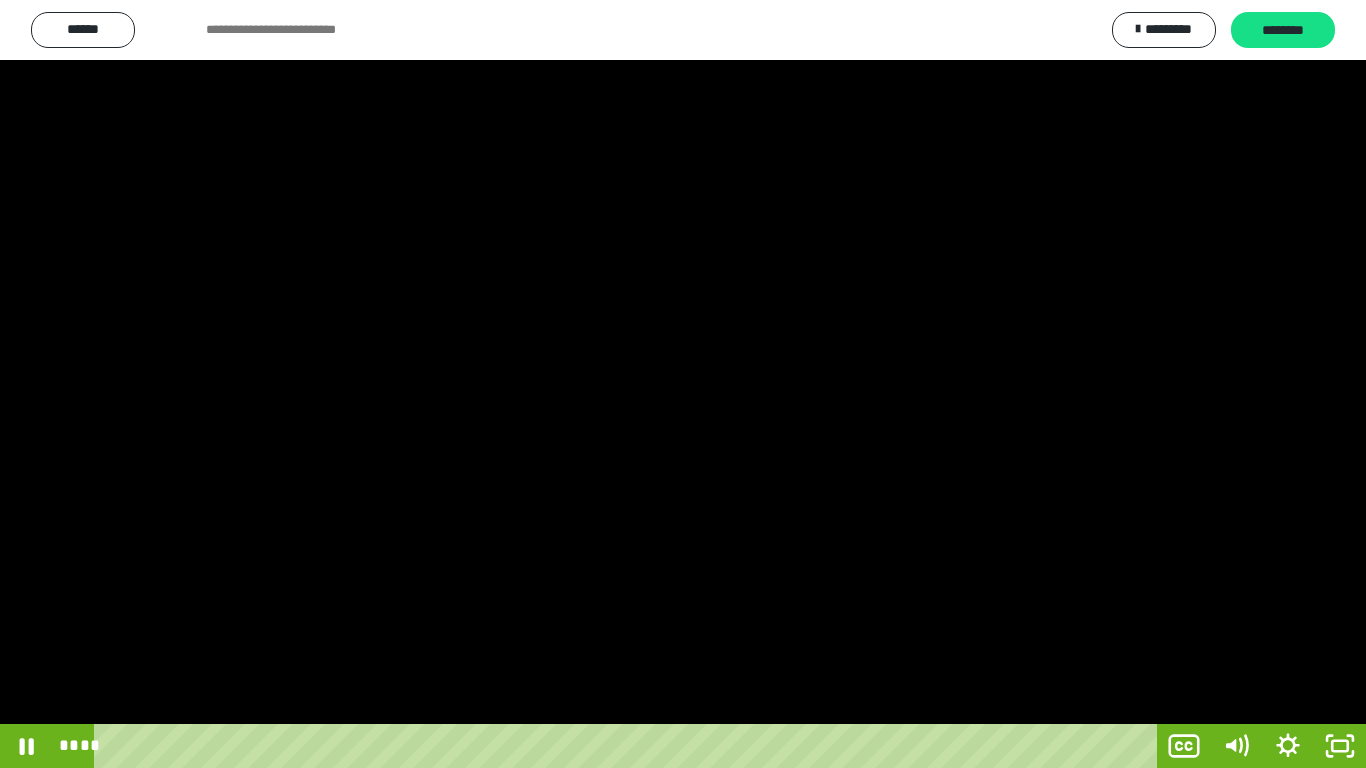 click at bounding box center [683, 384] 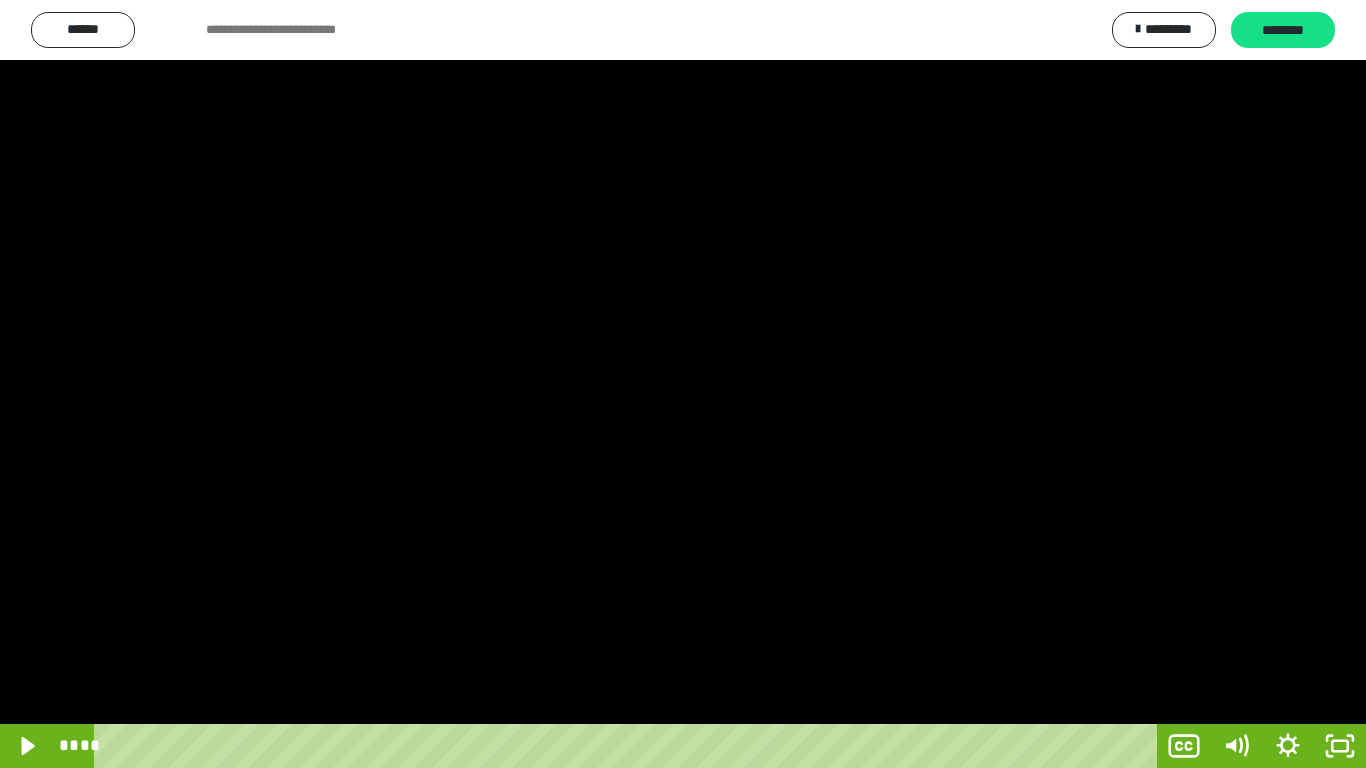 click at bounding box center (683, 384) 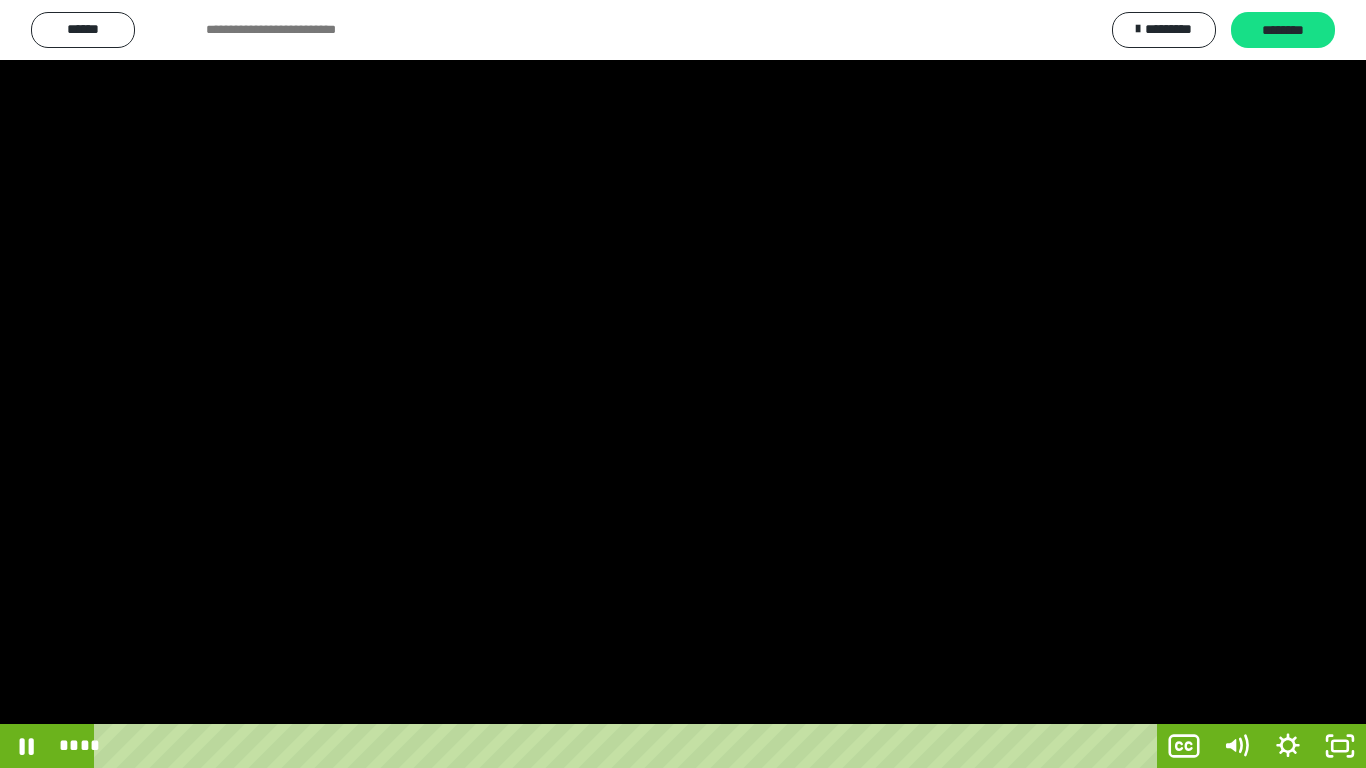 click at bounding box center [683, 384] 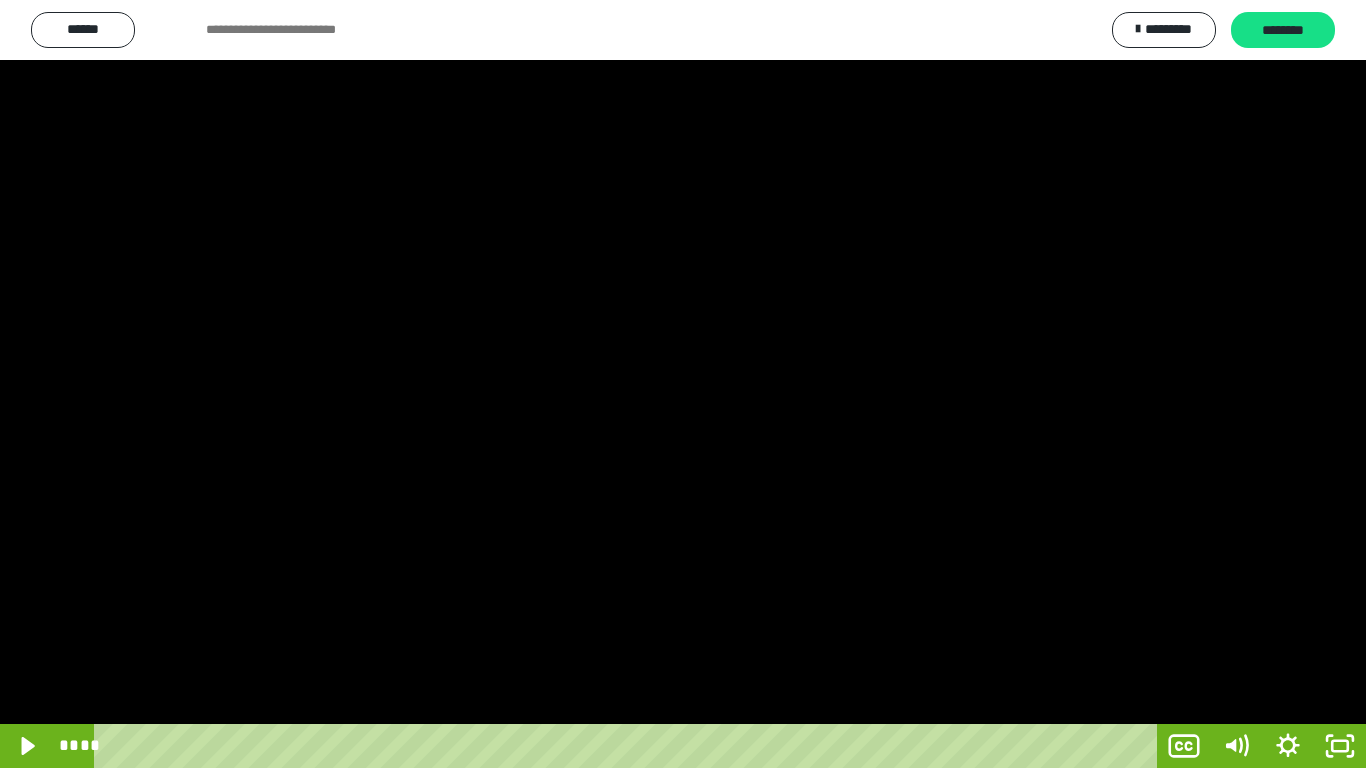 click at bounding box center [683, 384] 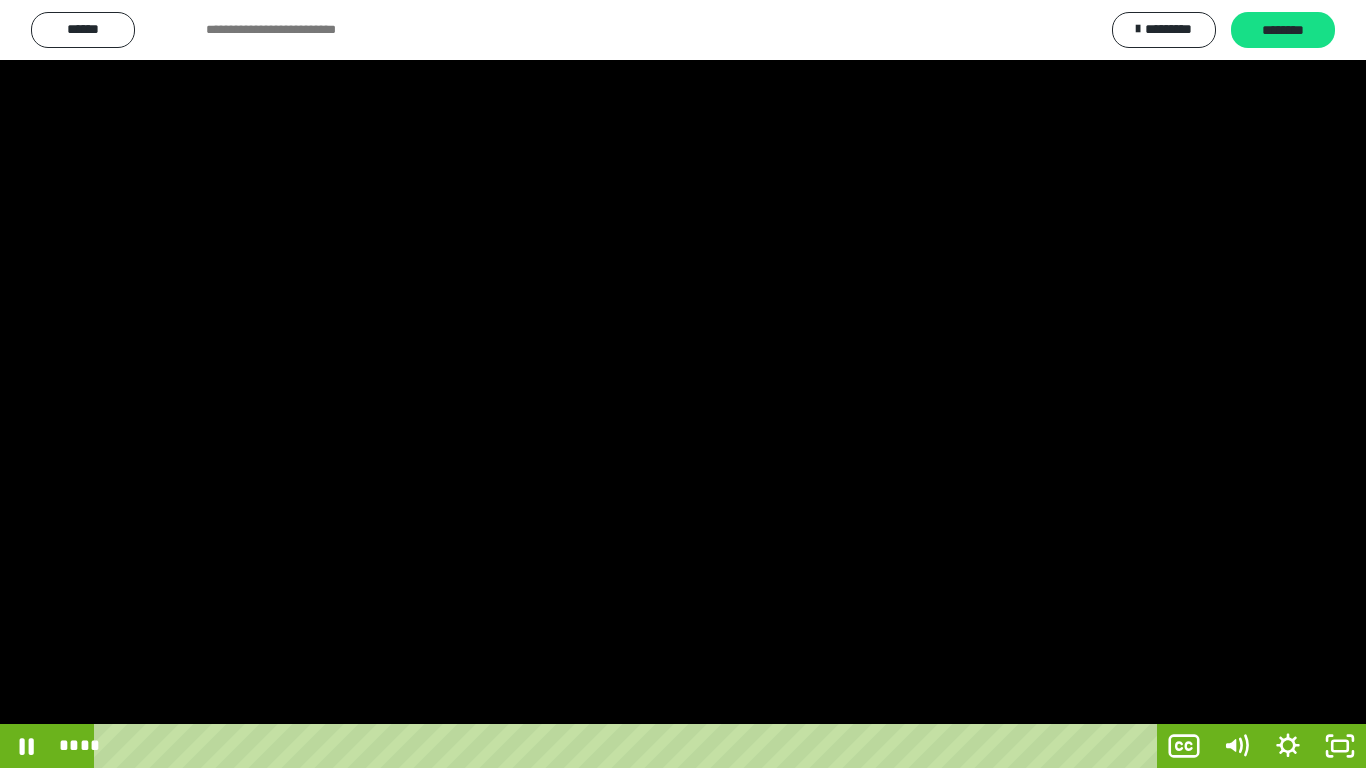 click at bounding box center [683, 384] 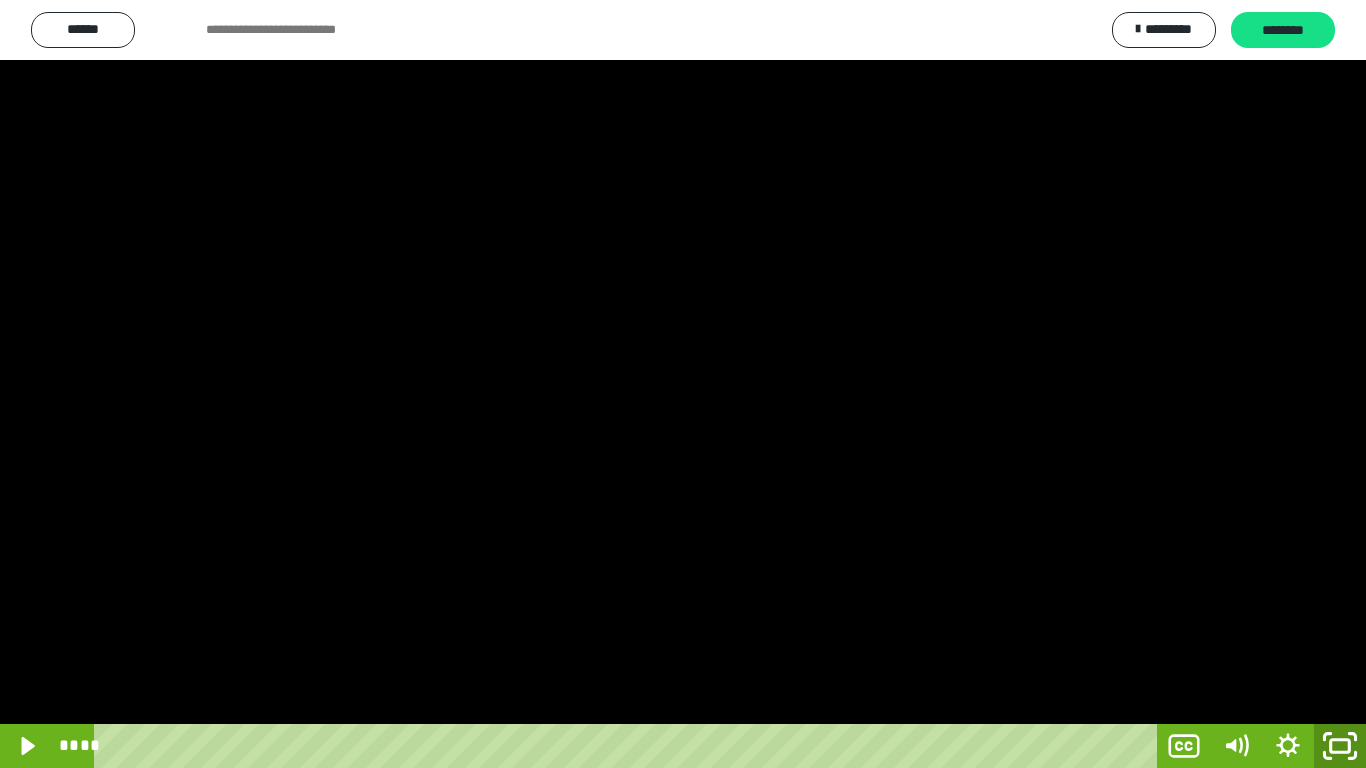 click 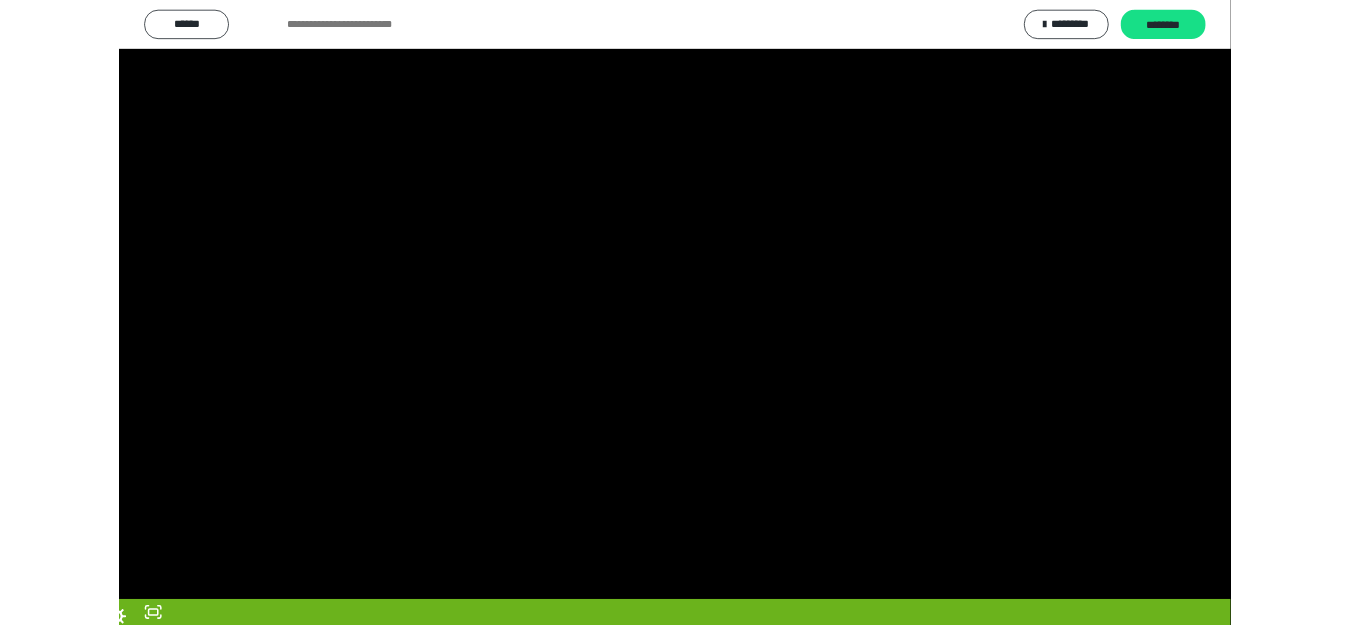 scroll, scrollTop: 4065, scrollLeft: 0, axis: vertical 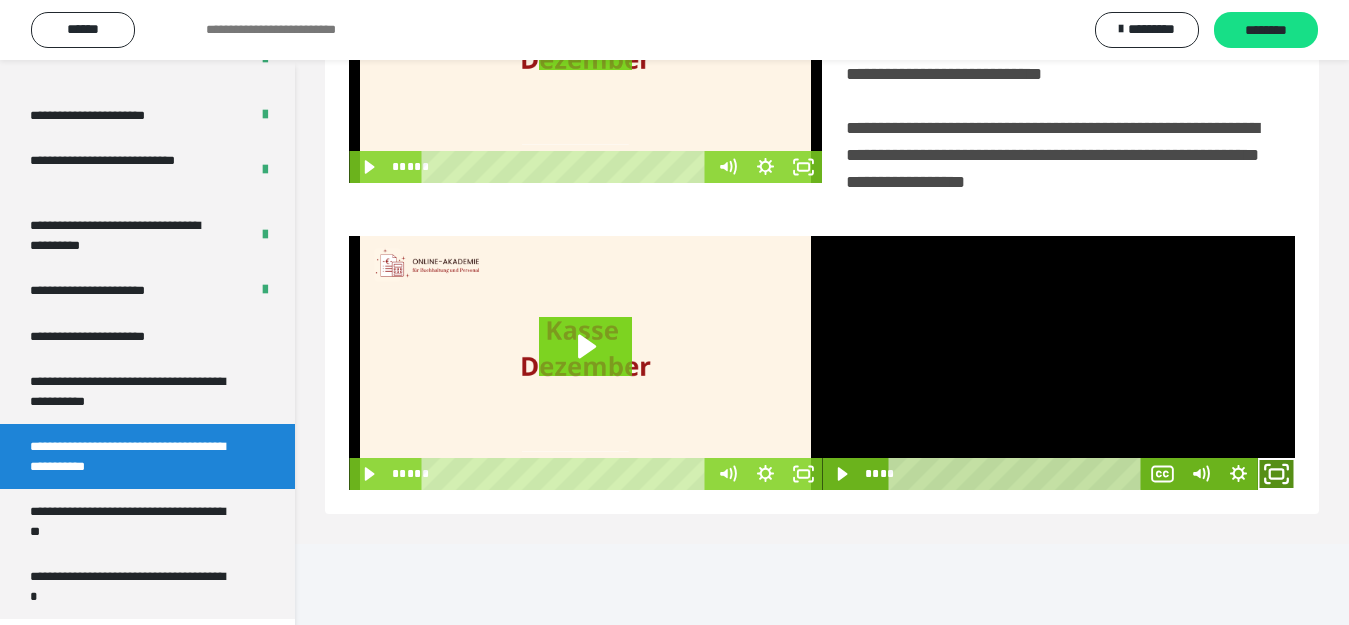 click 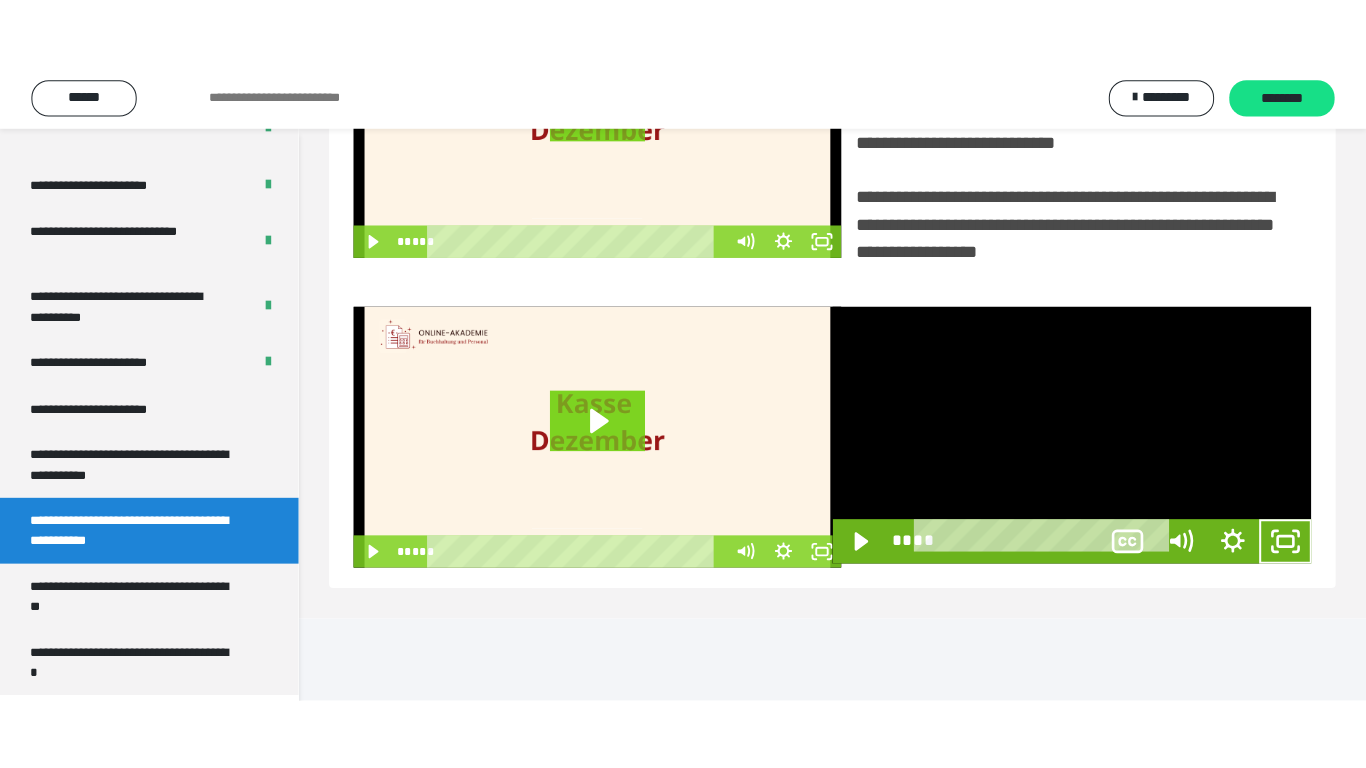 scroll, scrollTop: 358, scrollLeft: 0, axis: vertical 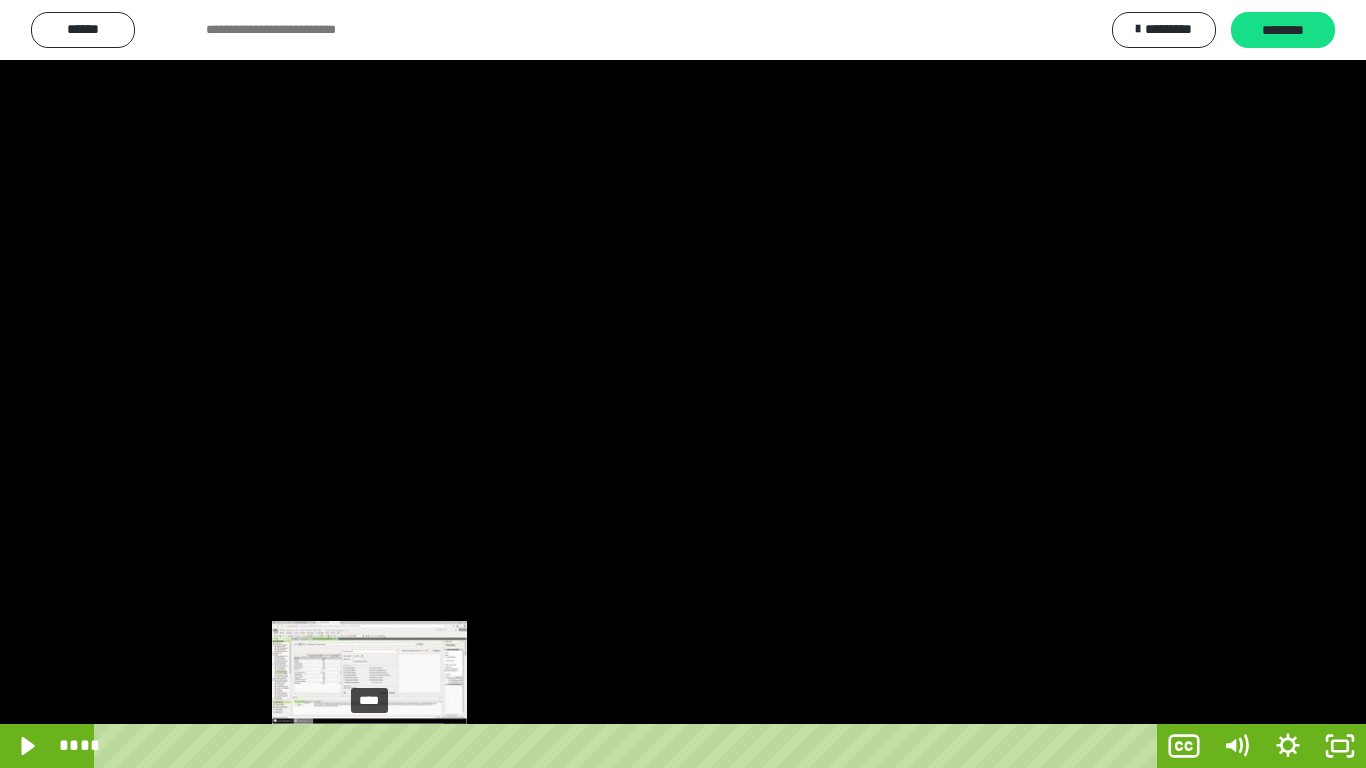click on "****" at bounding box center [629, 746] 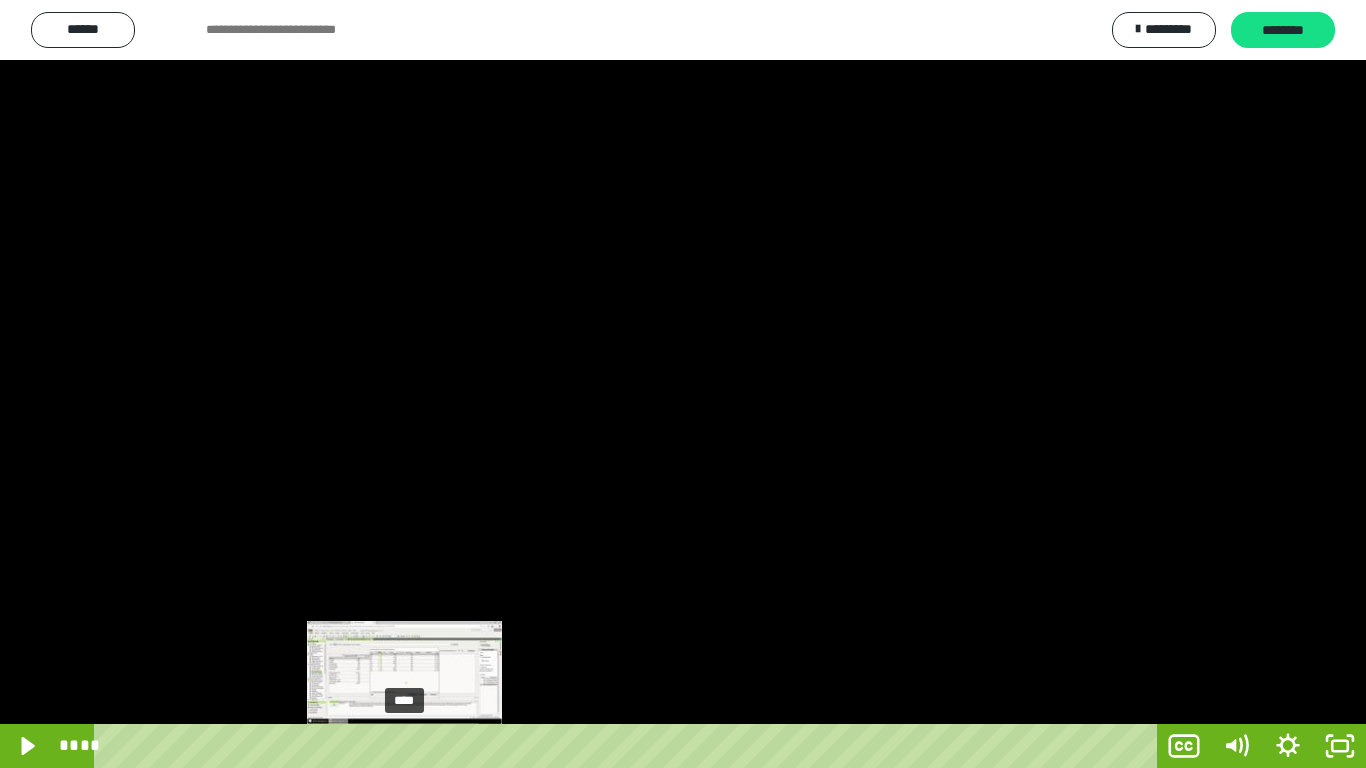 click on "****" at bounding box center (629, 746) 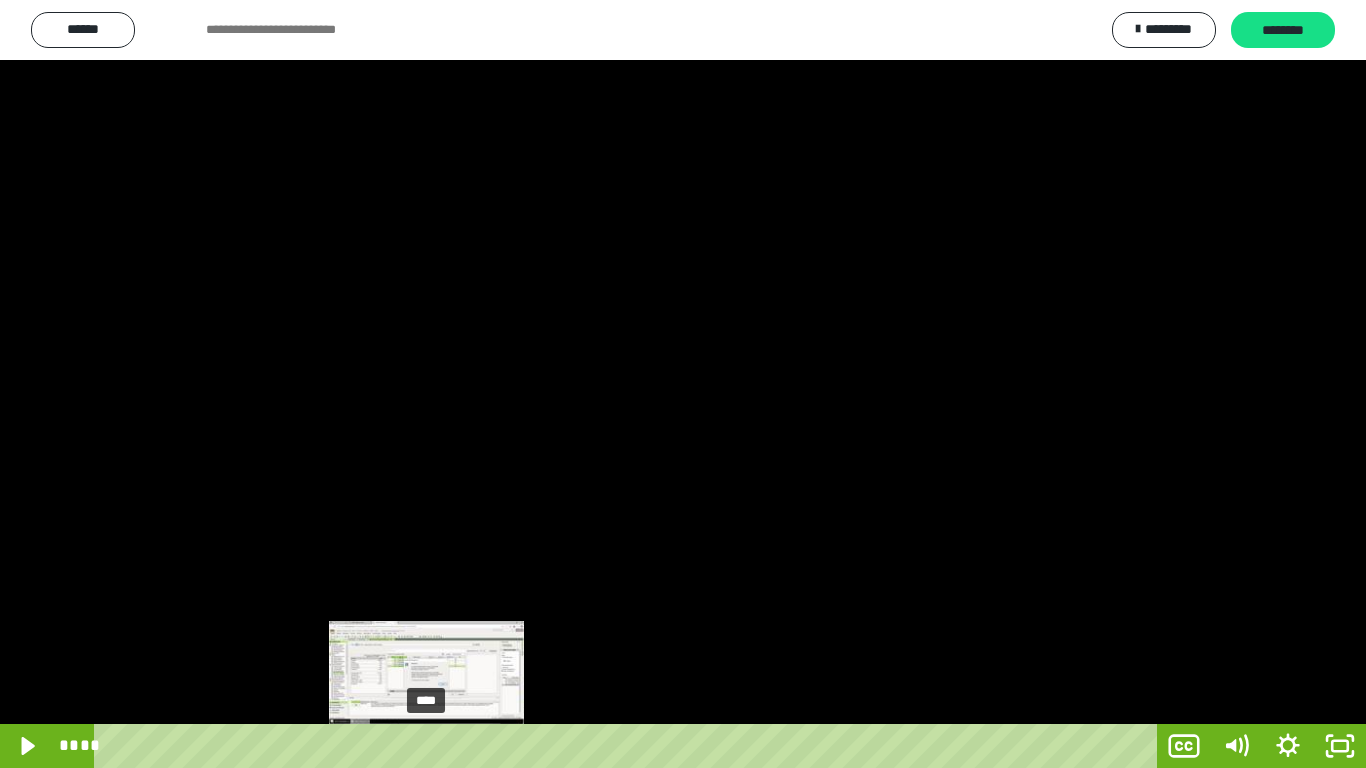 click on "****" at bounding box center [629, 746] 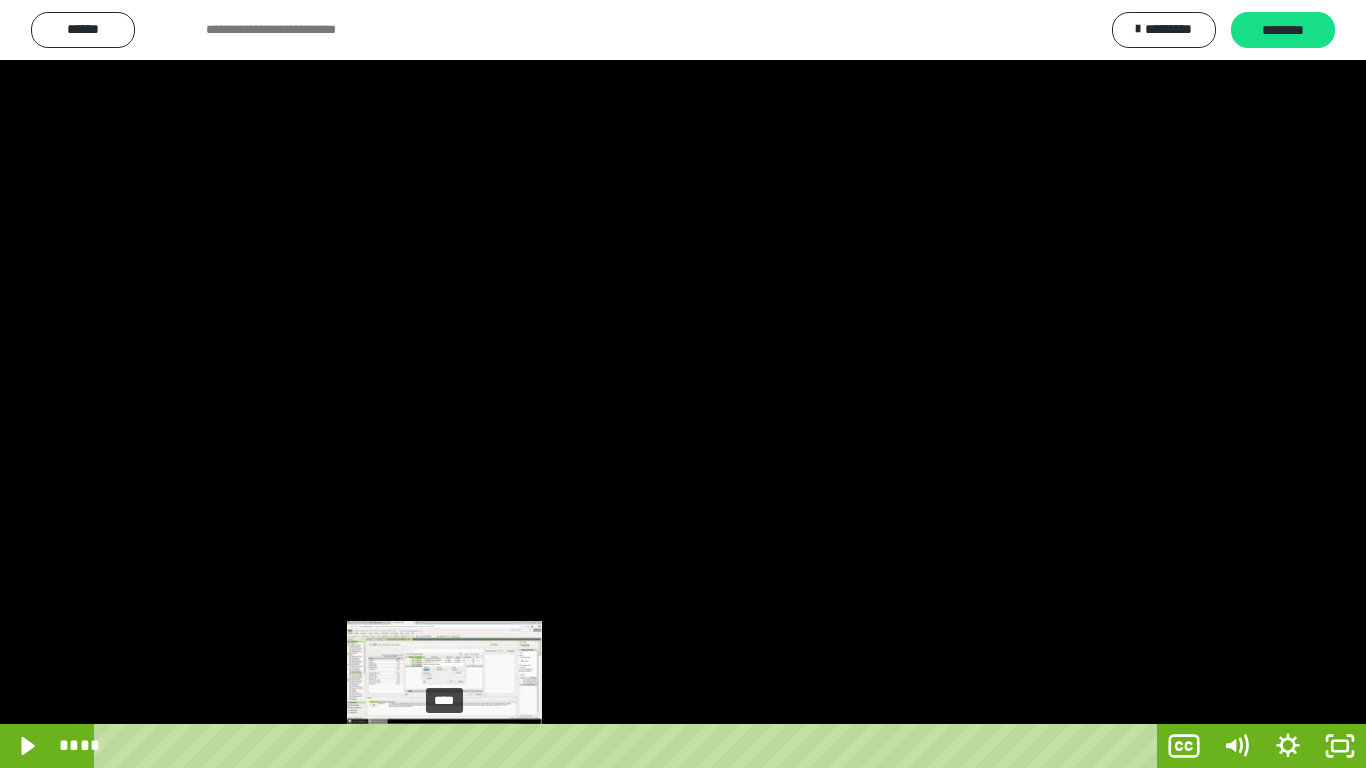 click on "****" at bounding box center [629, 746] 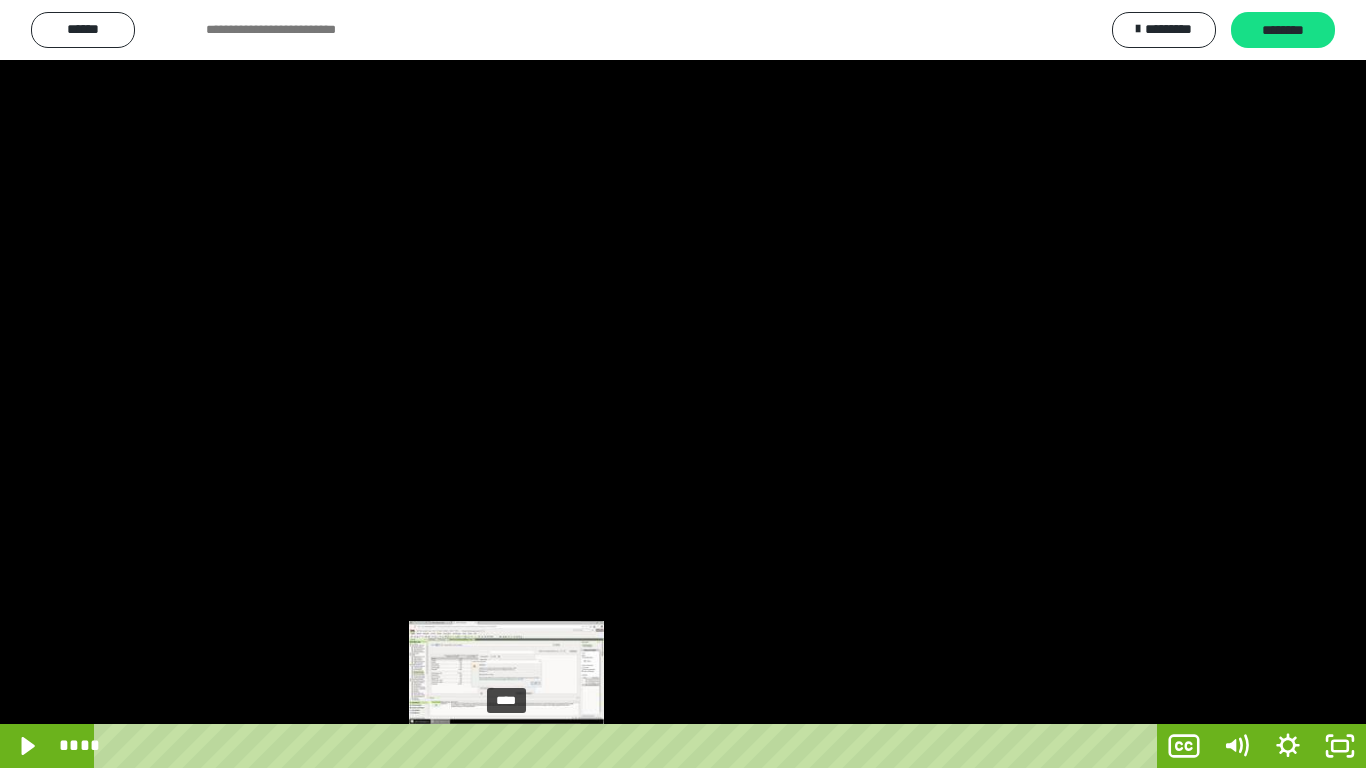 click on "****" at bounding box center [629, 746] 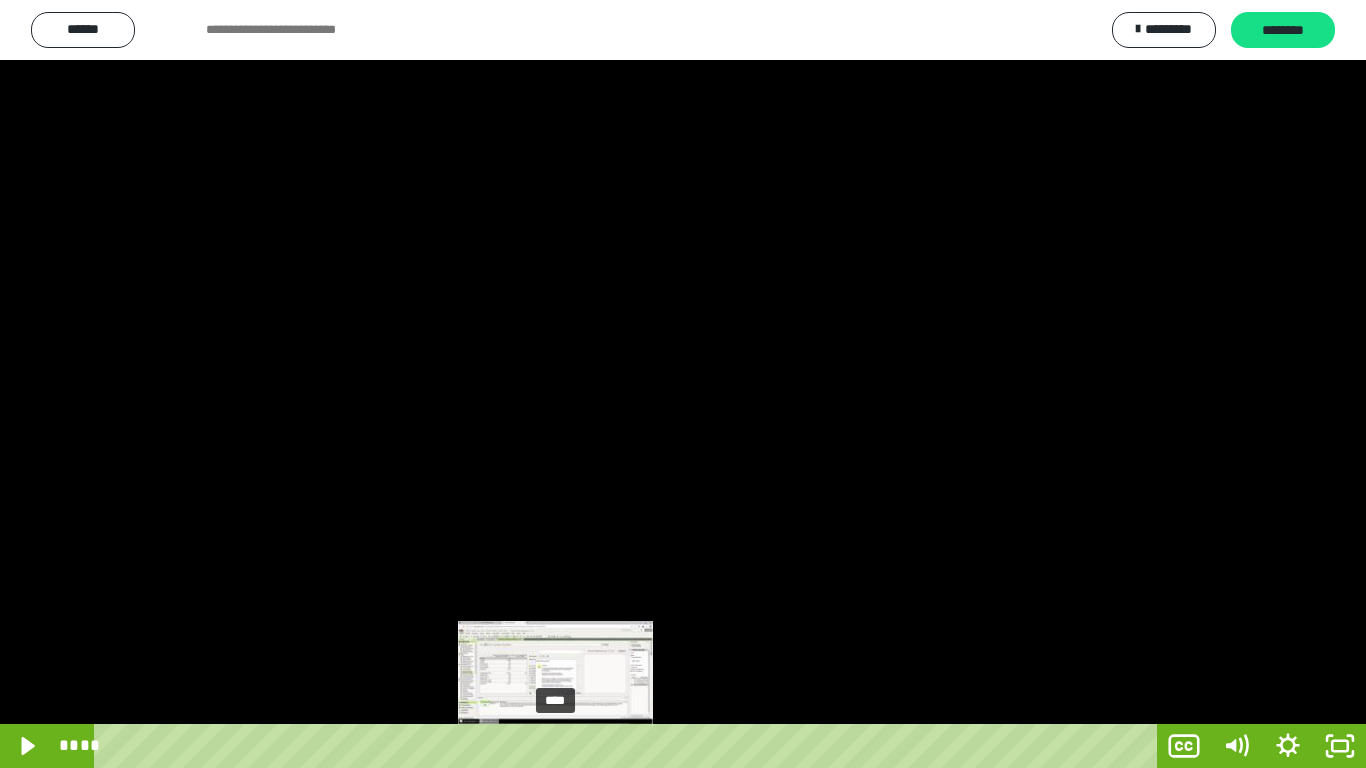 click on "****" at bounding box center [629, 746] 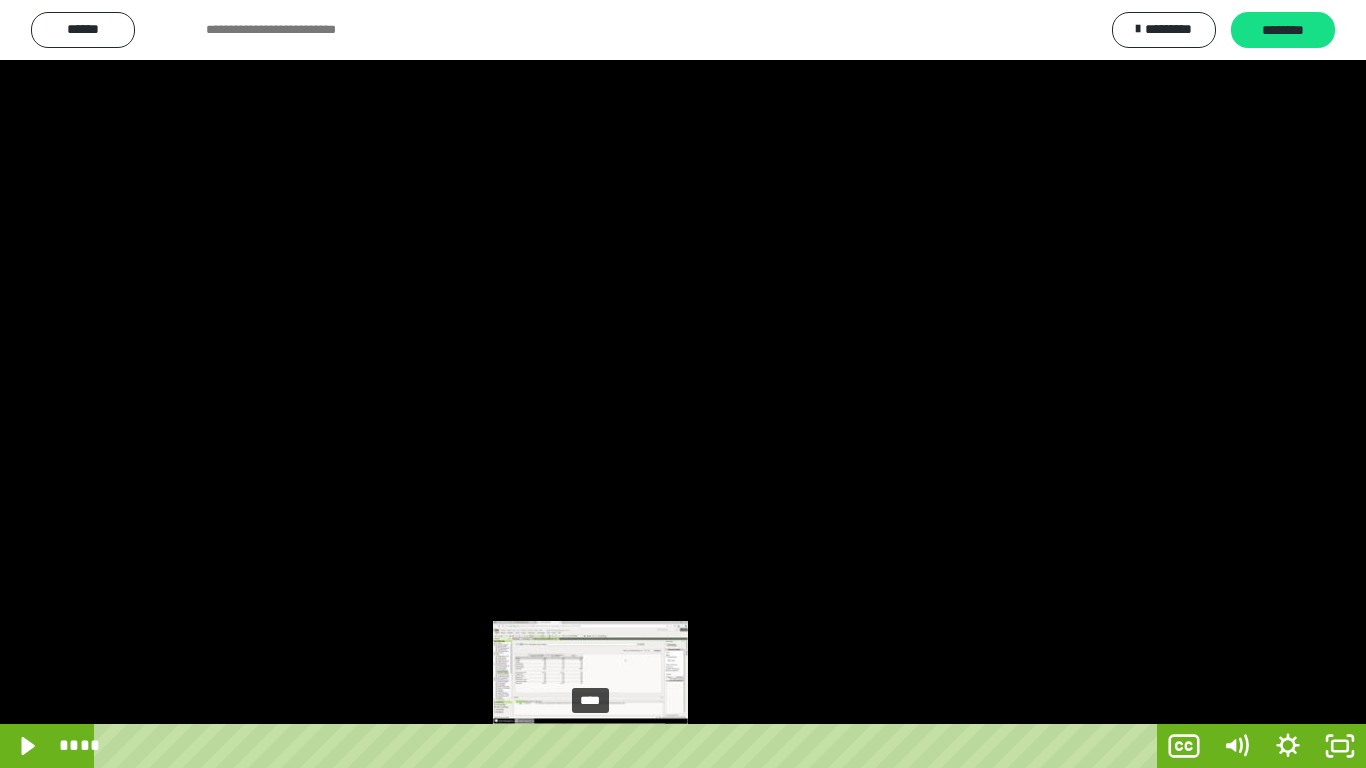 click on "****" at bounding box center (629, 746) 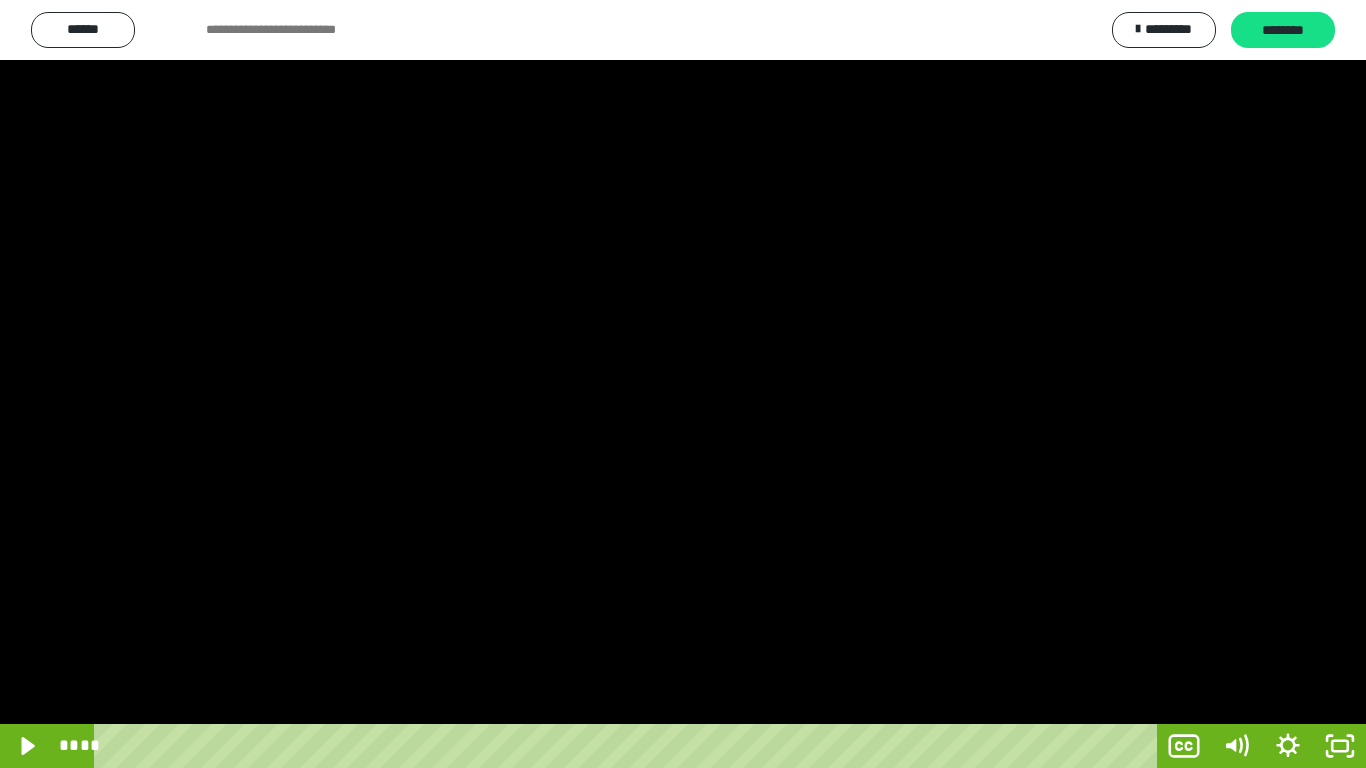 click at bounding box center [683, 384] 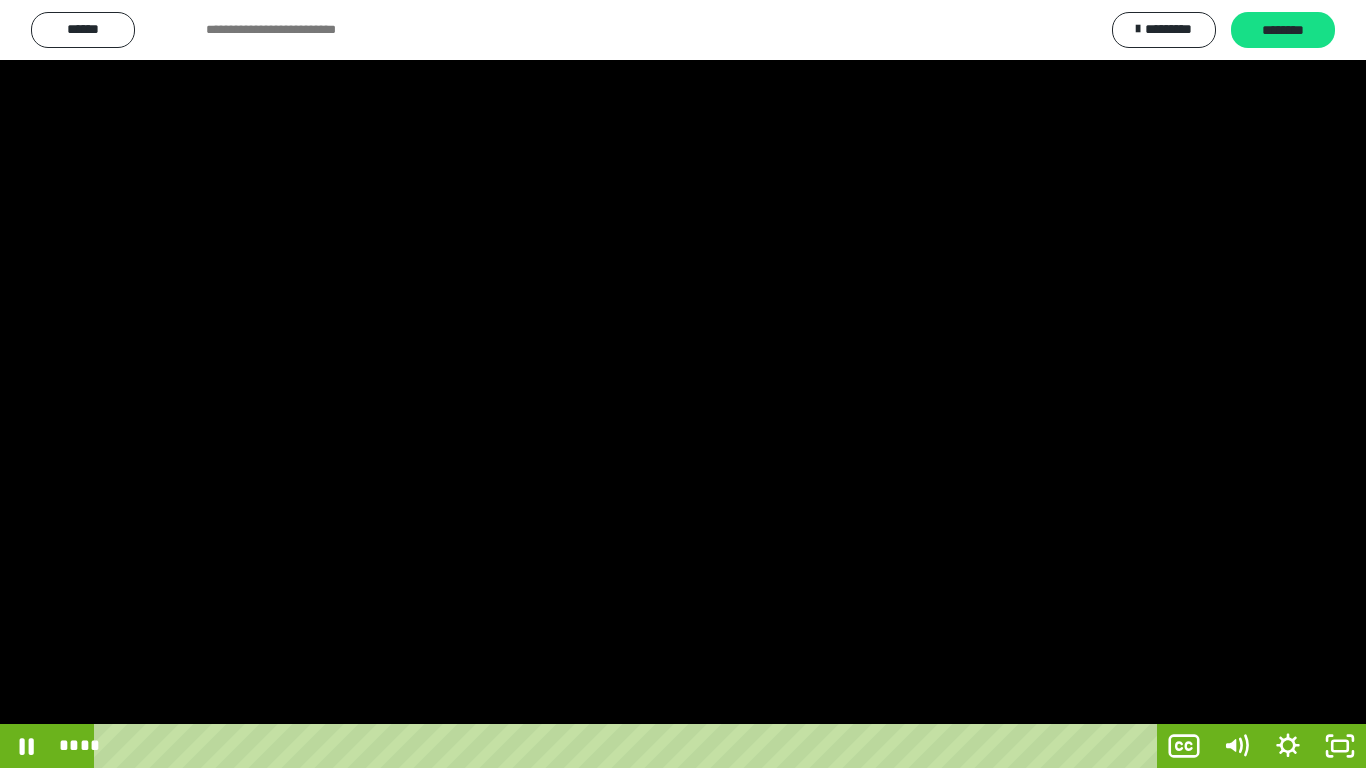 click at bounding box center (683, 384) 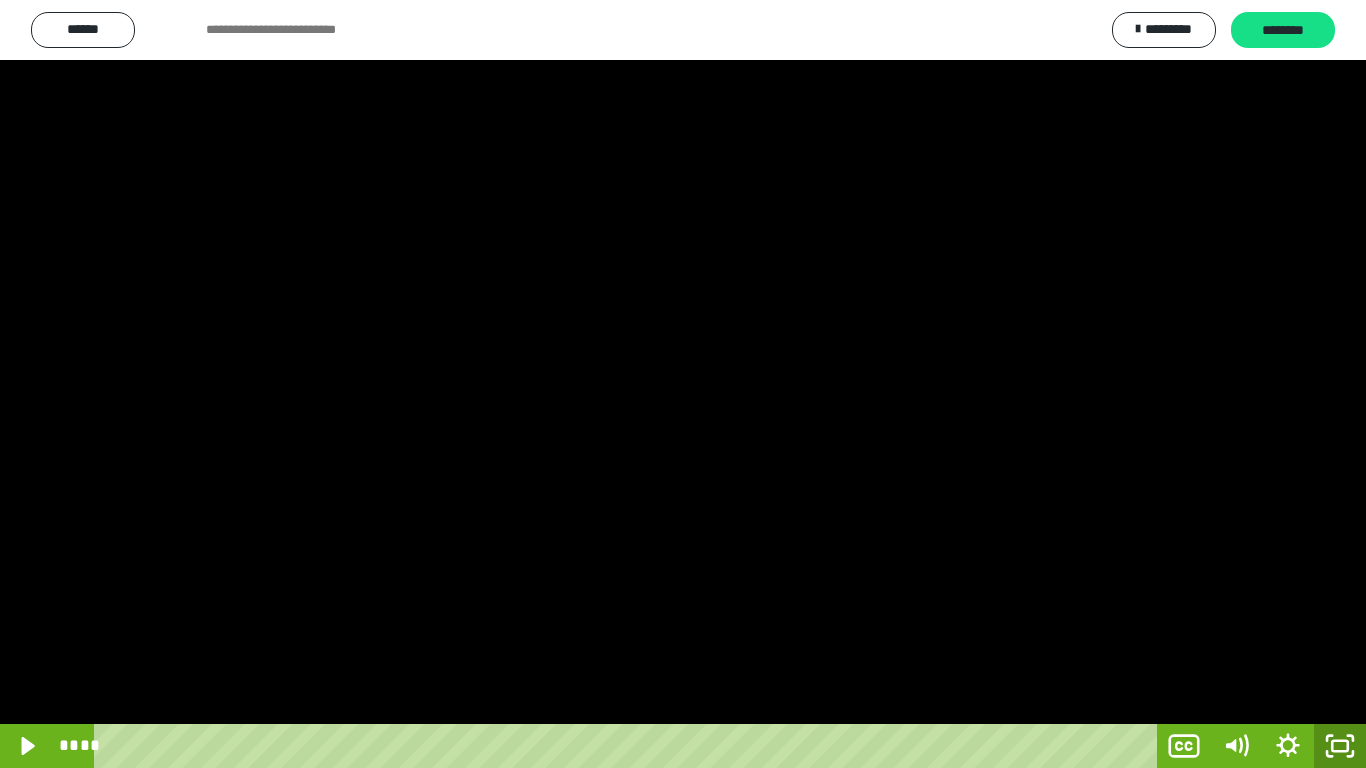click 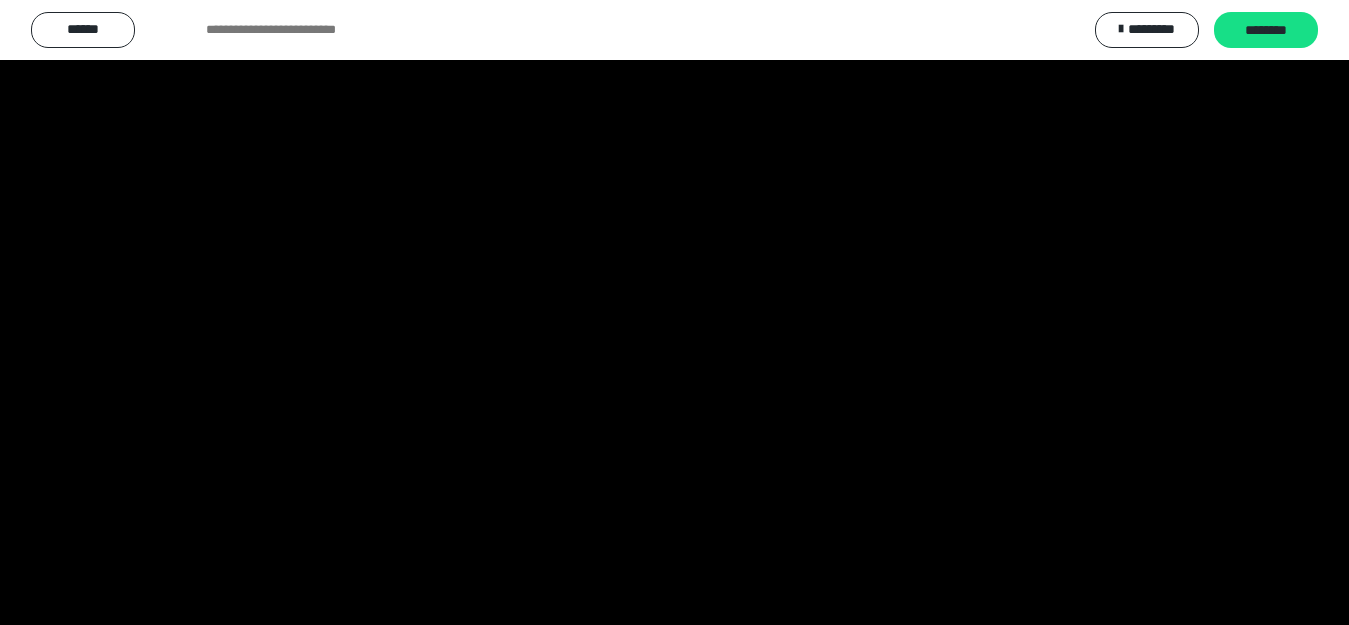 scroll, scrollTop: 4065, scrollLeft: 0, axis: vertical 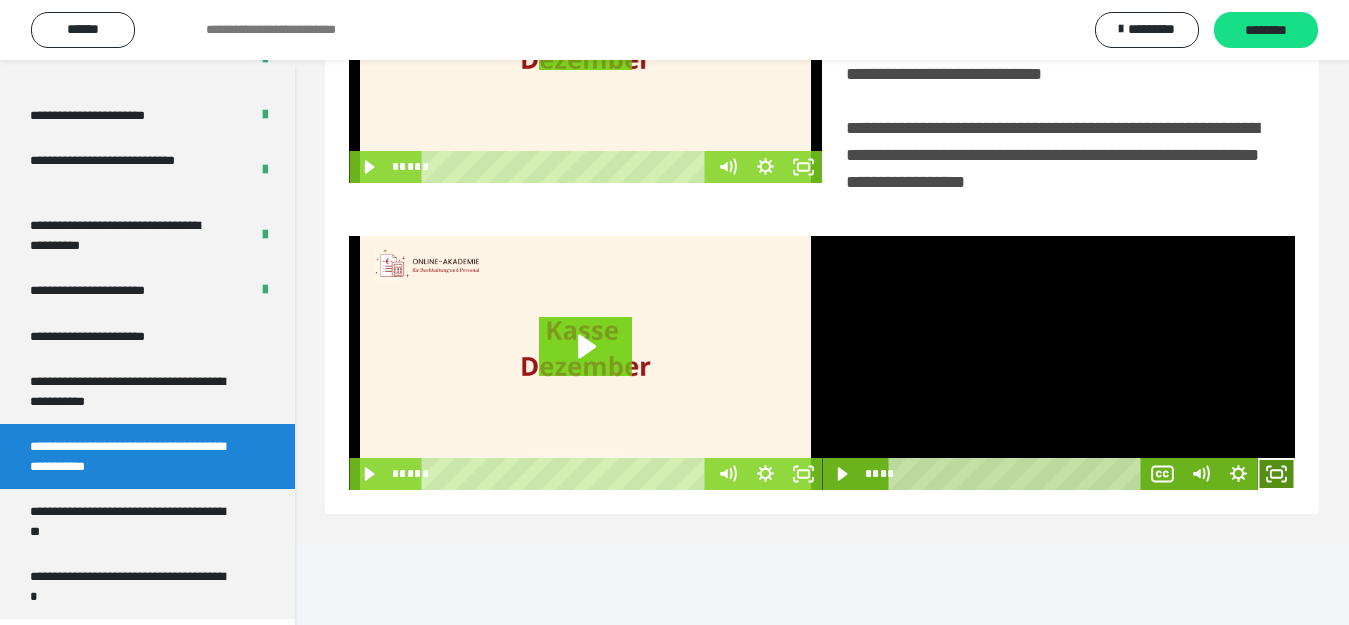 click 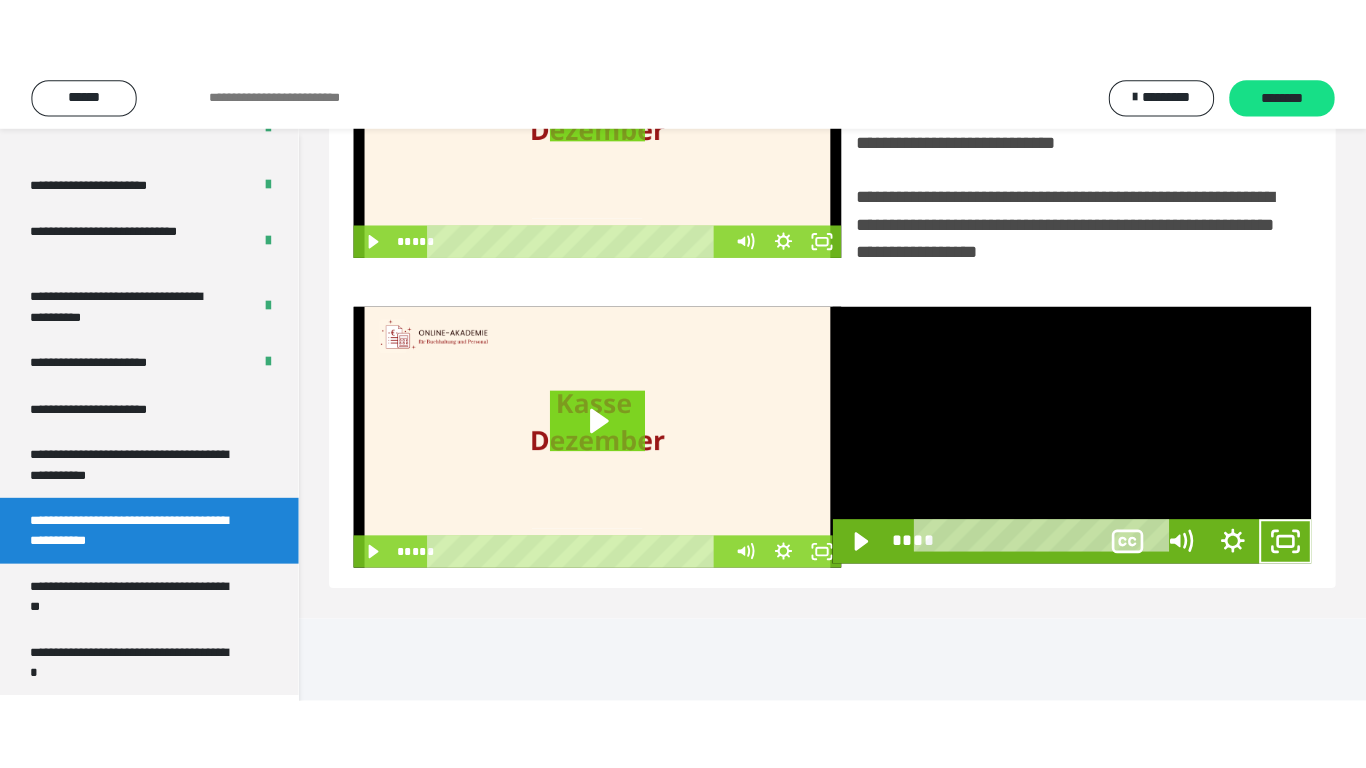scroll, scrollTop: 358, scrollLeft: 0, axis: vertical 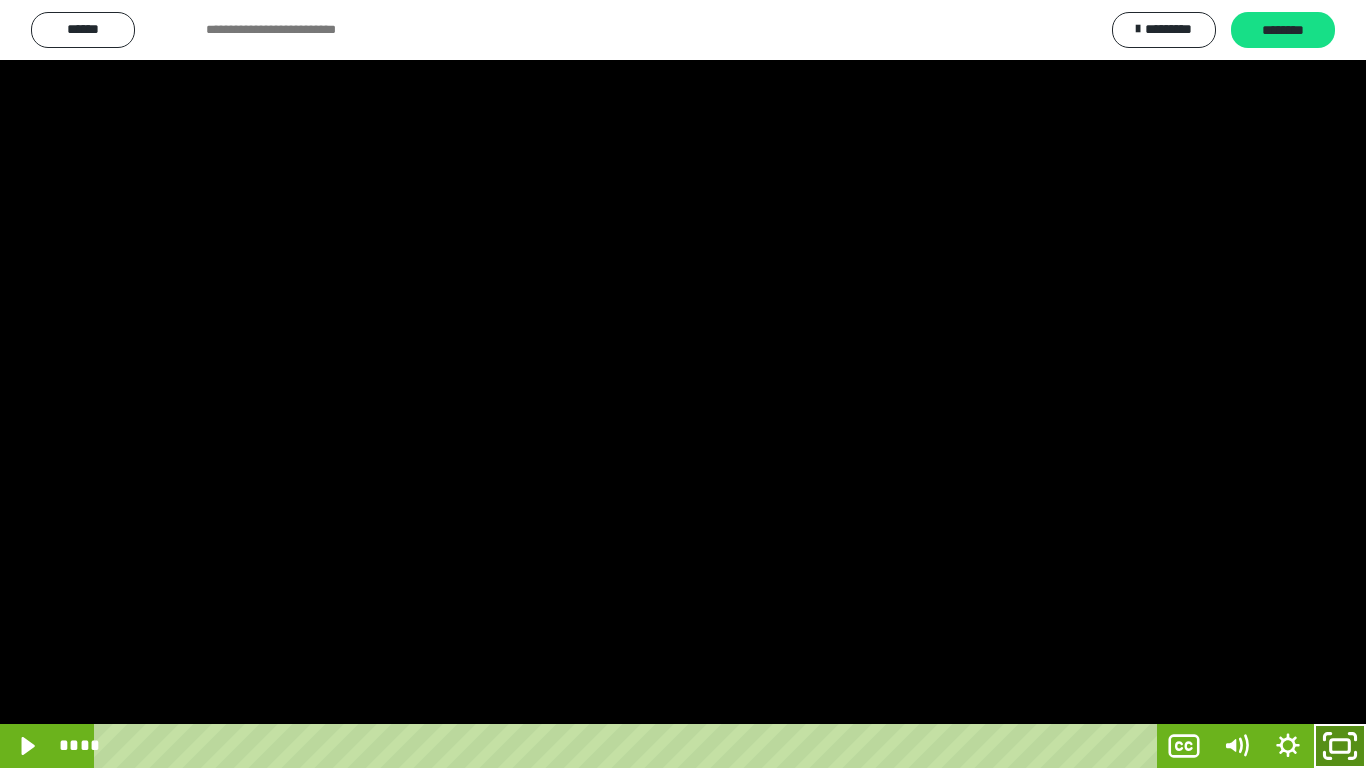 click 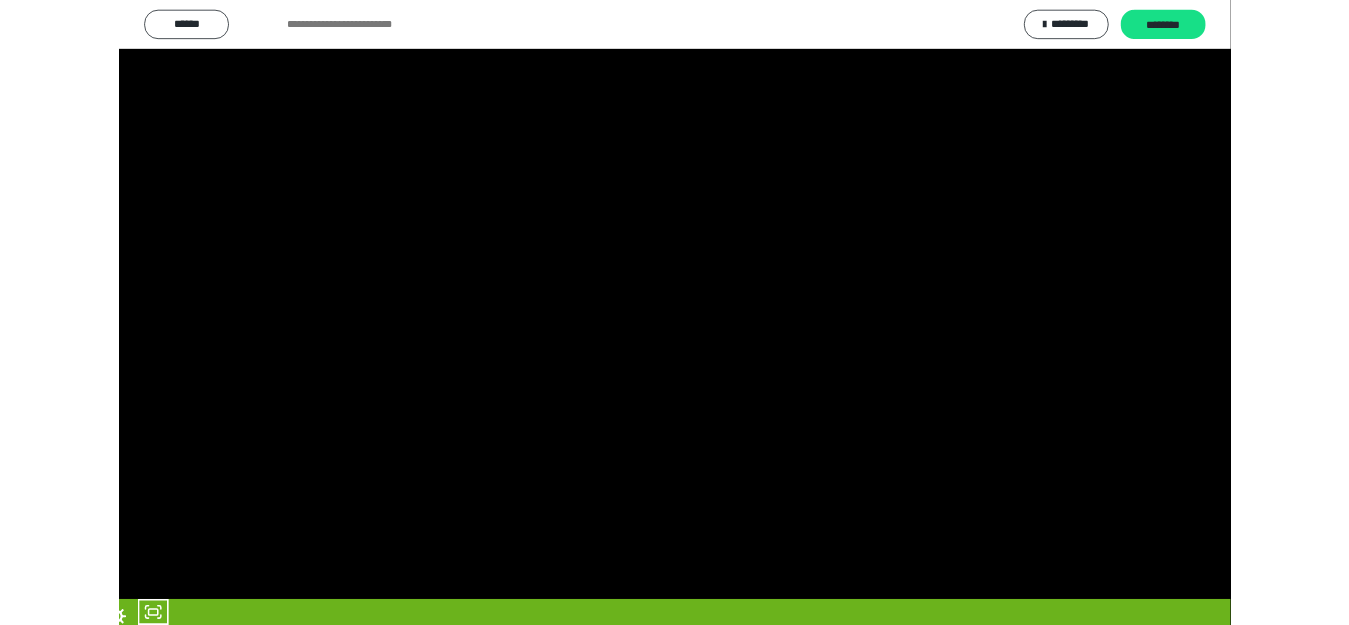 scroll, scrollTop: 4065, scrollLeft: 0, axis: vertical 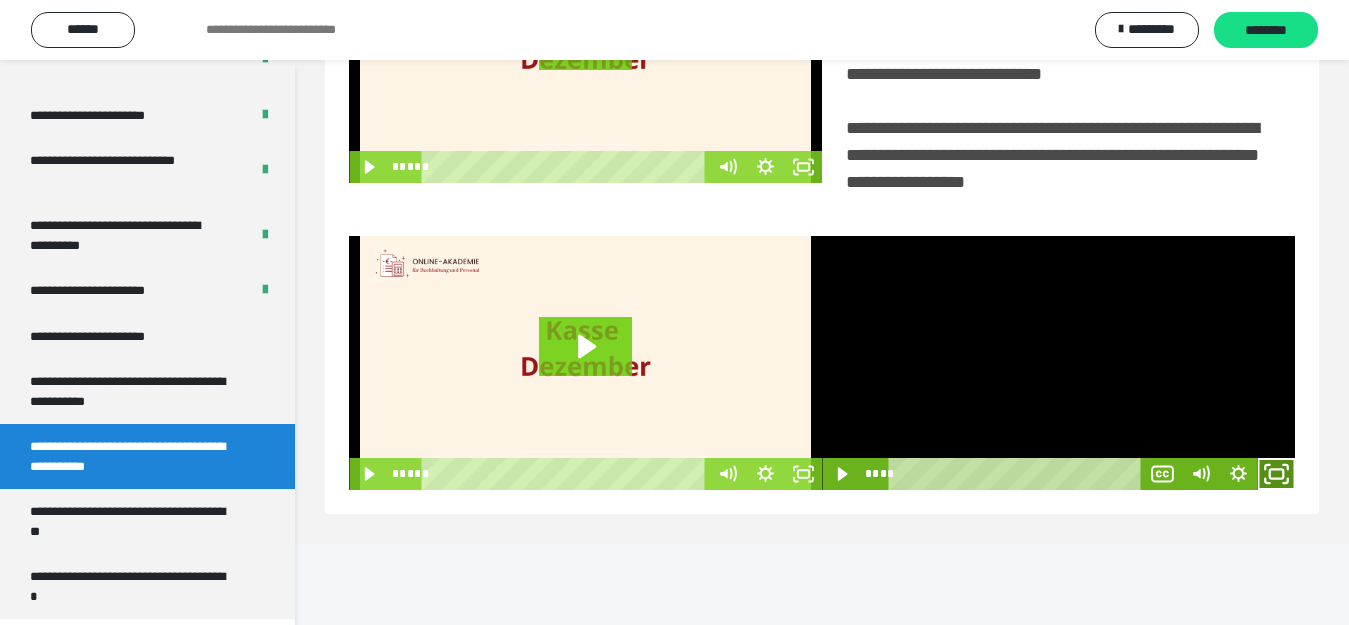 click 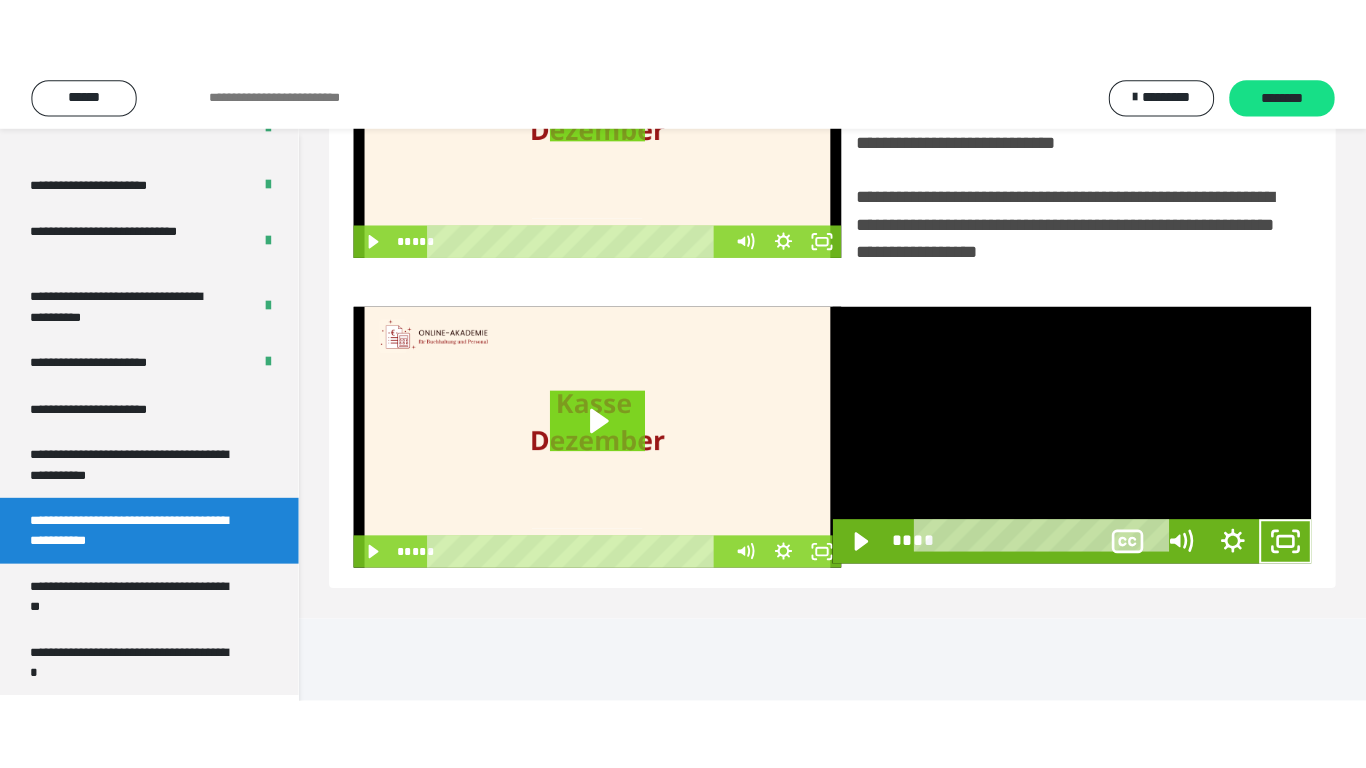 scroll, scrollTop: 358, scrollLeft: 0, axis: vertical 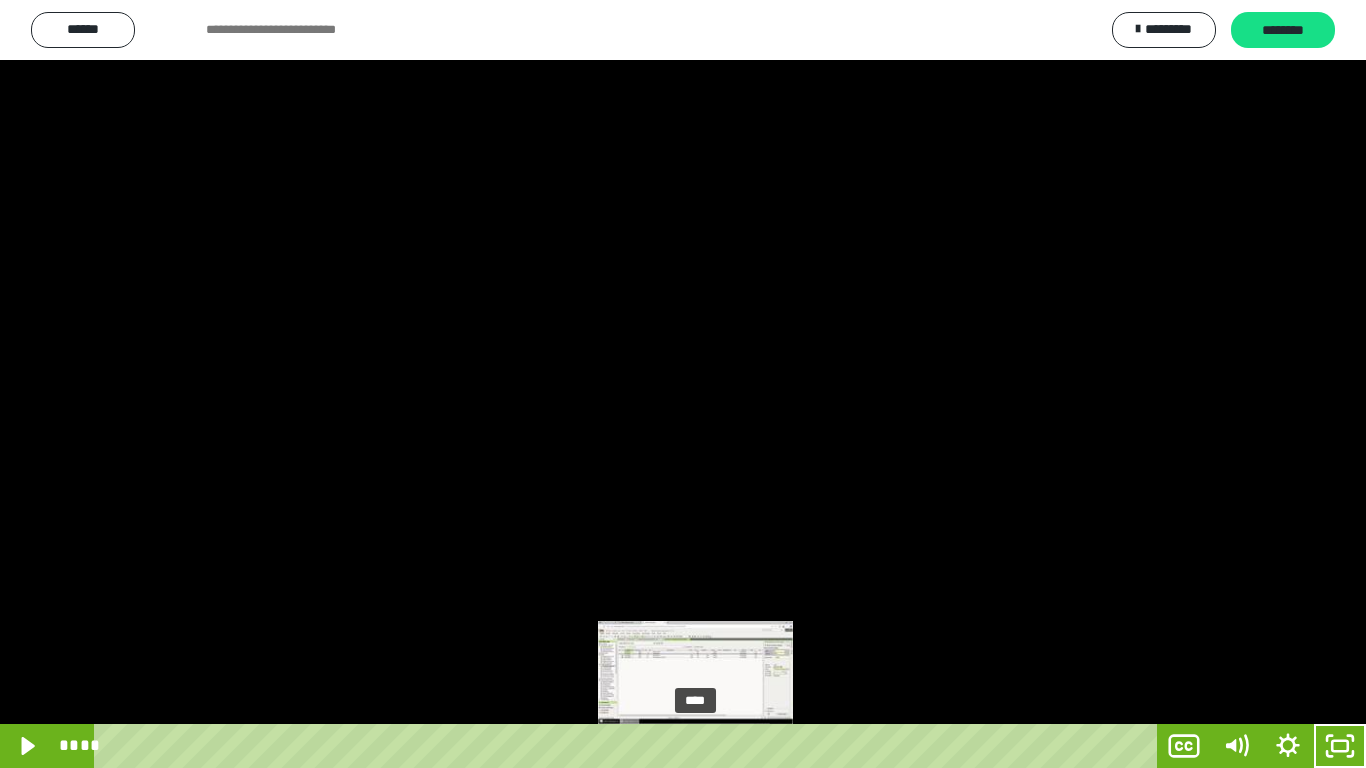click on "****" at bounding box center [629, 746] 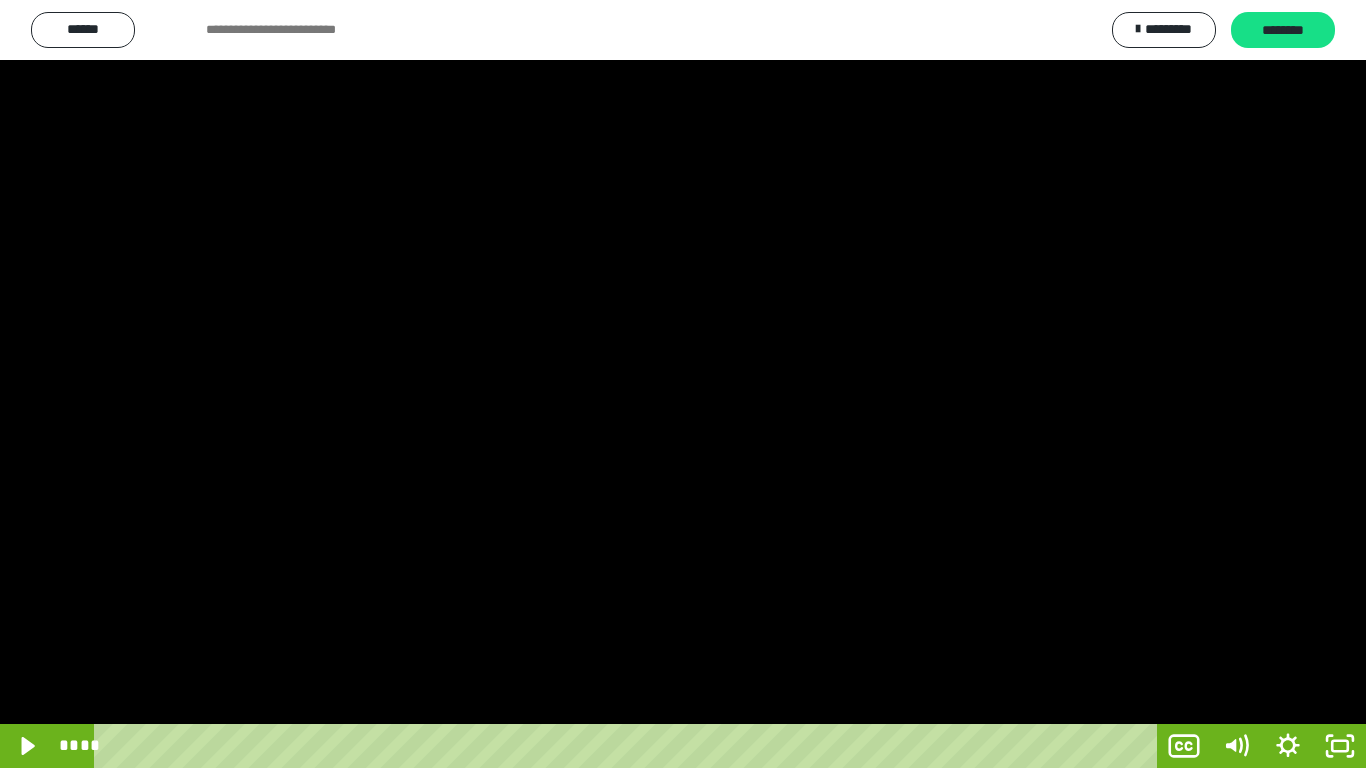 click at bounding box center (683, 384) 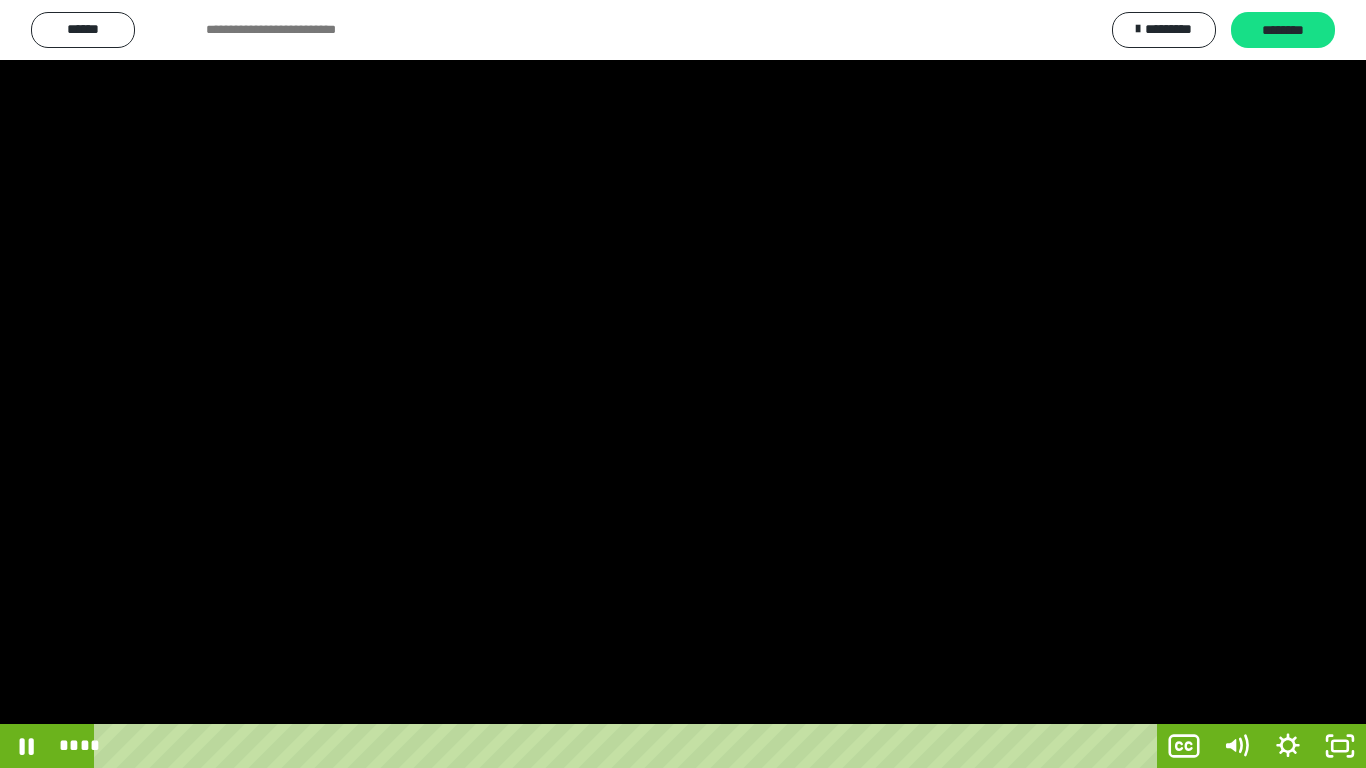 click at bounding box center [683, 384] 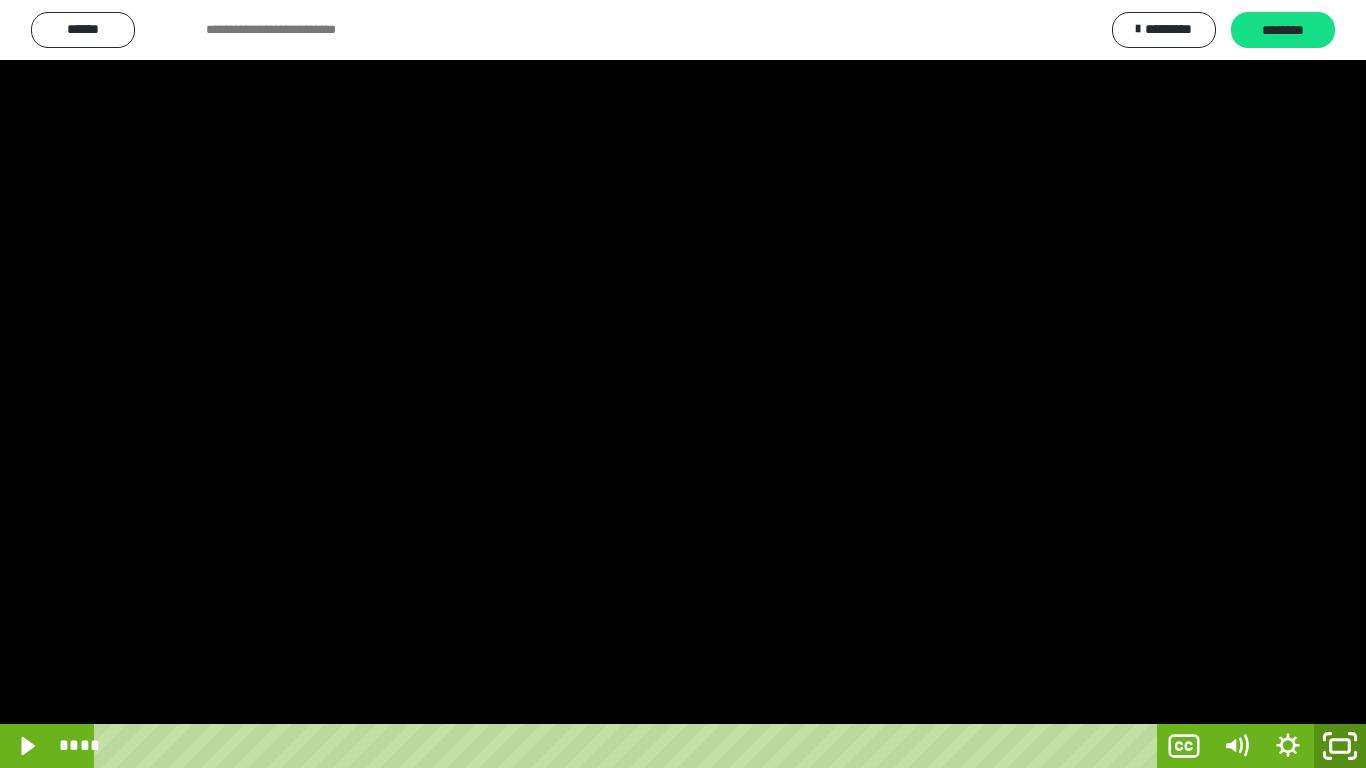 click 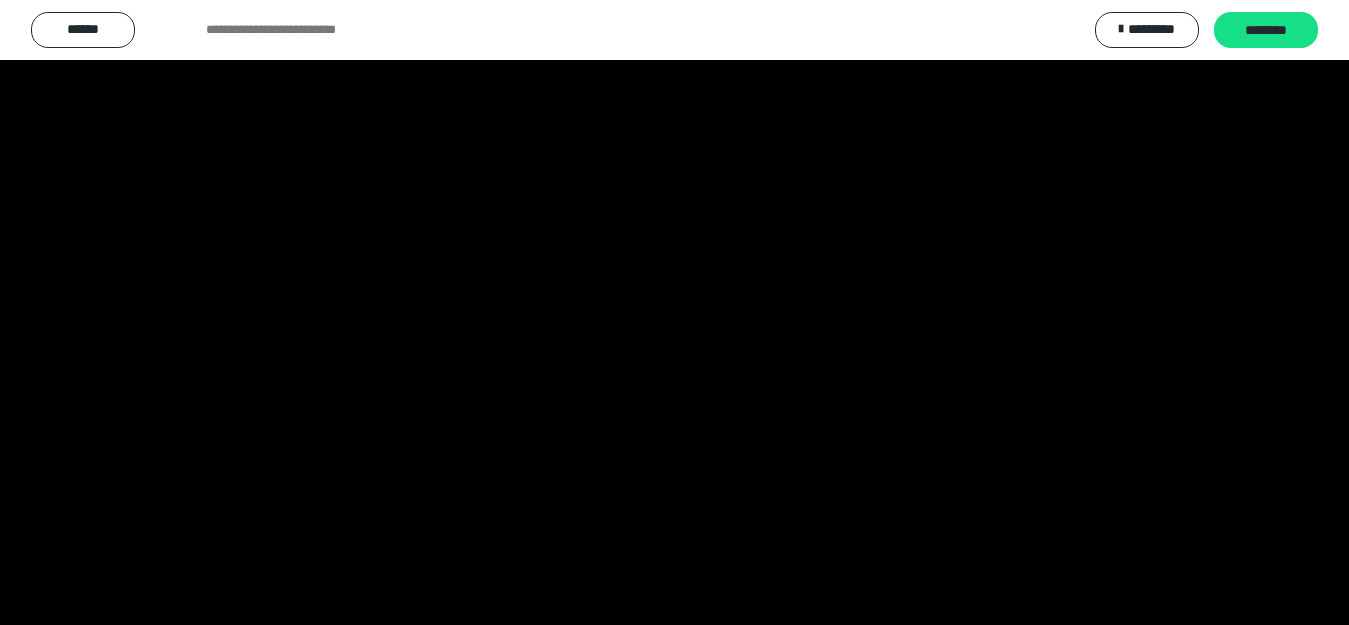 scroll, scrollTop: 4065, scrollLeft: 0, axis: vertical 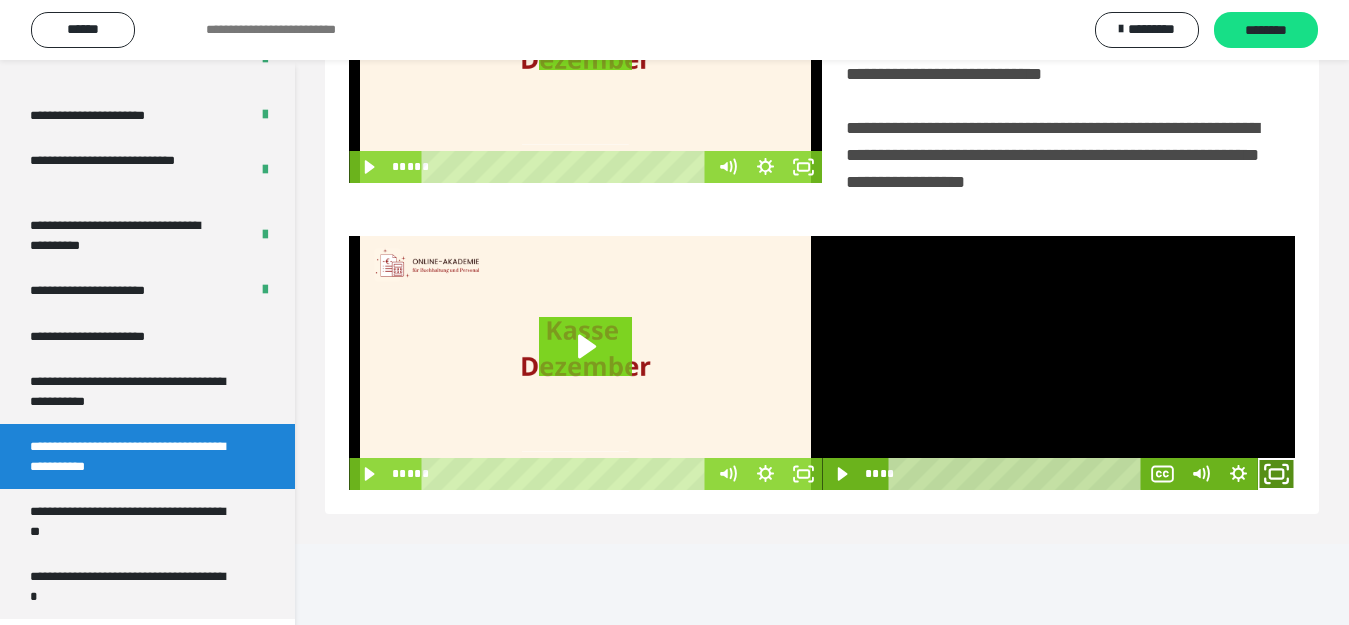 click 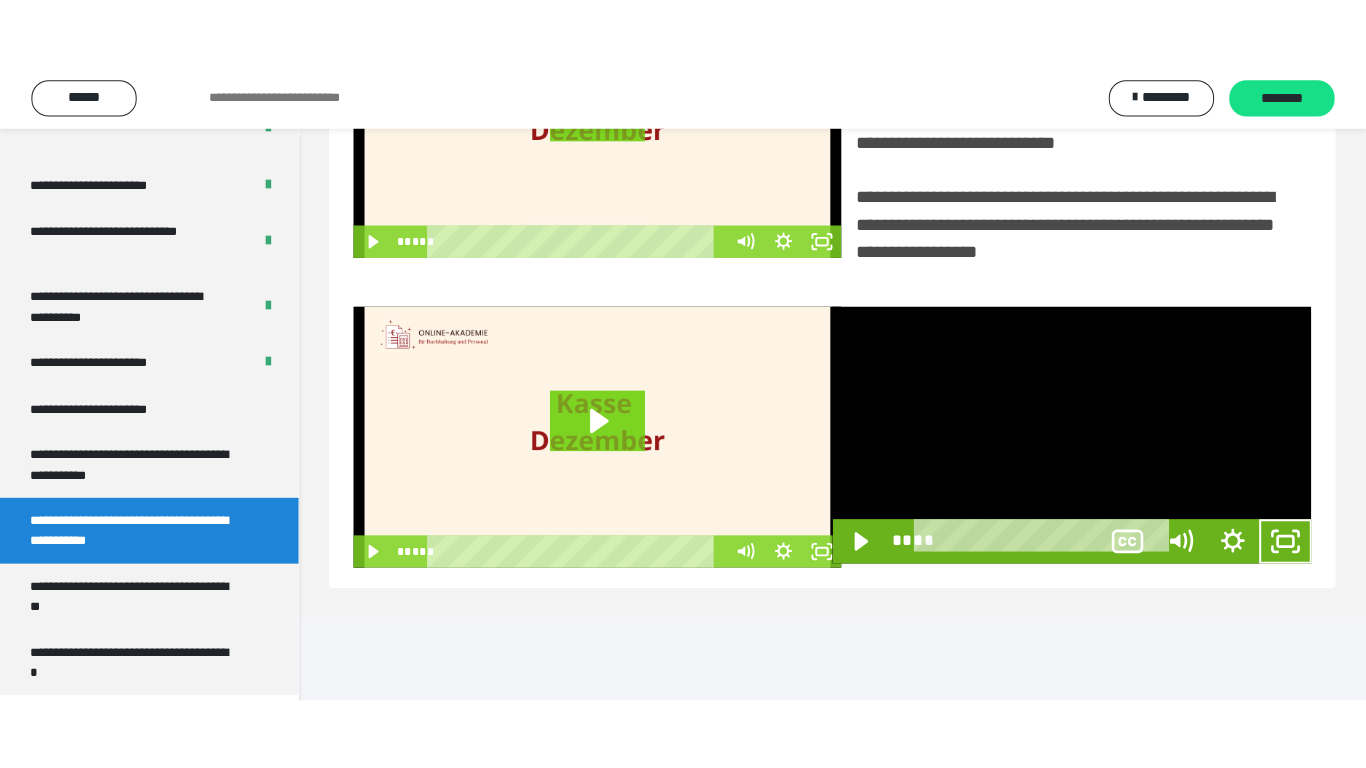 scroll, scrollTop: 358, scrollLeft: 0, axis: vertical 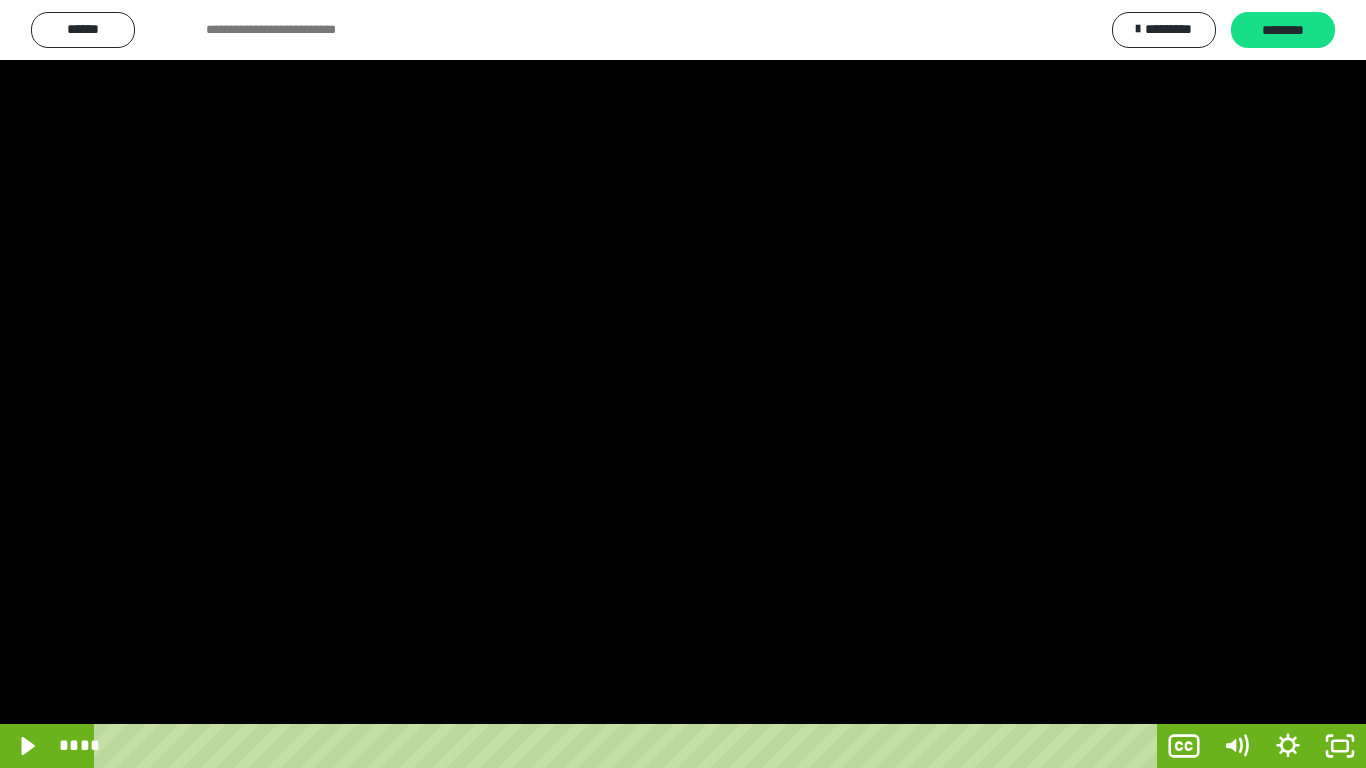 click at bounding box center (683, 384) 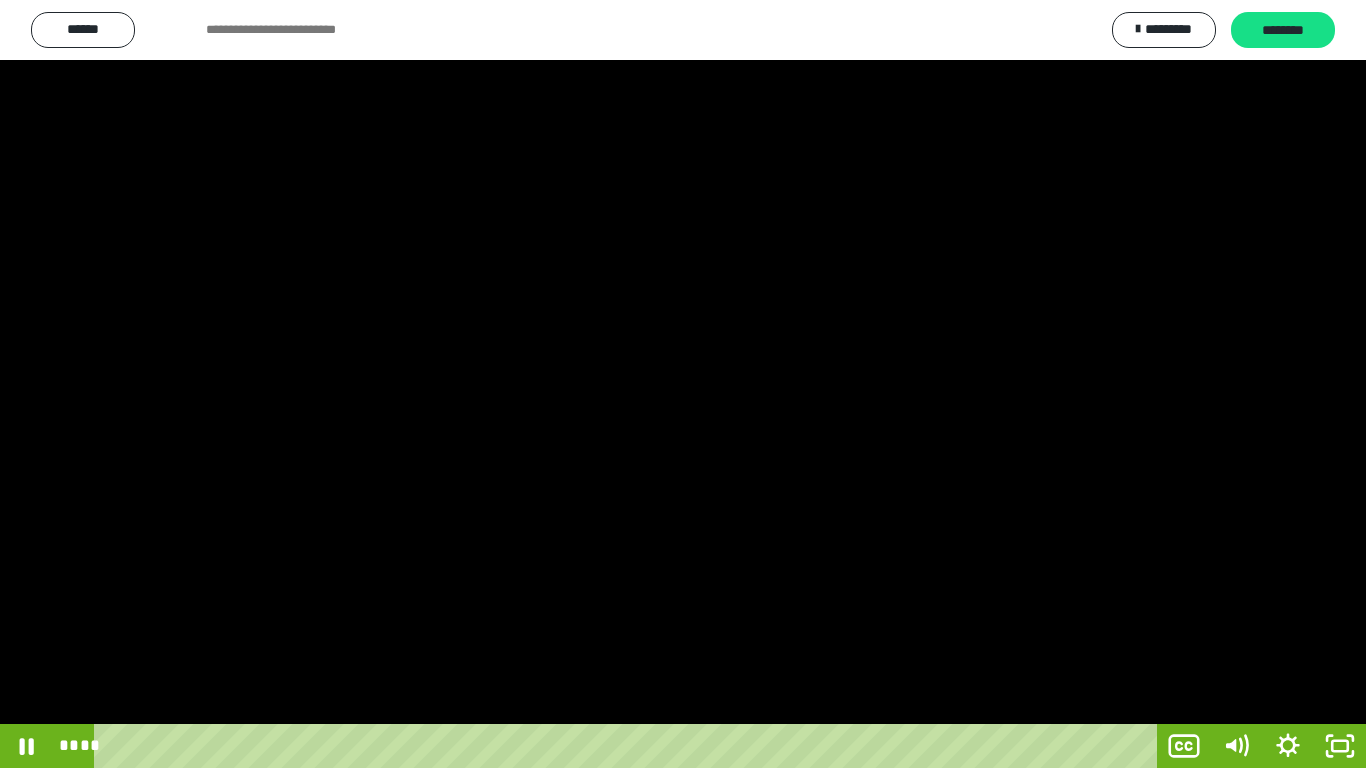 click at bounding box center [683, 384] 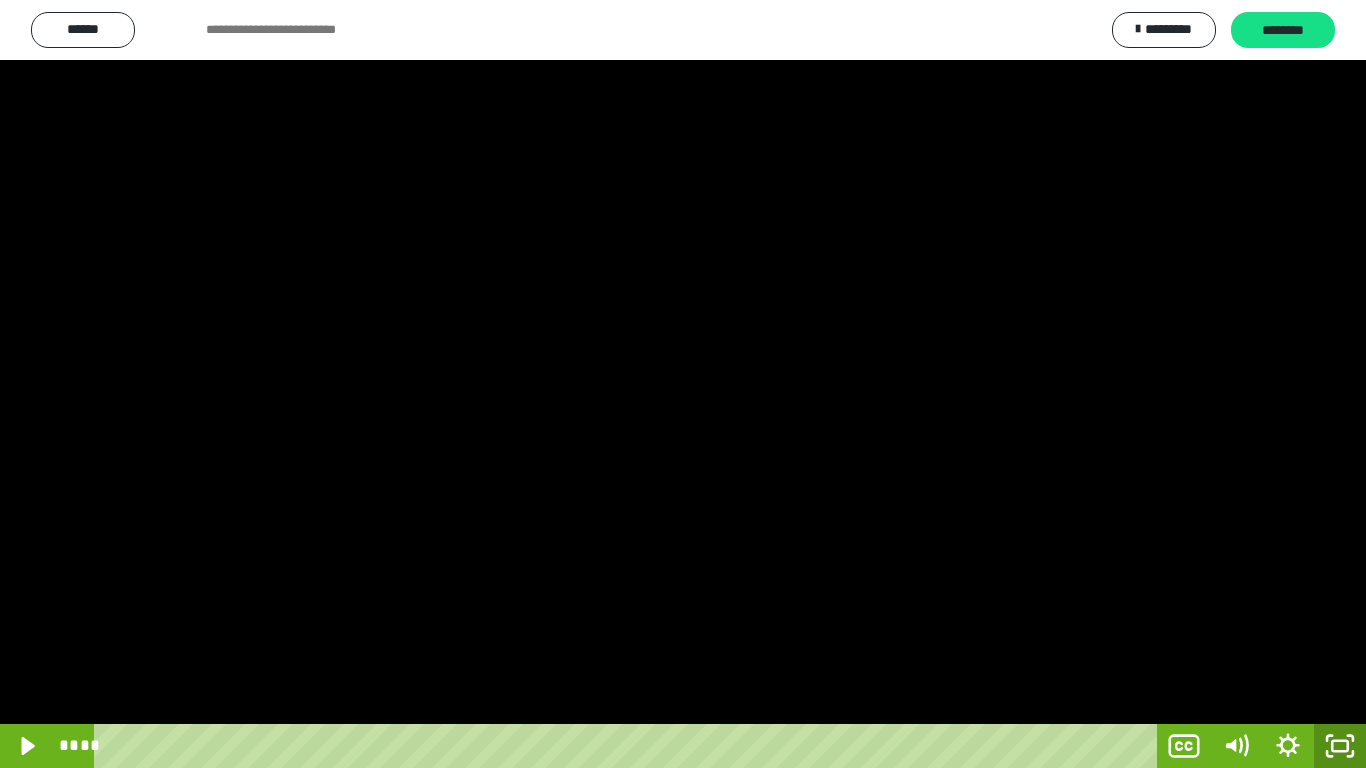click 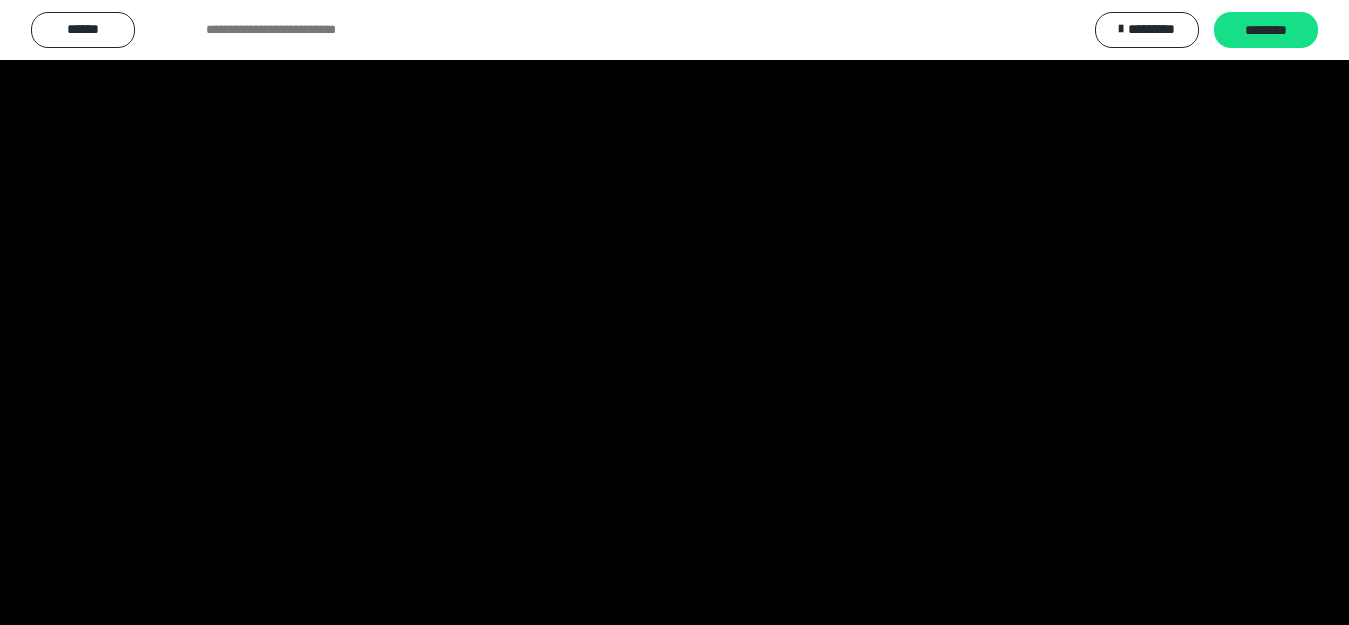 scroll, scrollTop: 4065, scrollLeft: 0, axis: vertical 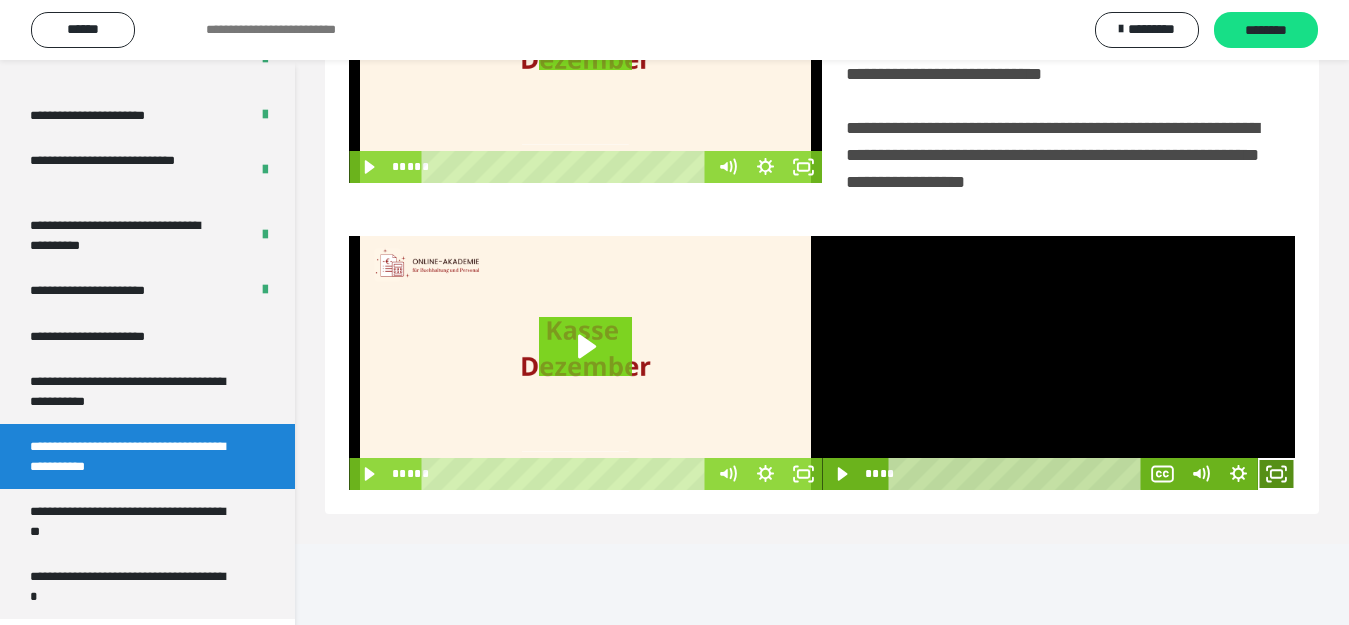 click 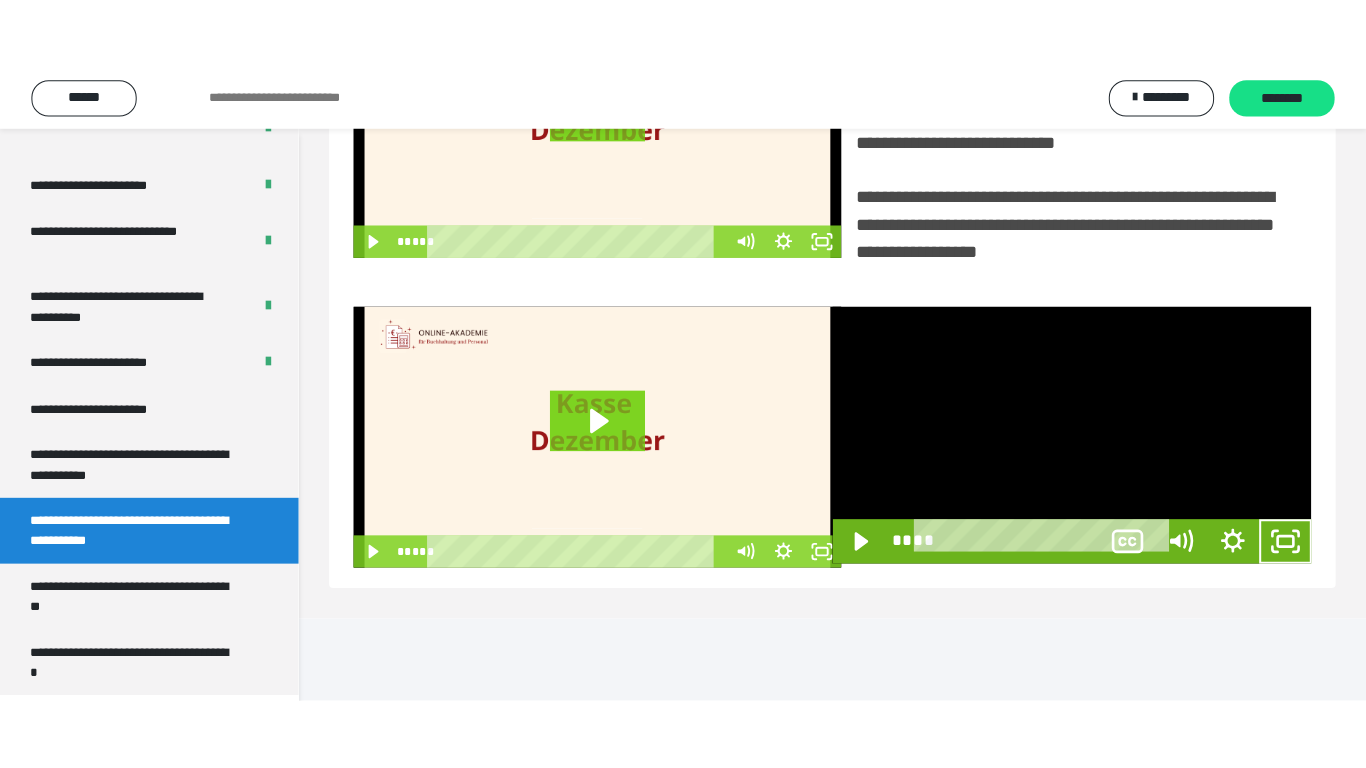 scroll, scrollTop: 358, scrollLeft: 0, axis: vertical 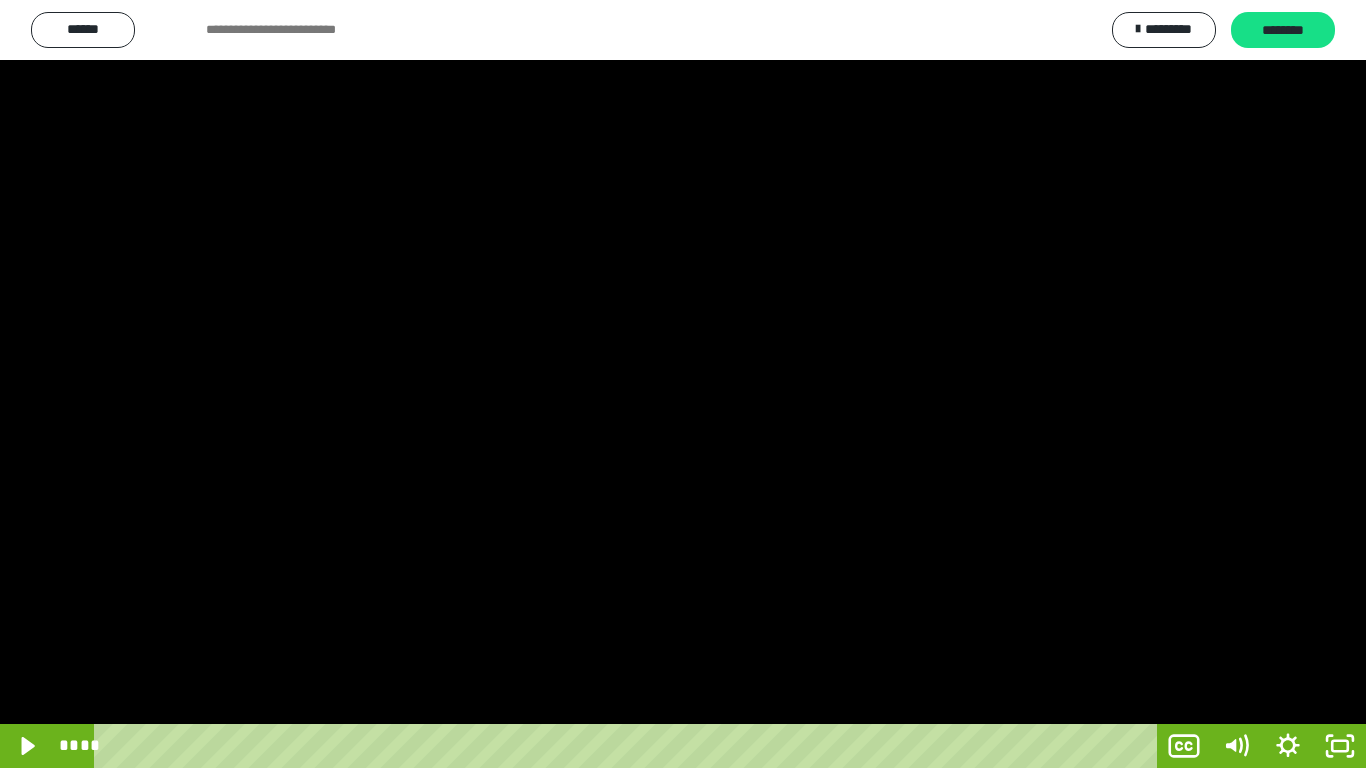 click at bounding box center [683, 384] 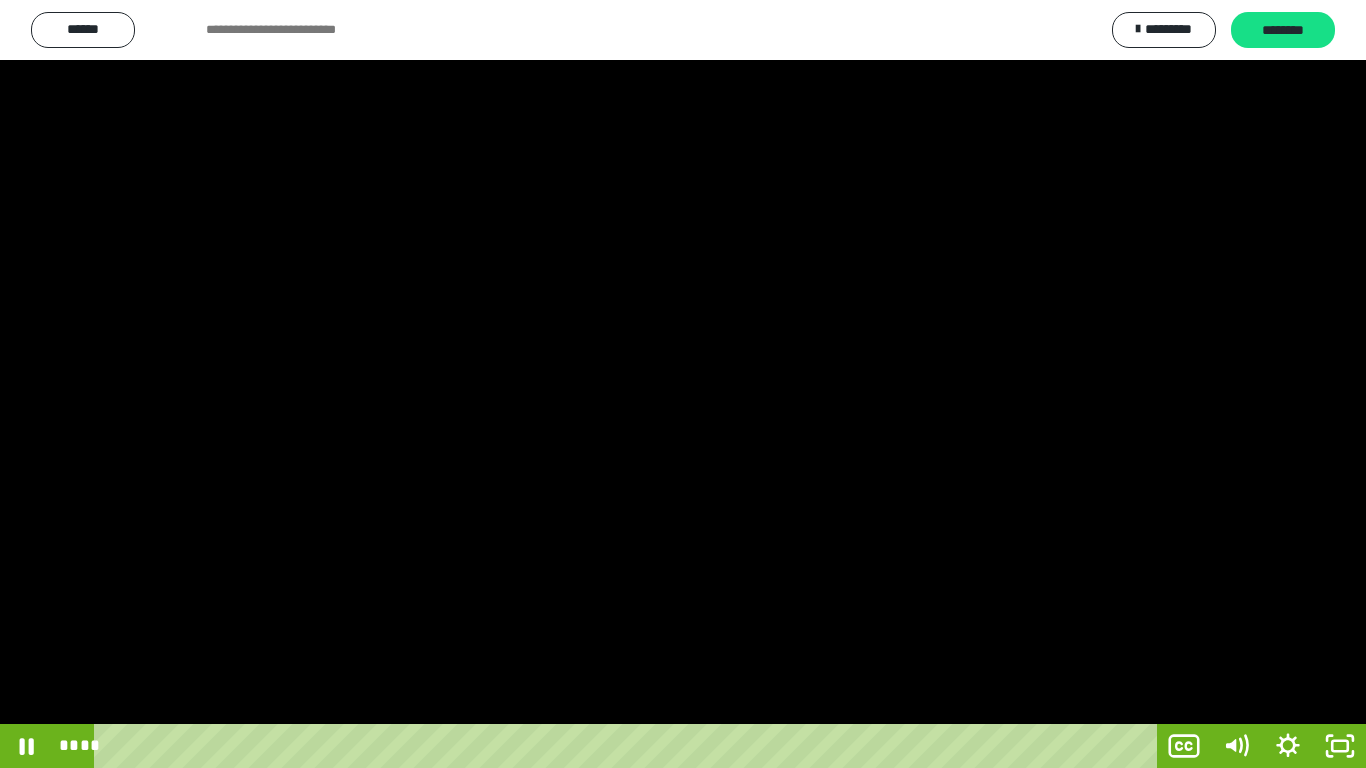 click at bounding box center (683, 384) 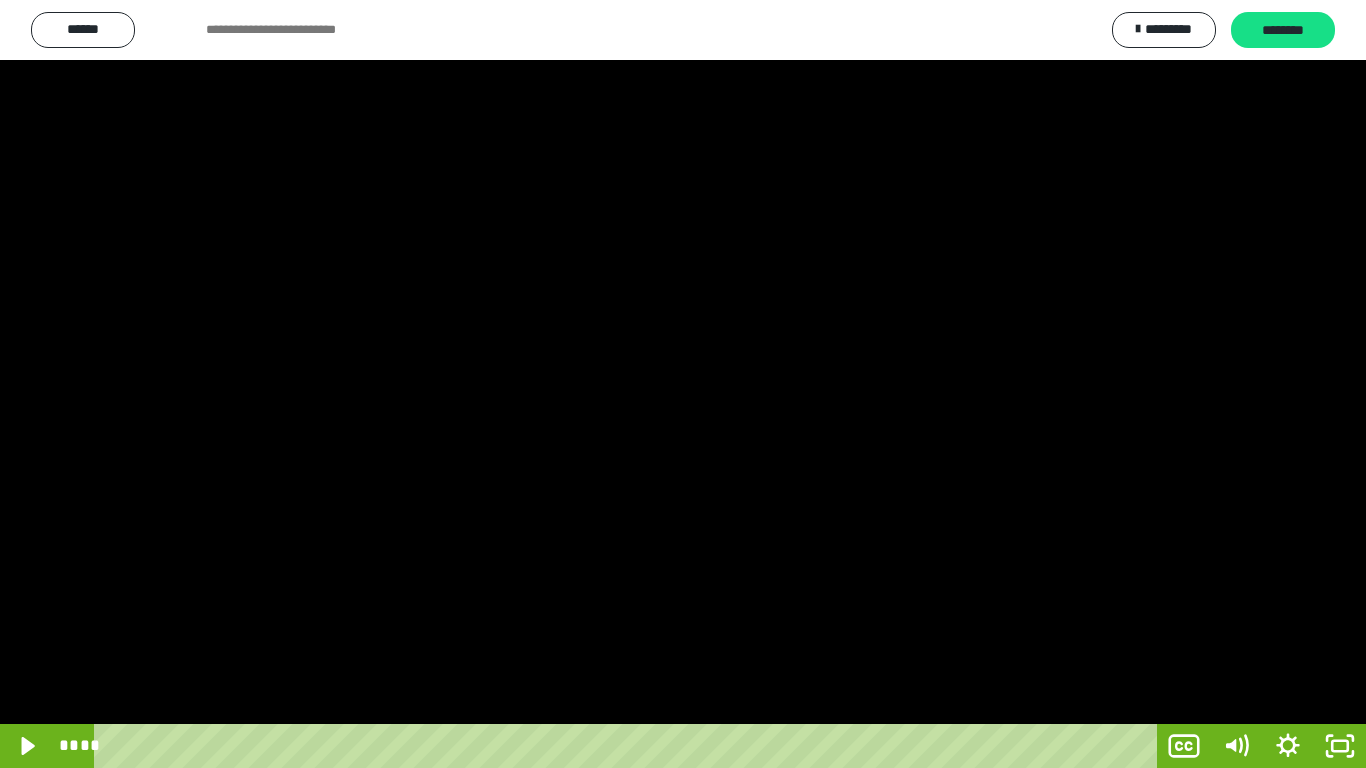 click at bounding box center [683, 384] 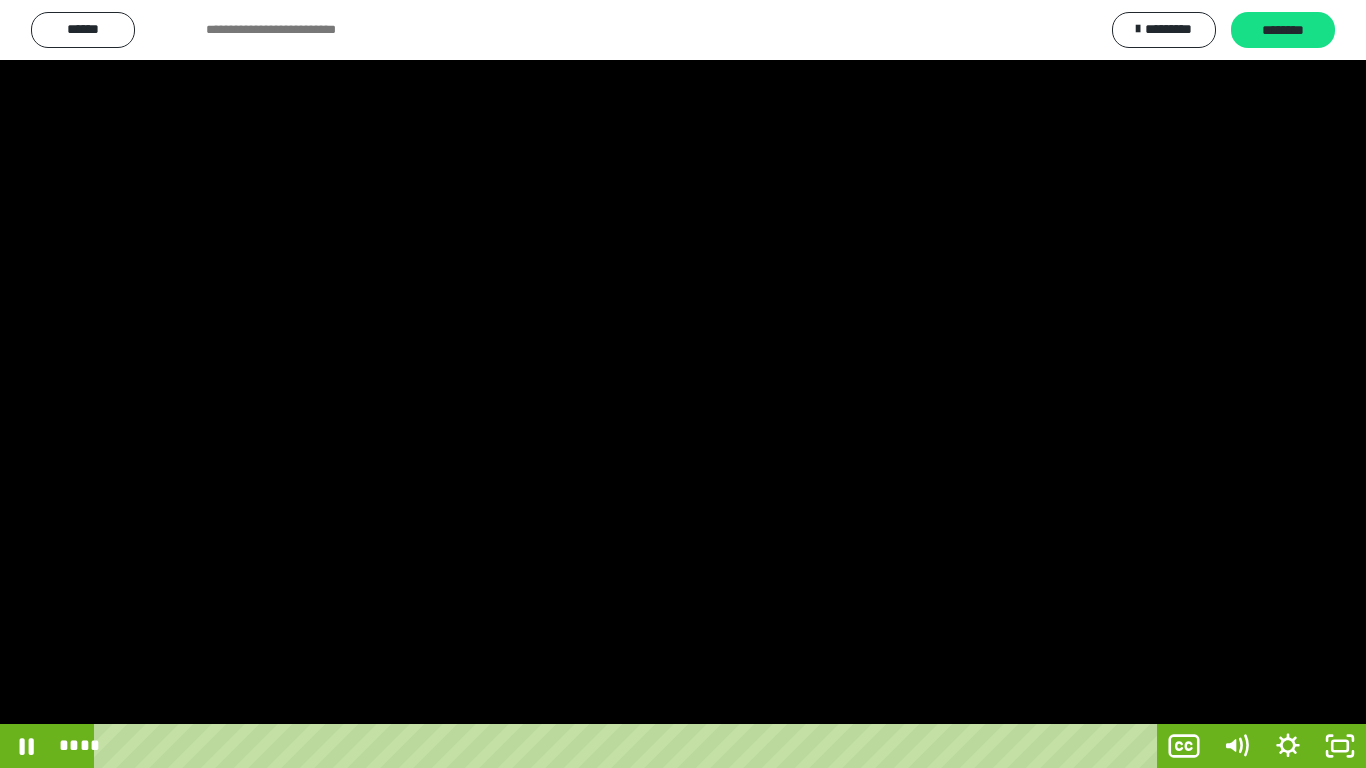 click at bounding box center [683, 384] 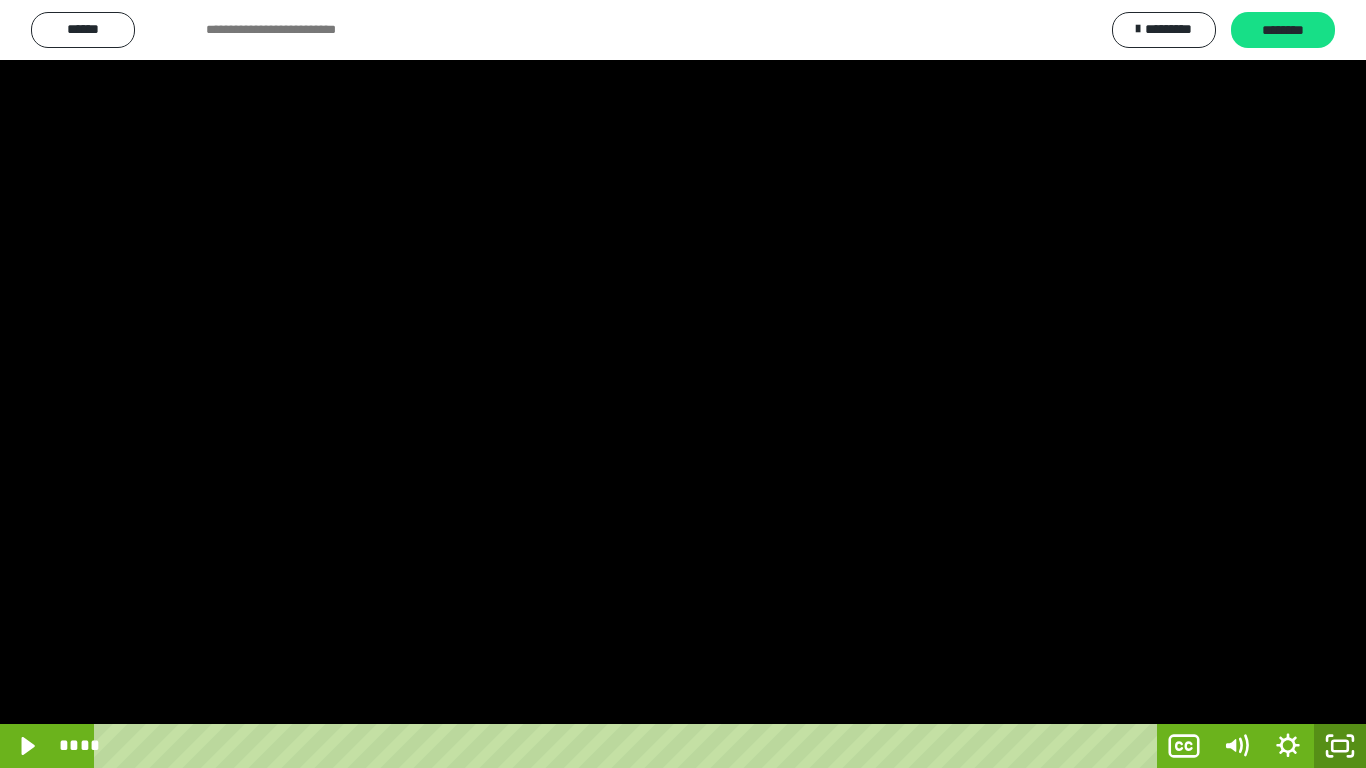 click 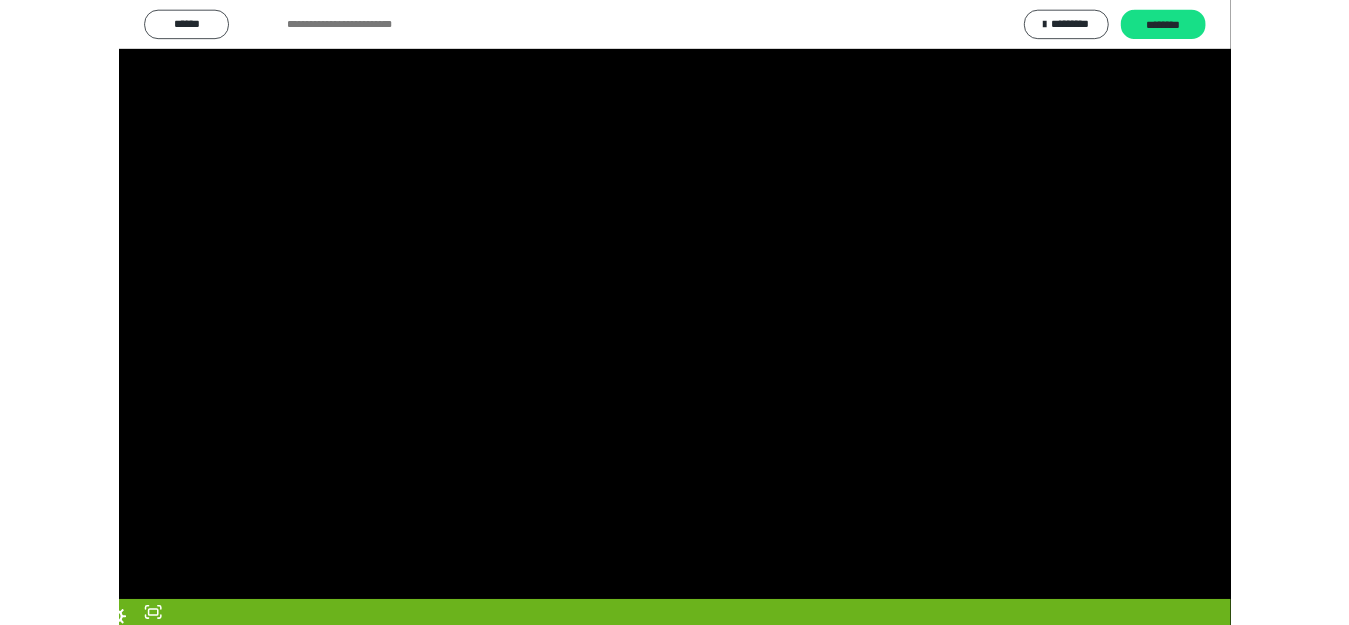 scroll, scrollTop: 4065, scrollLeft: 0, axis: vertical 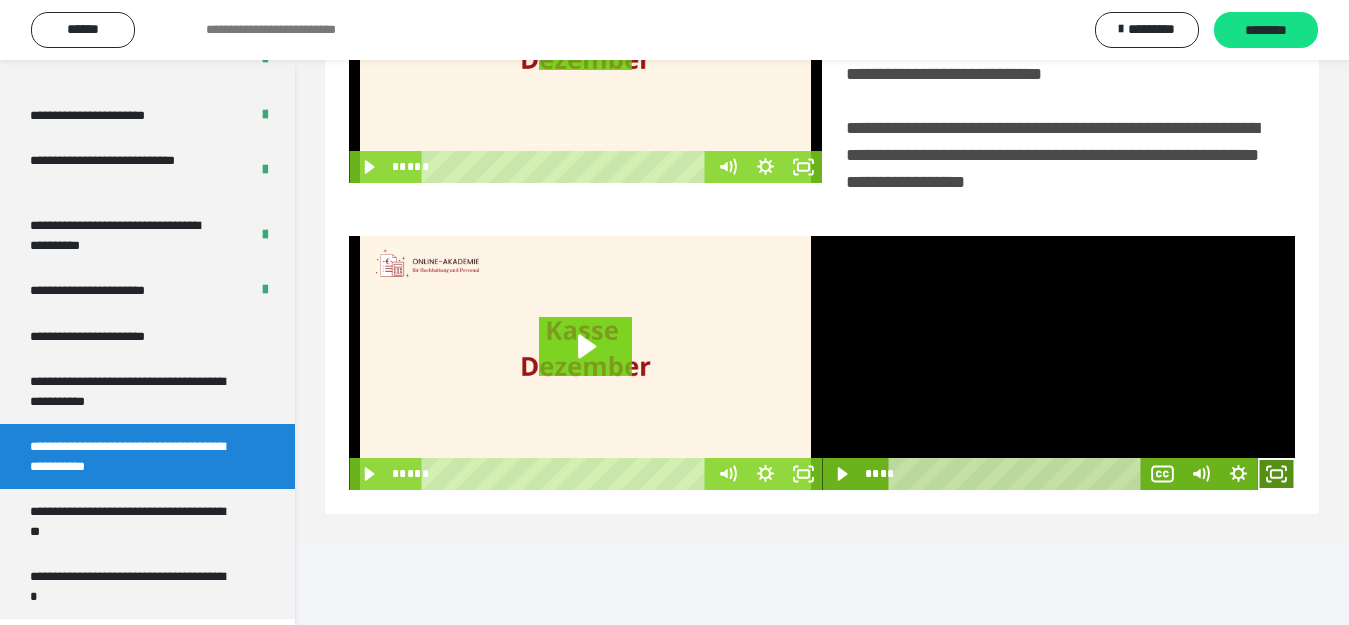 click 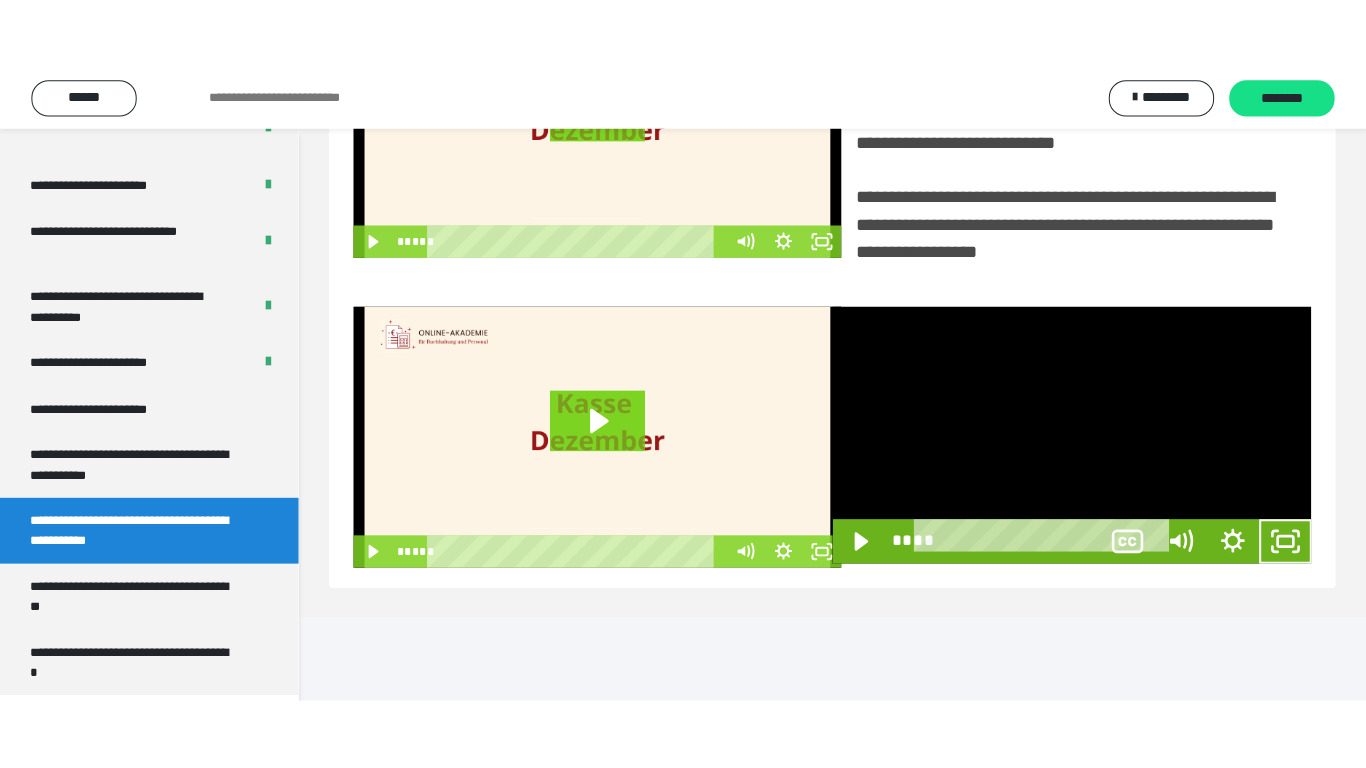 scroll, scrollTop: 358, scrollLeft: 0, axis: vertical 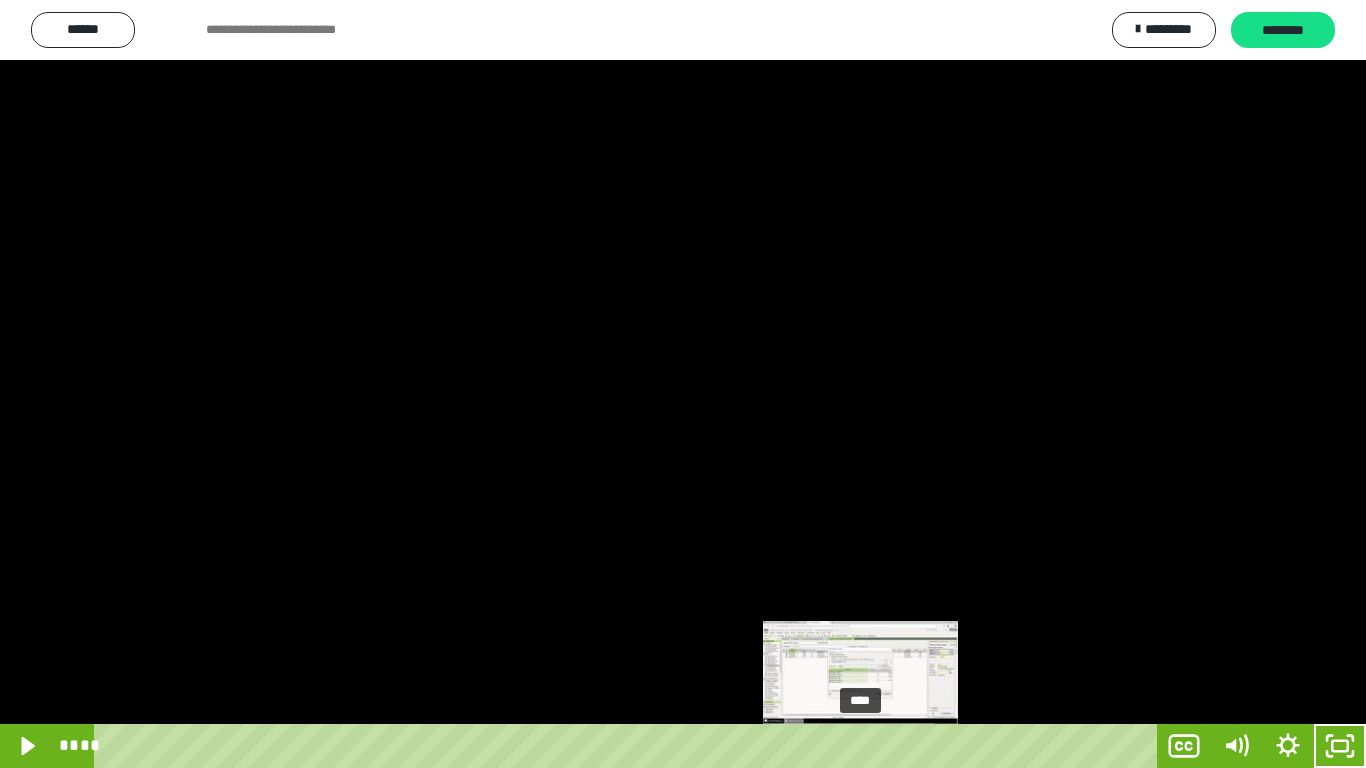 click on "****" at bounding box center [629, 746] 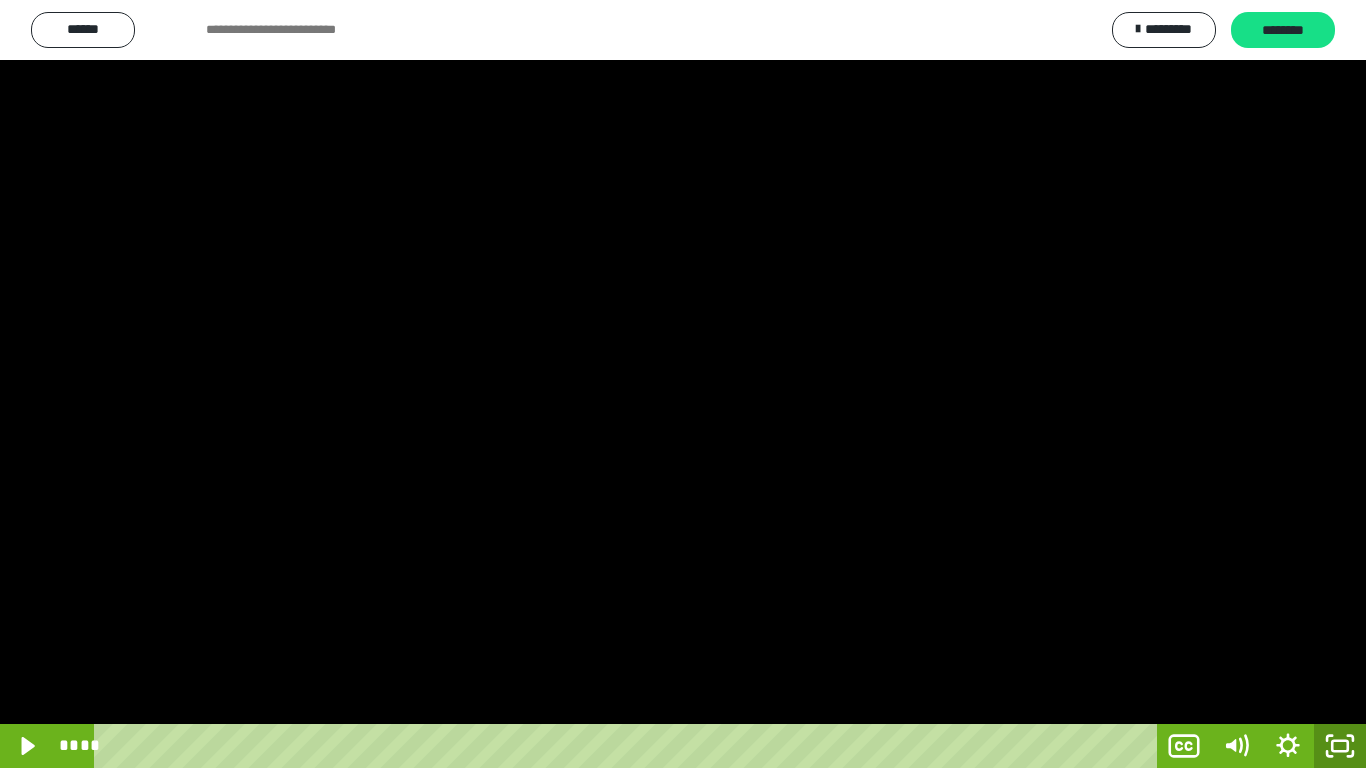 click 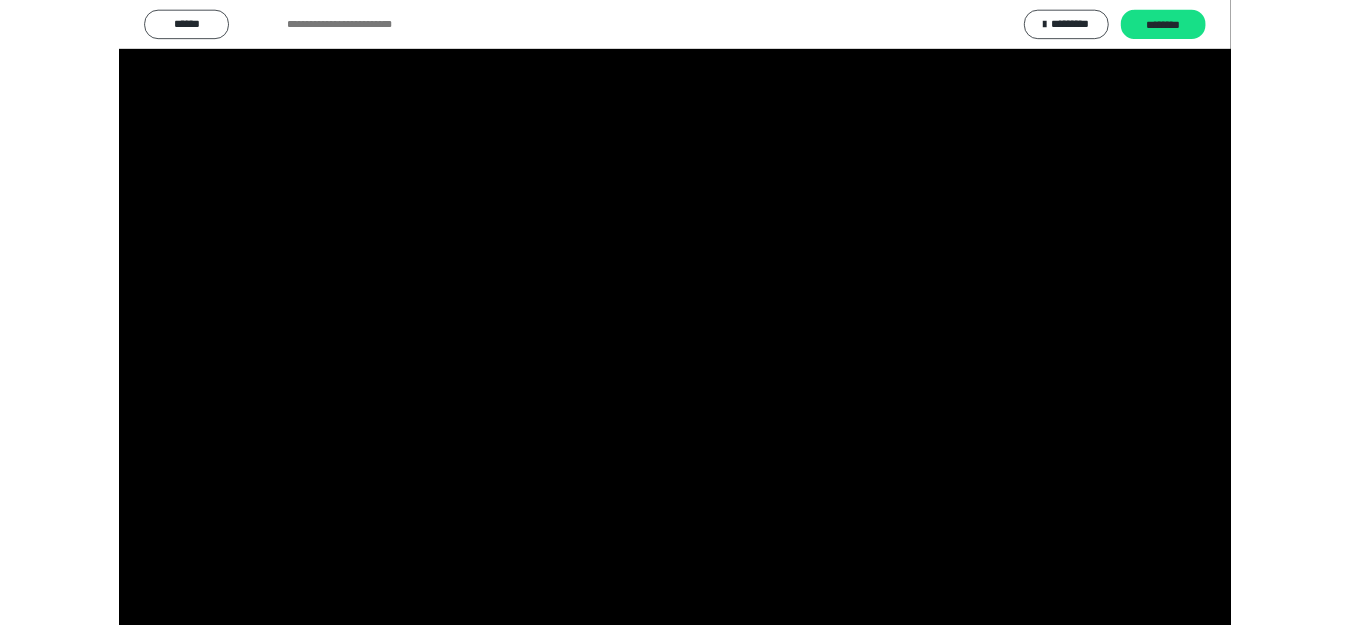scroll, scrollTop: 4065, scrollLeft: 0, axis: vertical 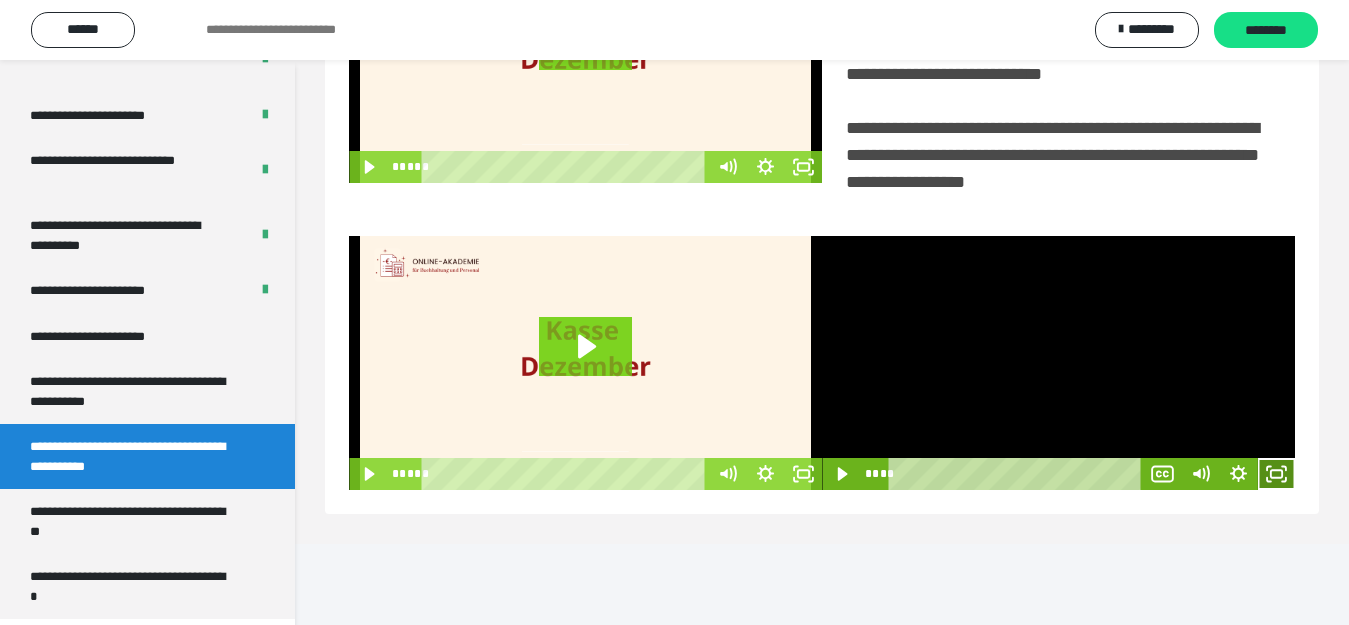 click 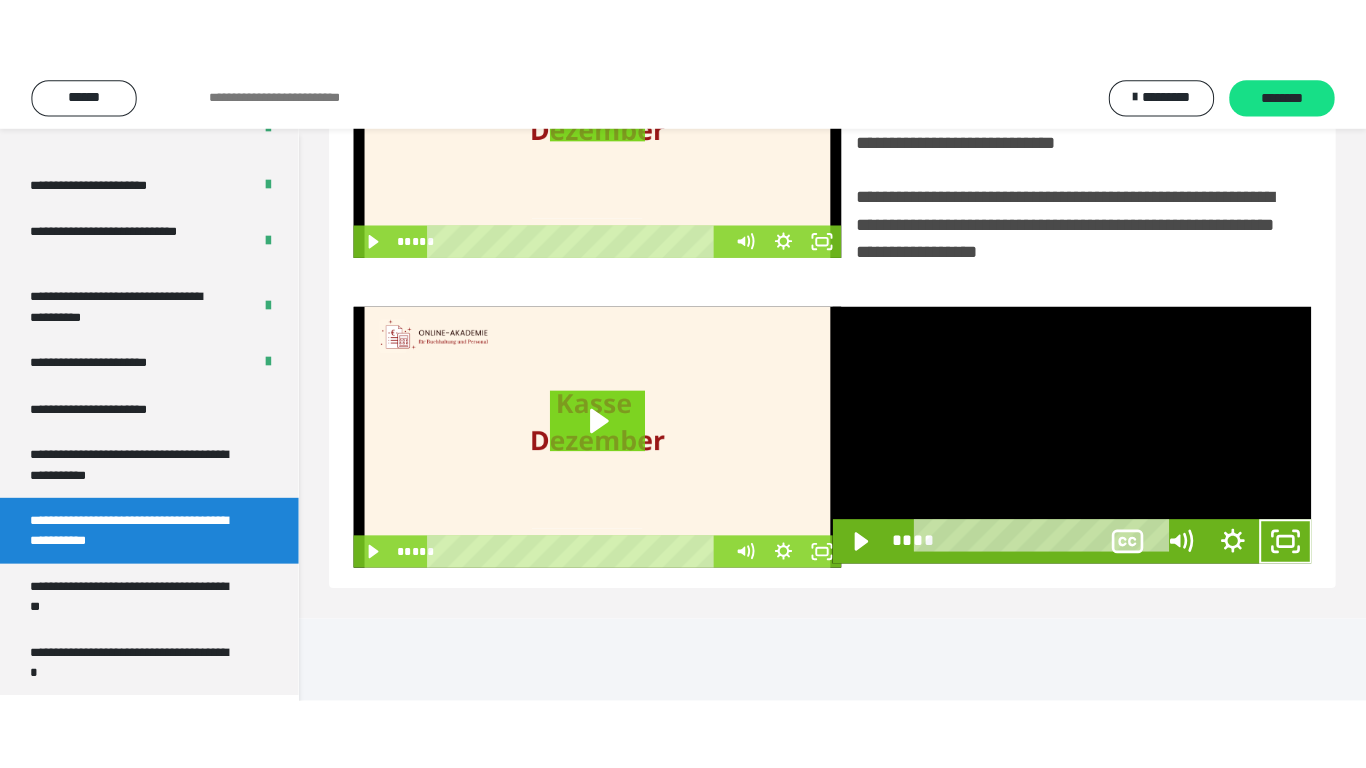 scroll, scrollTop: 358, scrollLeft: 0, axis: vertical 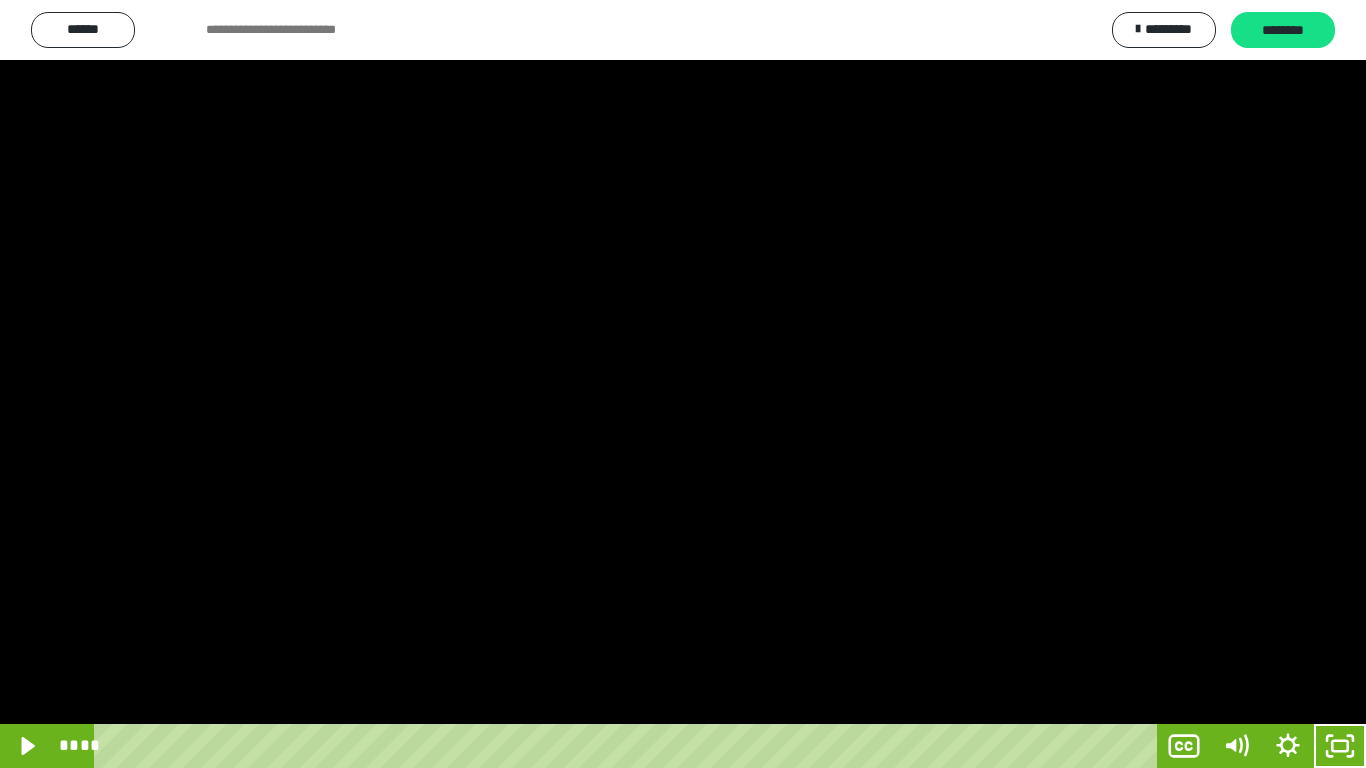 click at bounding box center (683, 384) 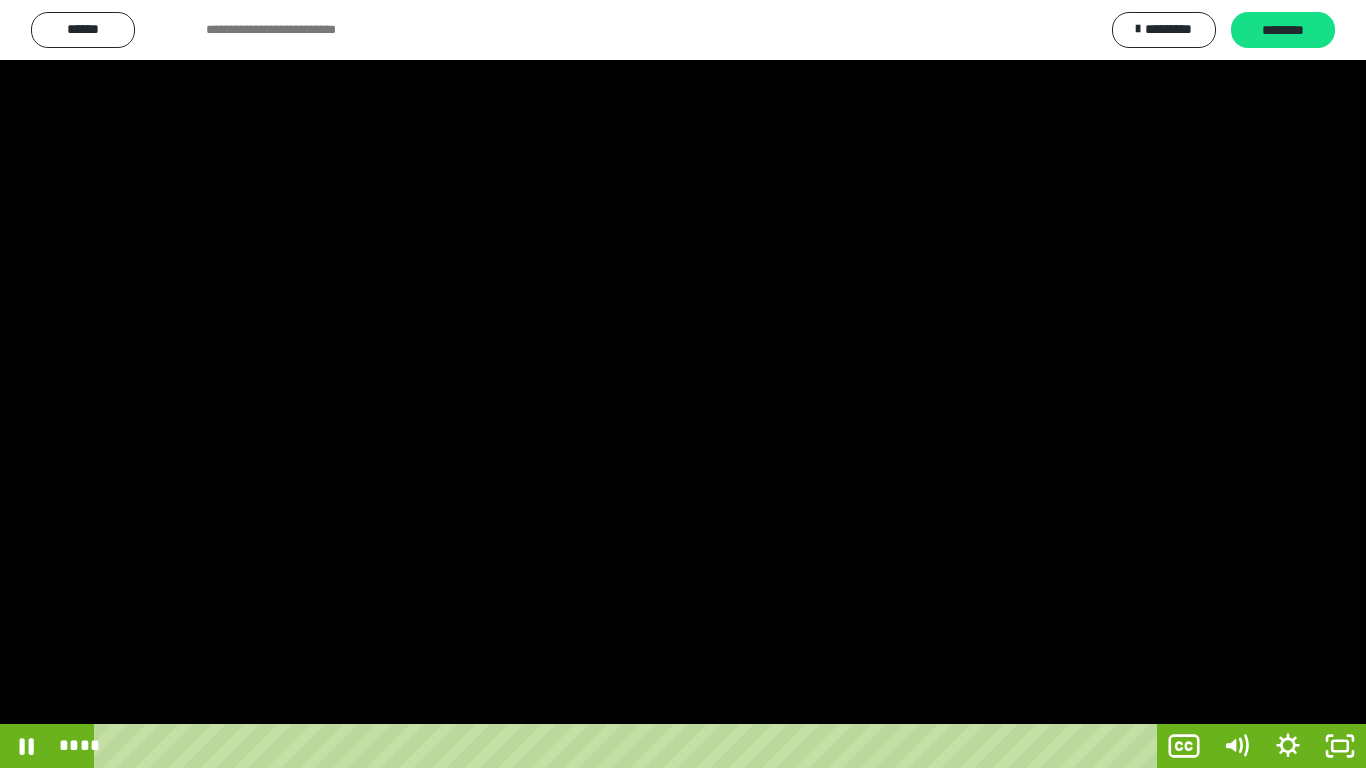 click at bounding box center [683, 384] 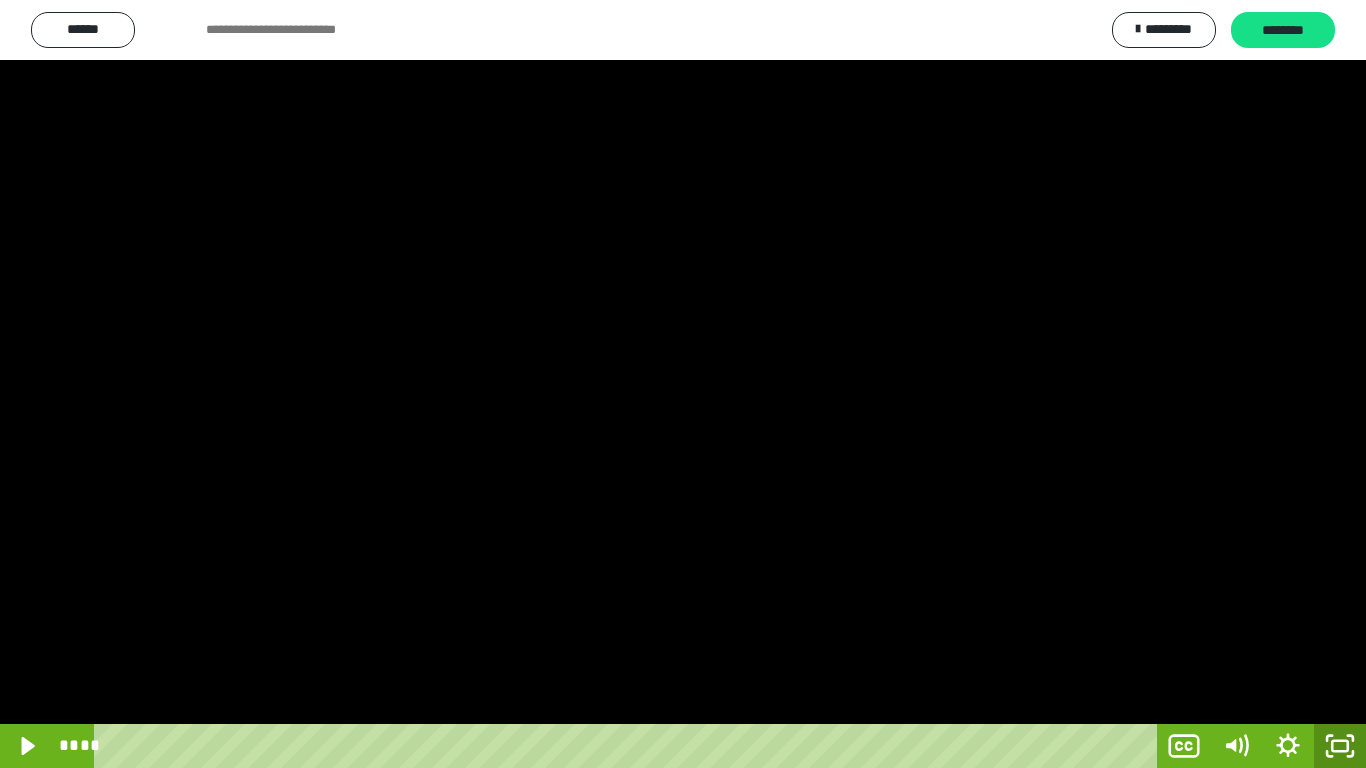 click 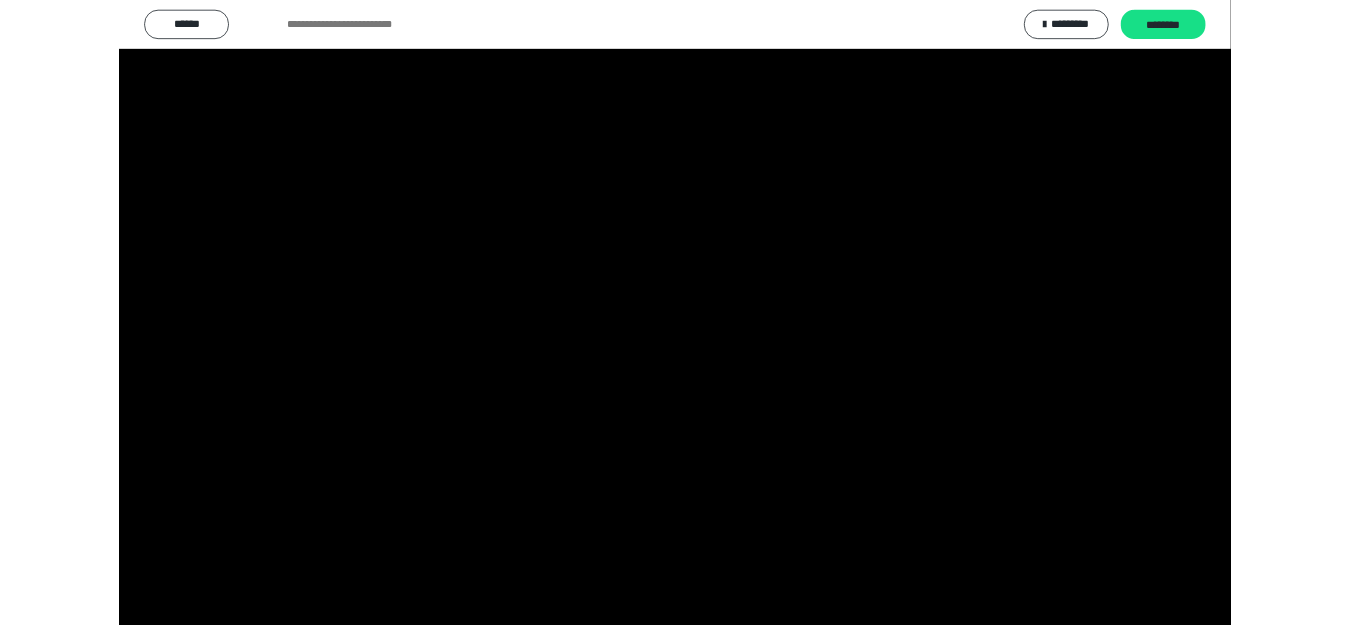 scroll, scrollTop: 4065, scrollLeft: 0, axis: vertical 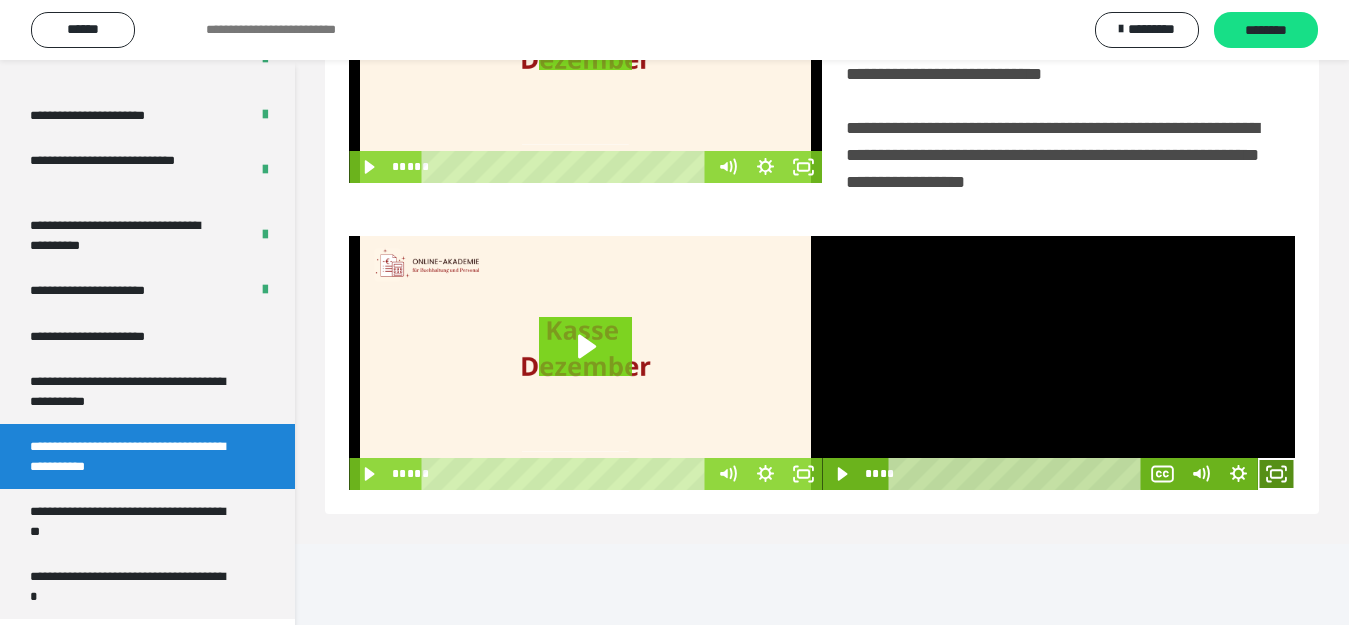 click 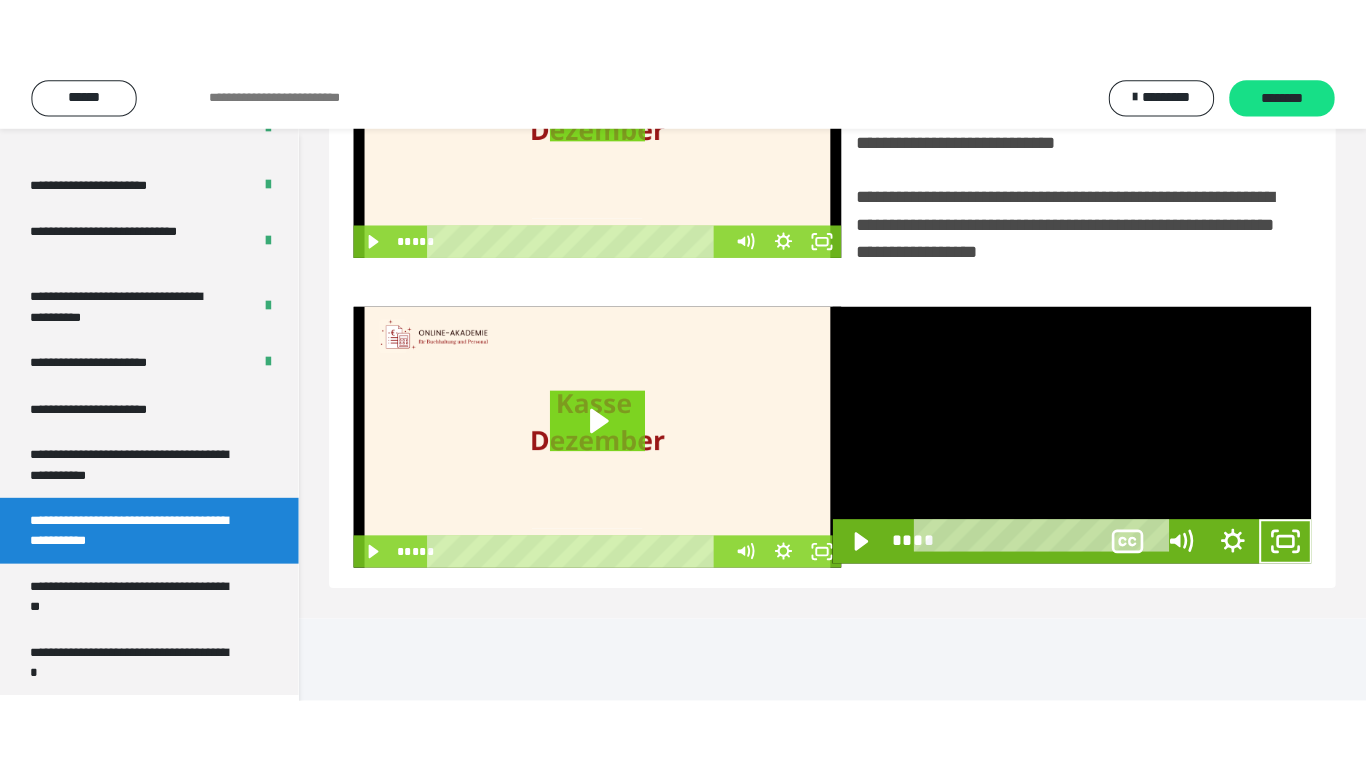 scroll, scrollTop: 358, scrollLeft: 0, axis: vertical 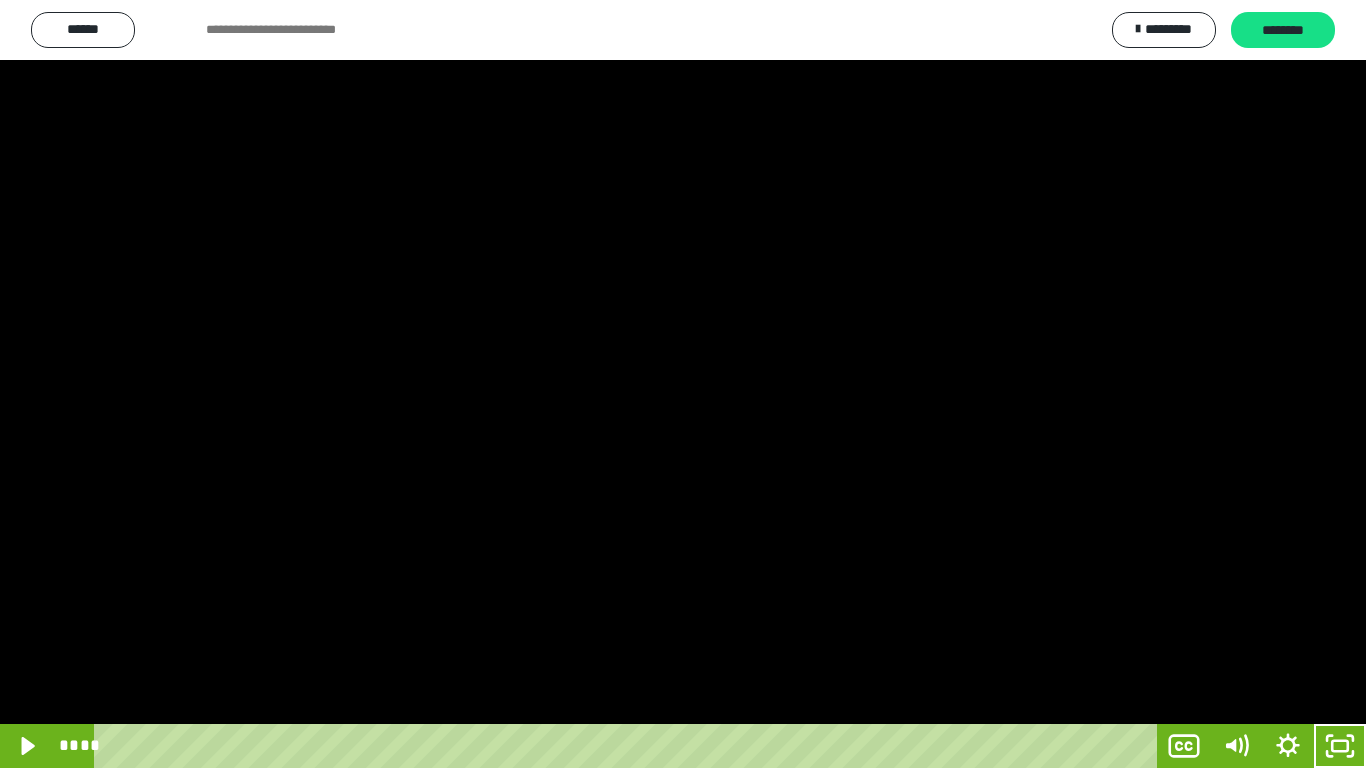 click at bounding box center (683, 384) 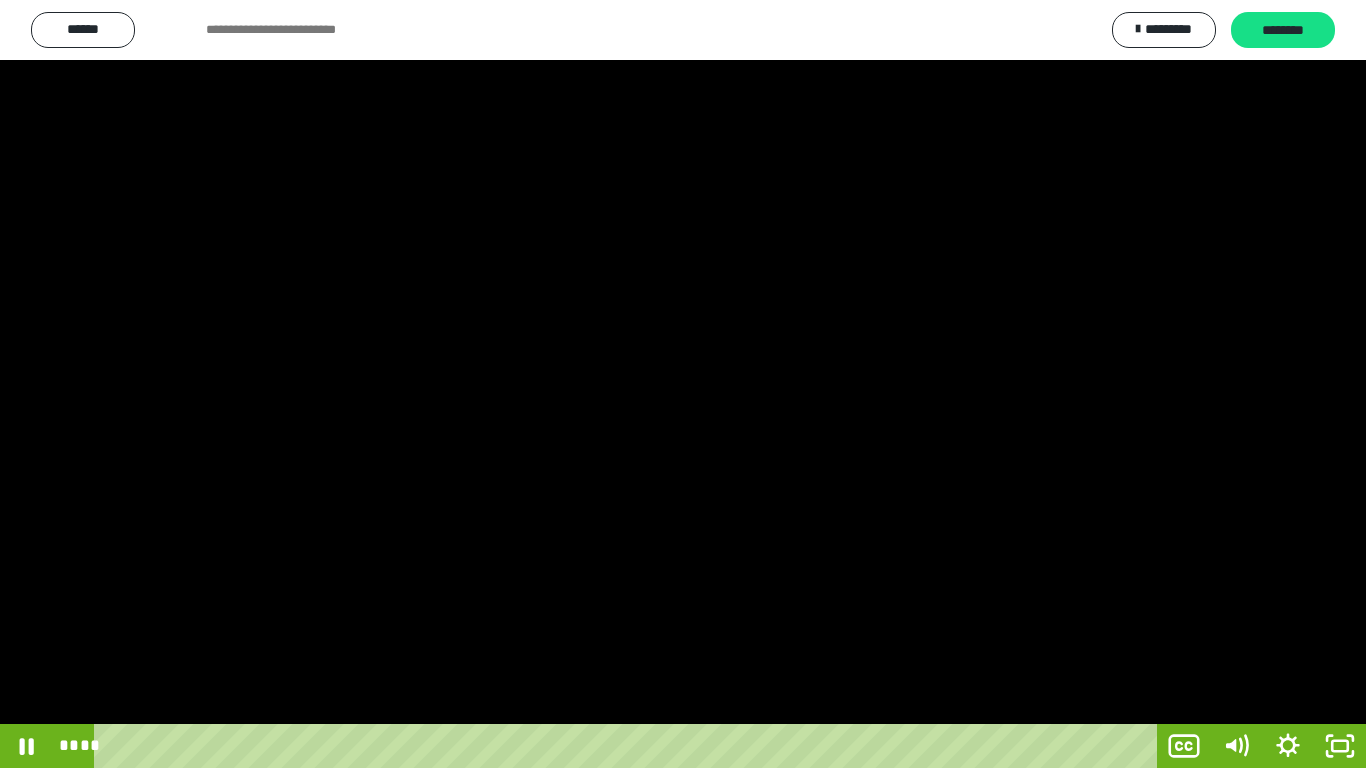 click at bounding box center (683, 384) 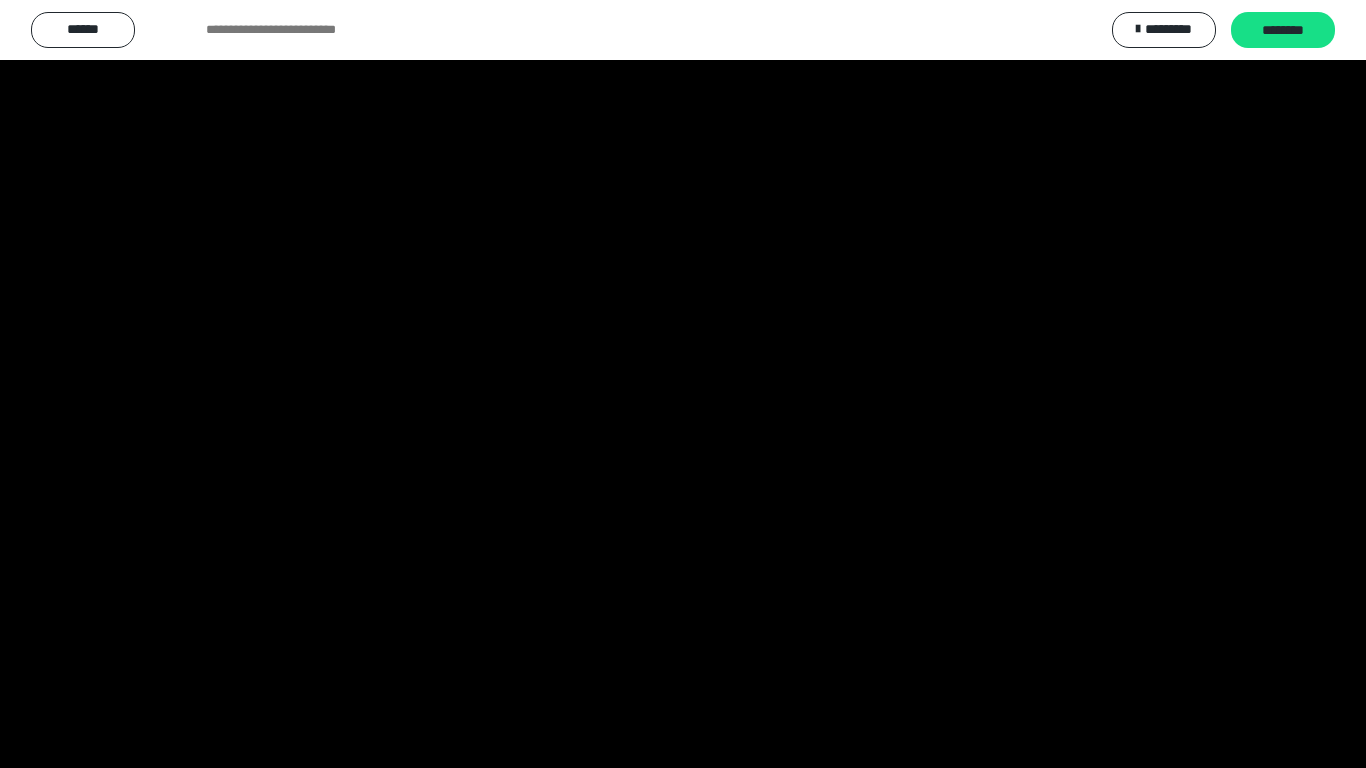 click at bounding box center (683, 384) 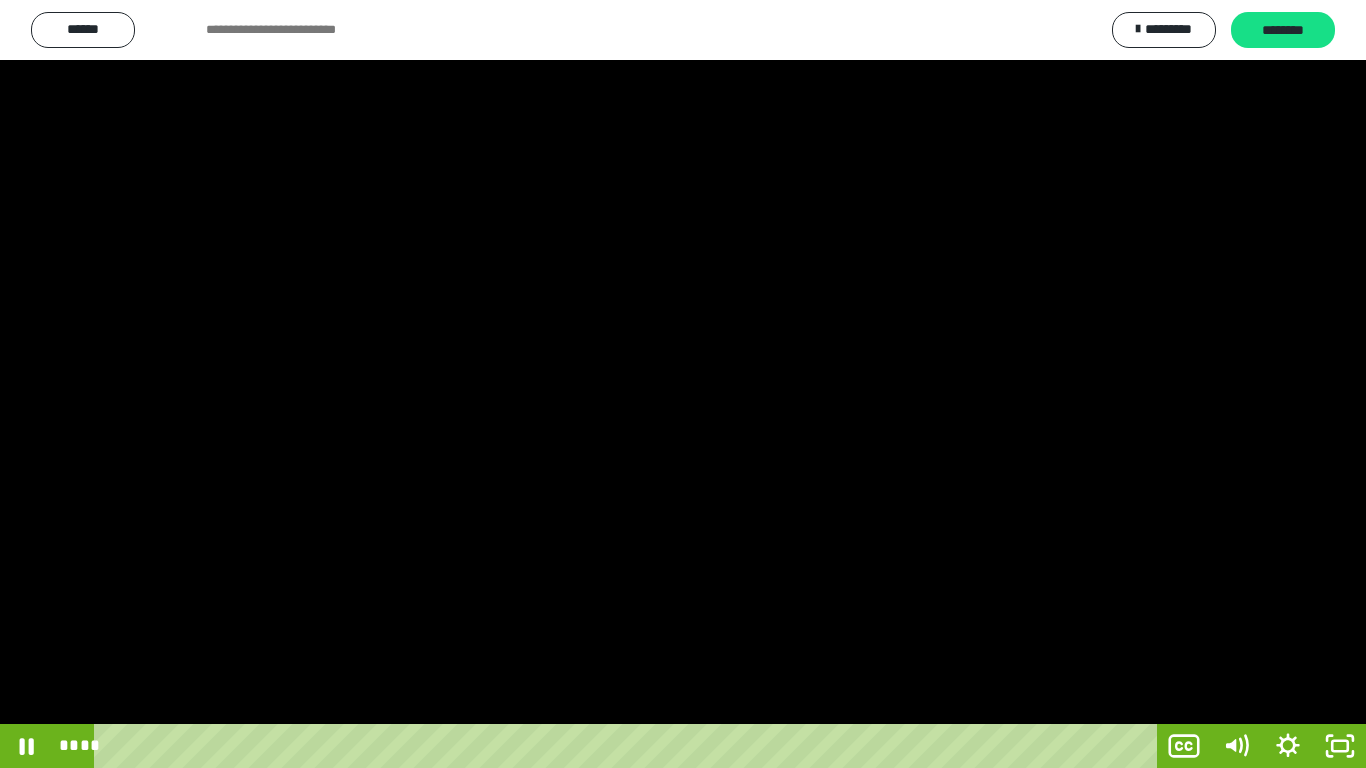 click at bounding box center [683, 384] 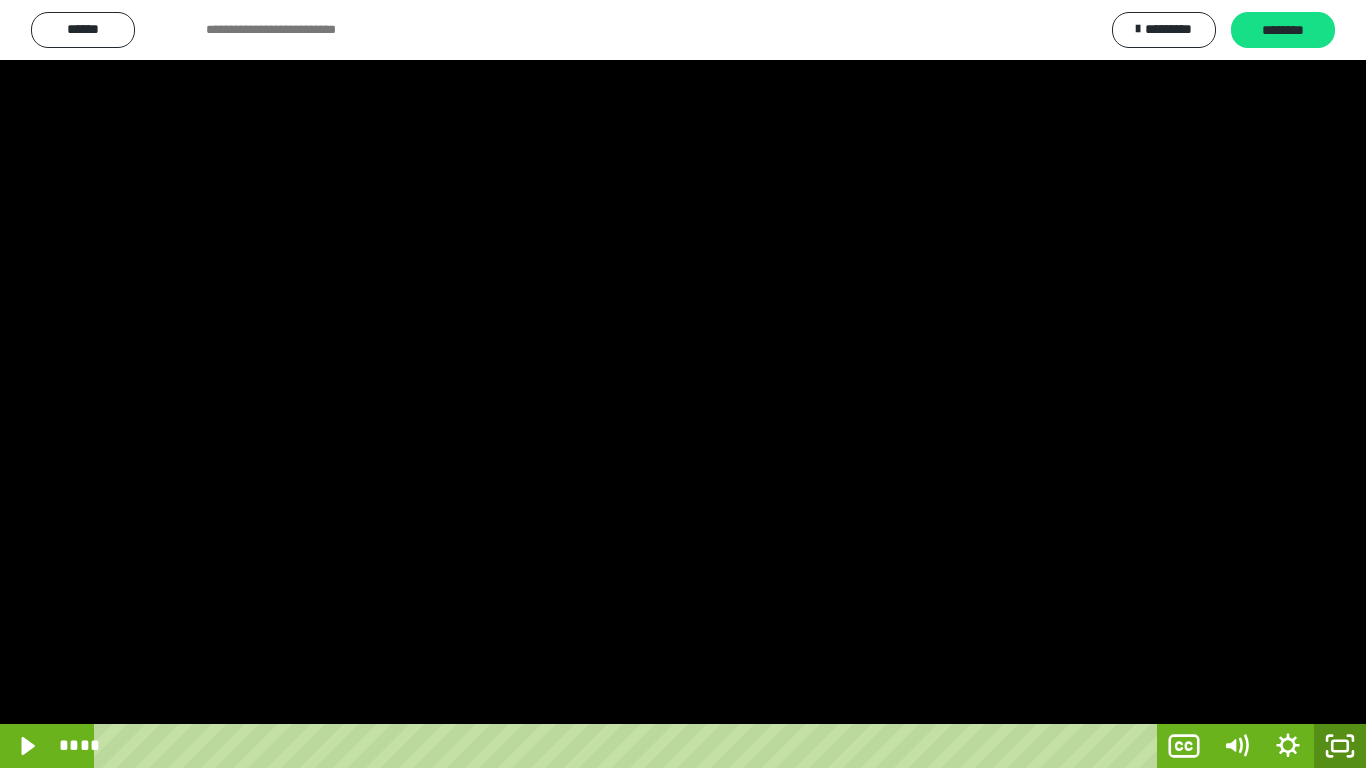 click 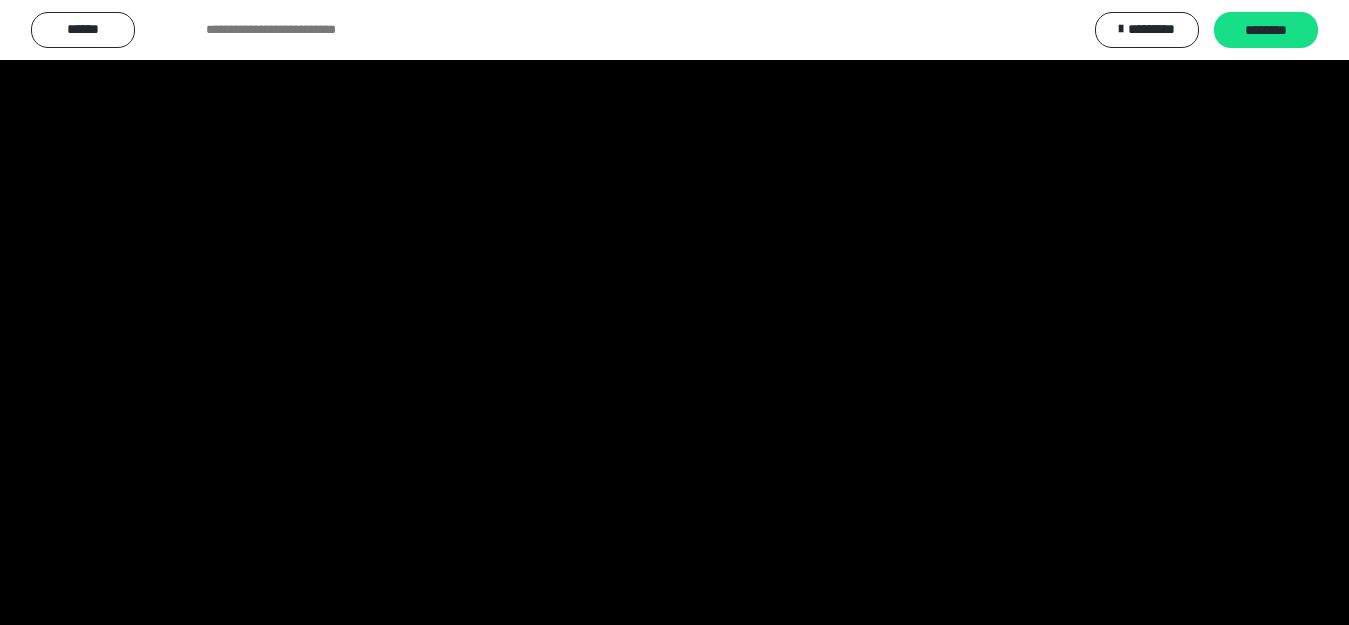 scroll, scrollTop: 4065, scrollLeft: 0, axis: vertical 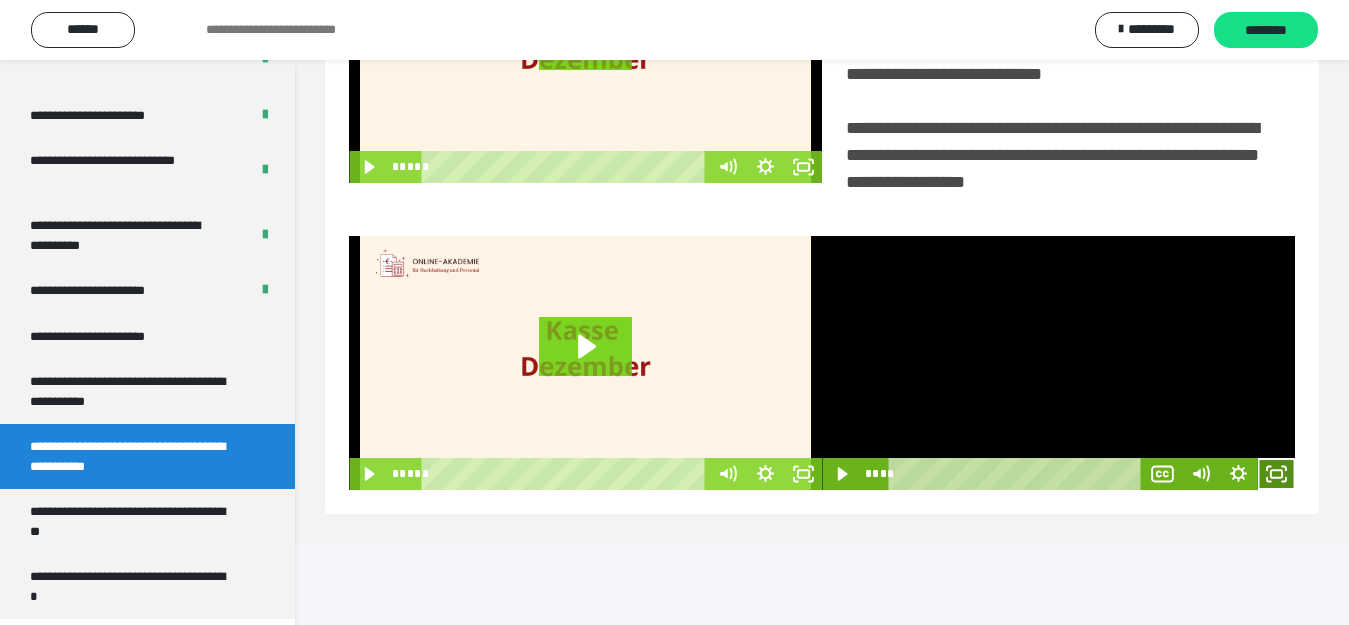 click 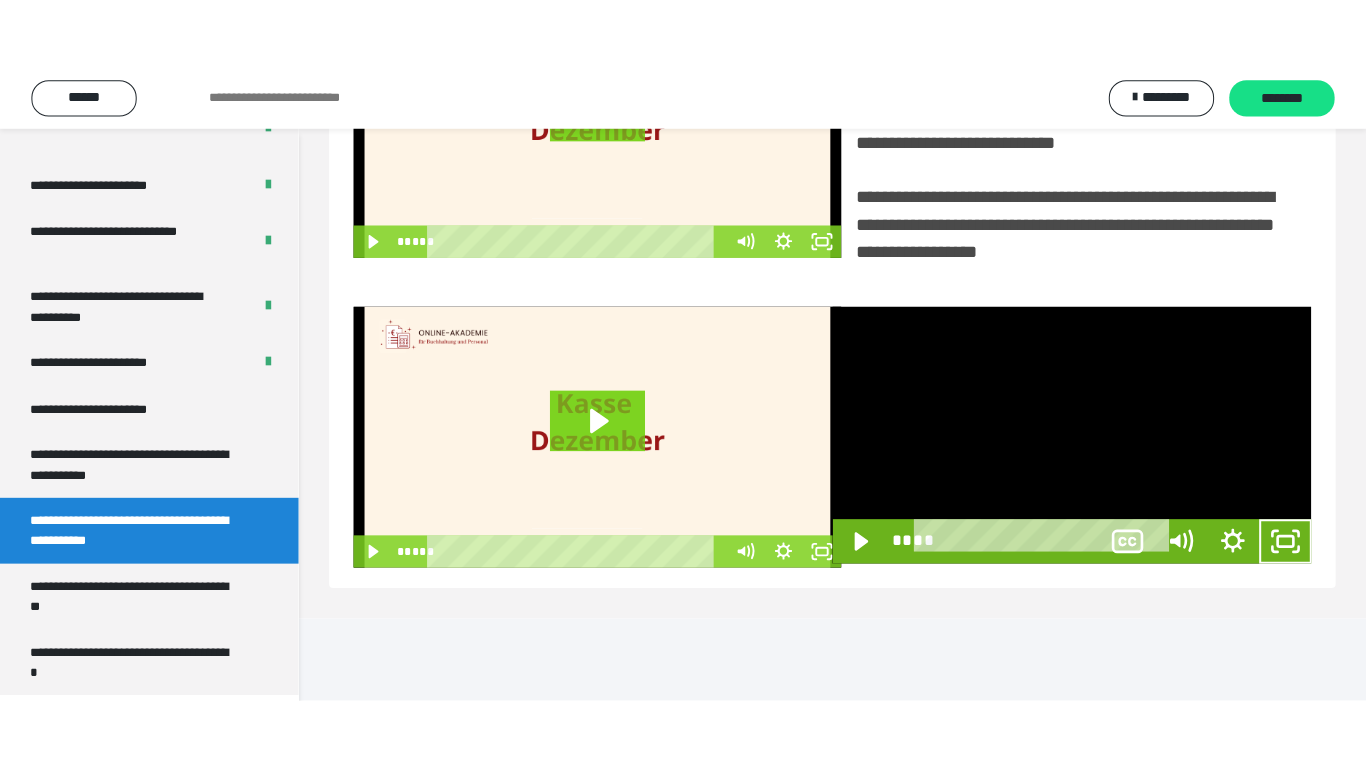 scroll, scrollTop: 358, scrollLeft: 0, axis: vertical 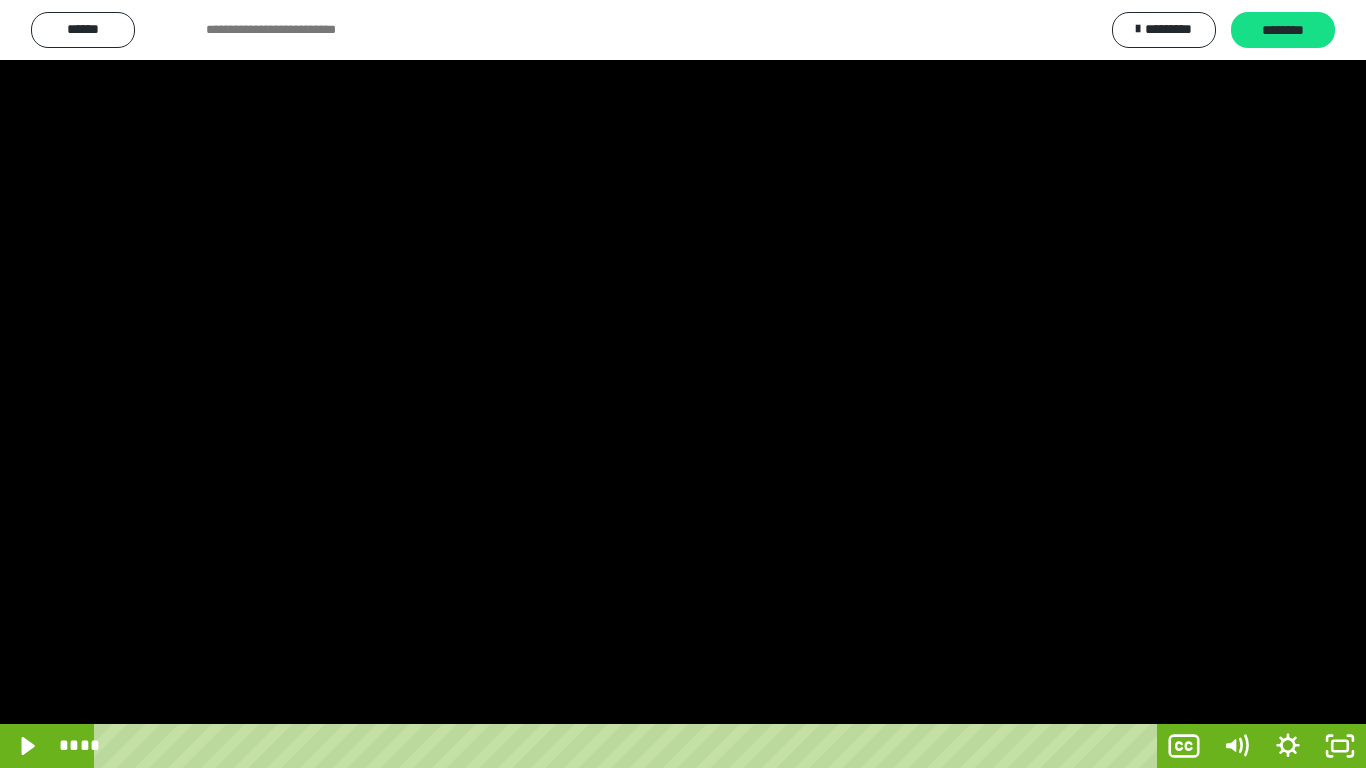 click at bounding box center (683, 384) 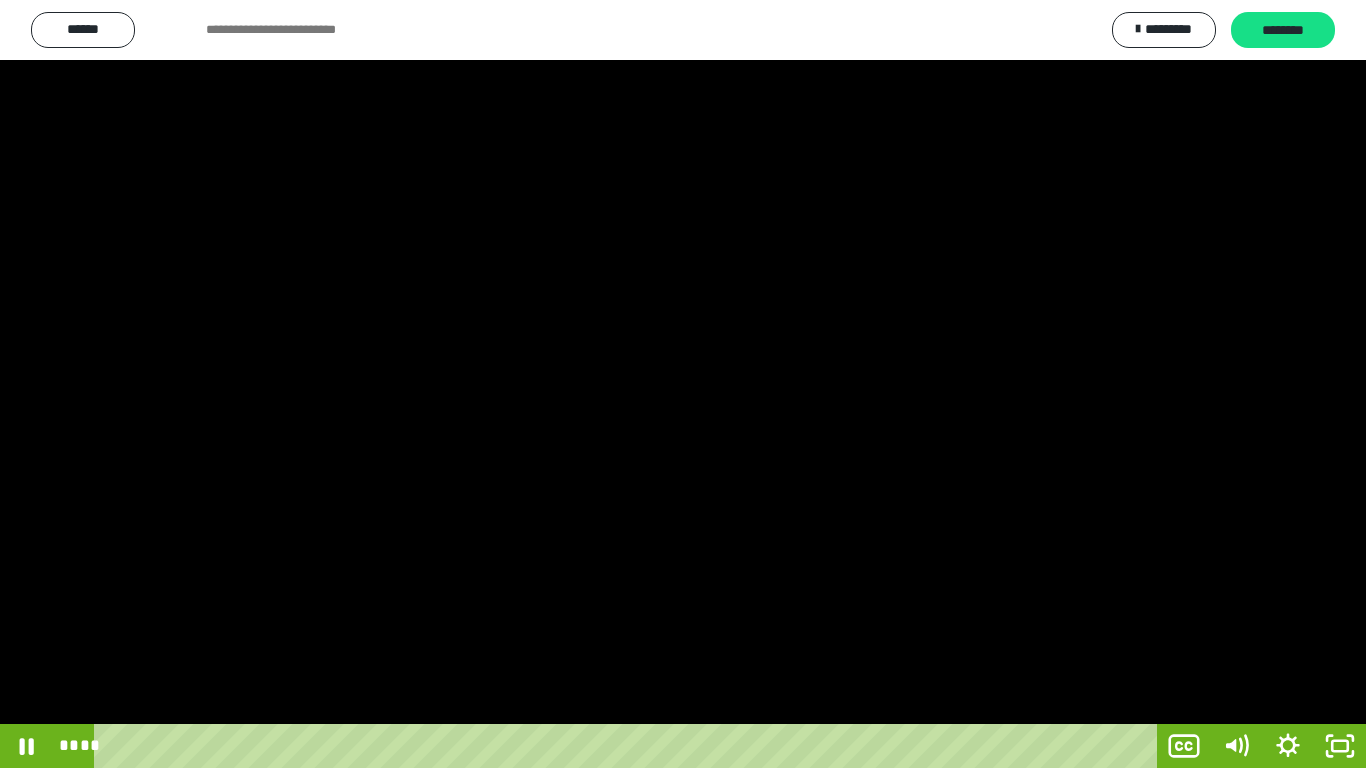 click at bounding box center (683, 384) 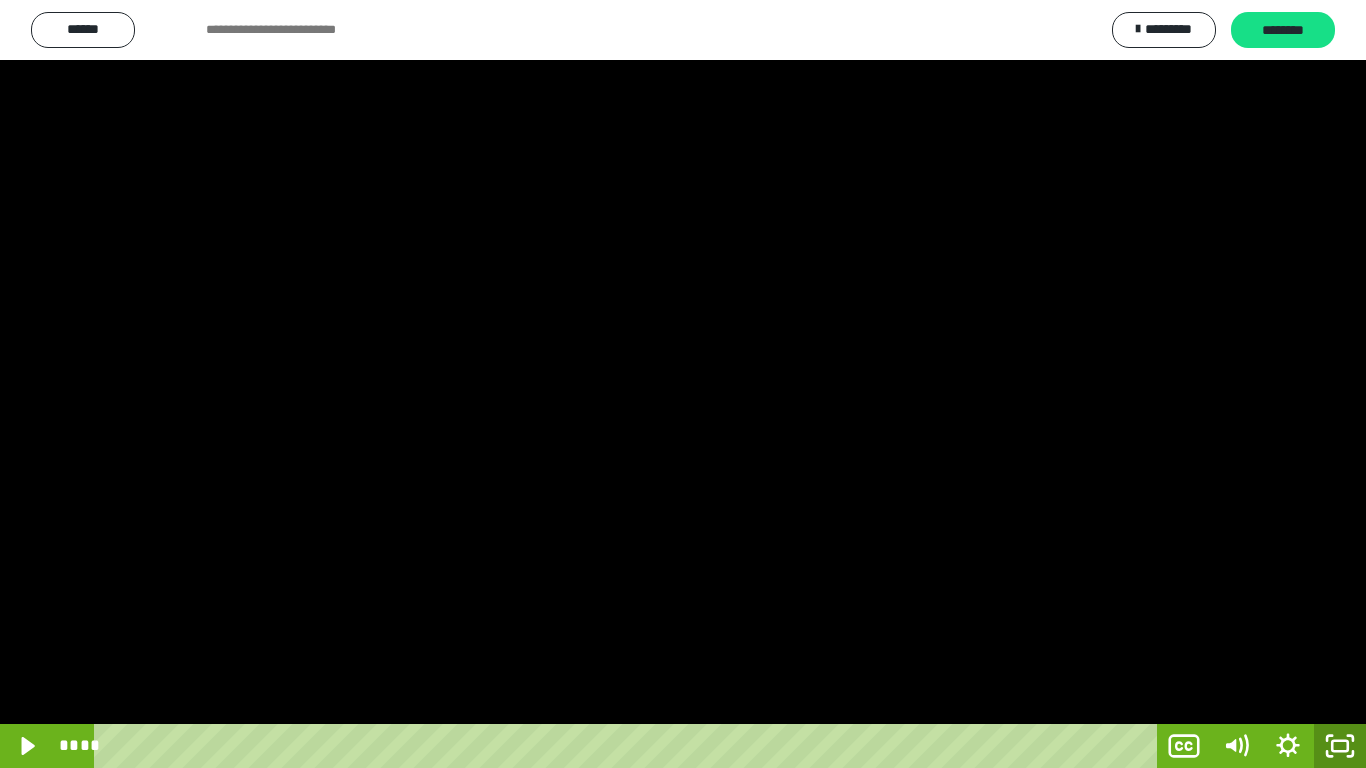 drag, startPoint x: 1341, startPoint y: 744, endPoint x: 1210, endPoint y: 530, distance: 250.91234 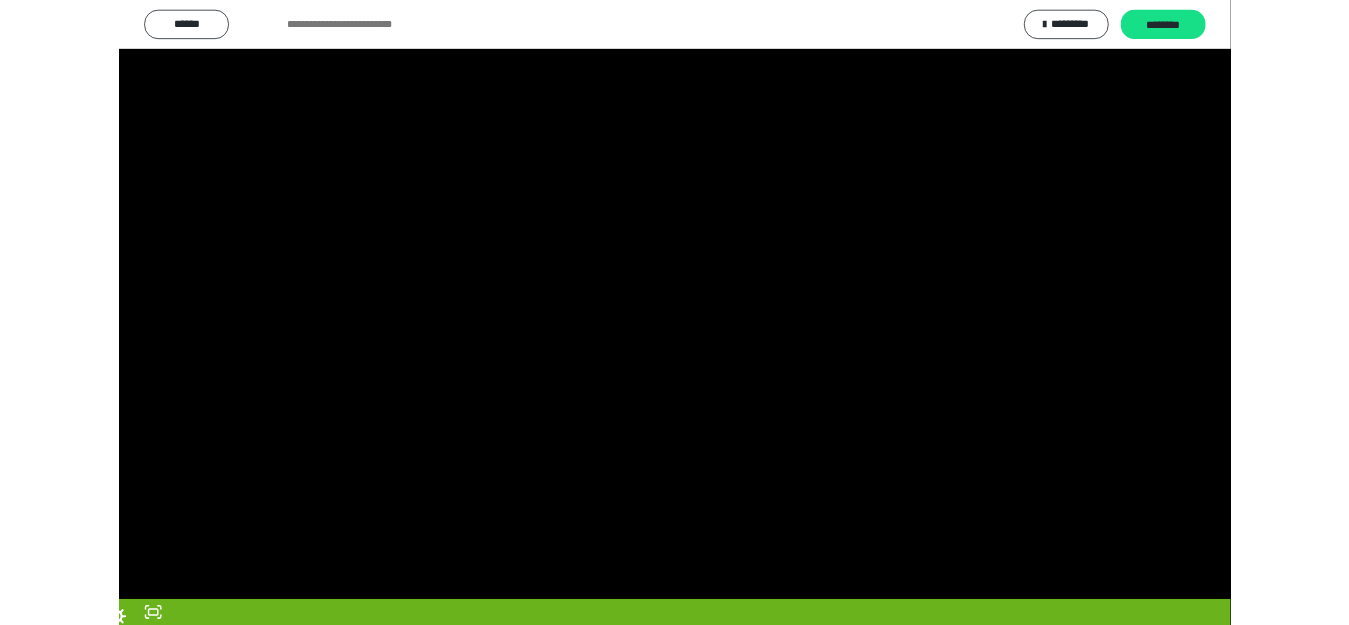 scroll, scrollTop: 4065, scrollLeft: 0, axis: vertical 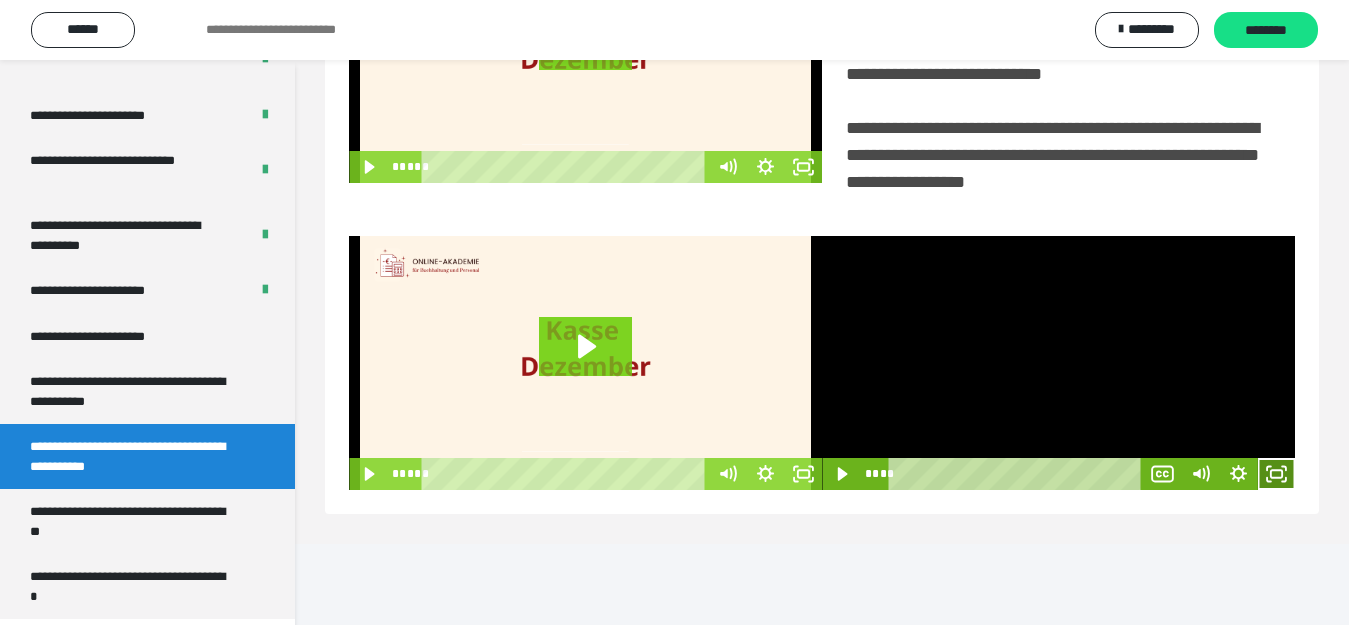 click 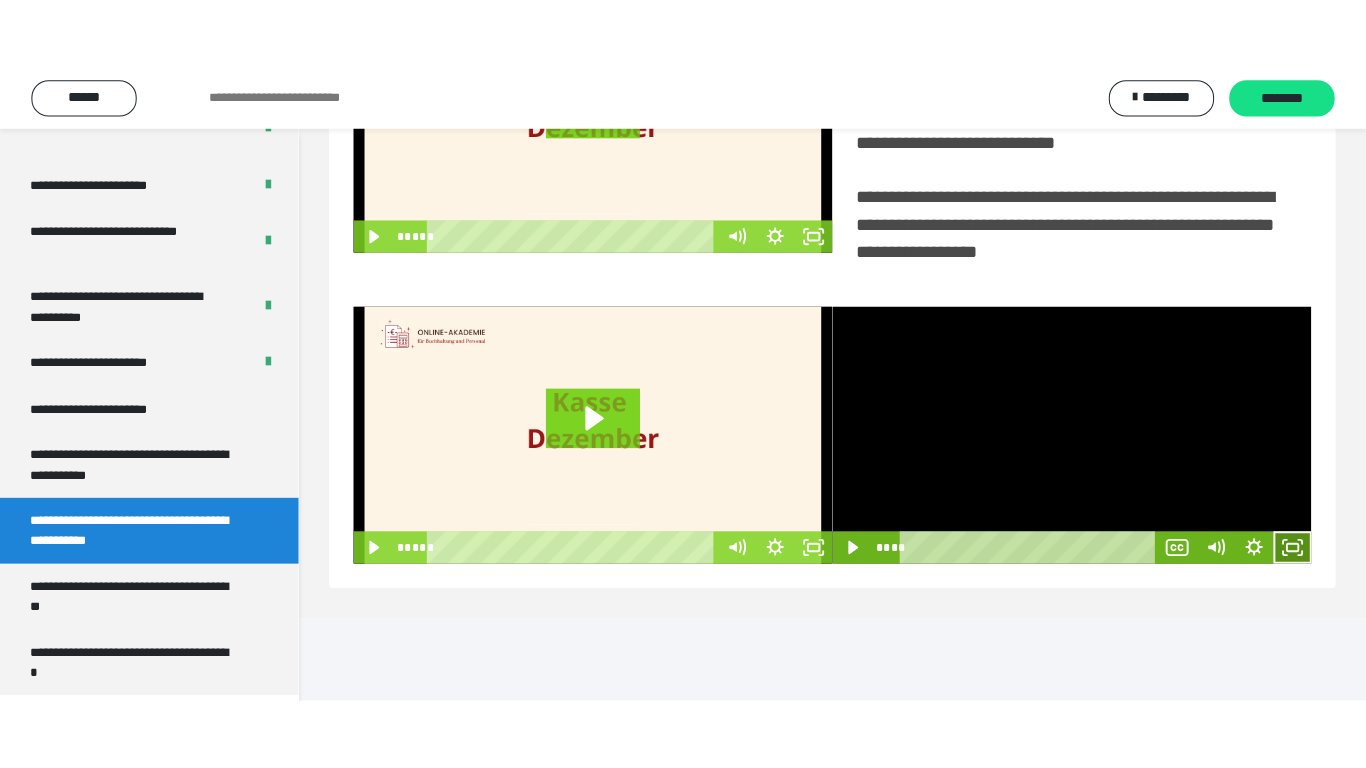 scroll, scrollTop: 358, scrollLeft: 0, axis: vertical 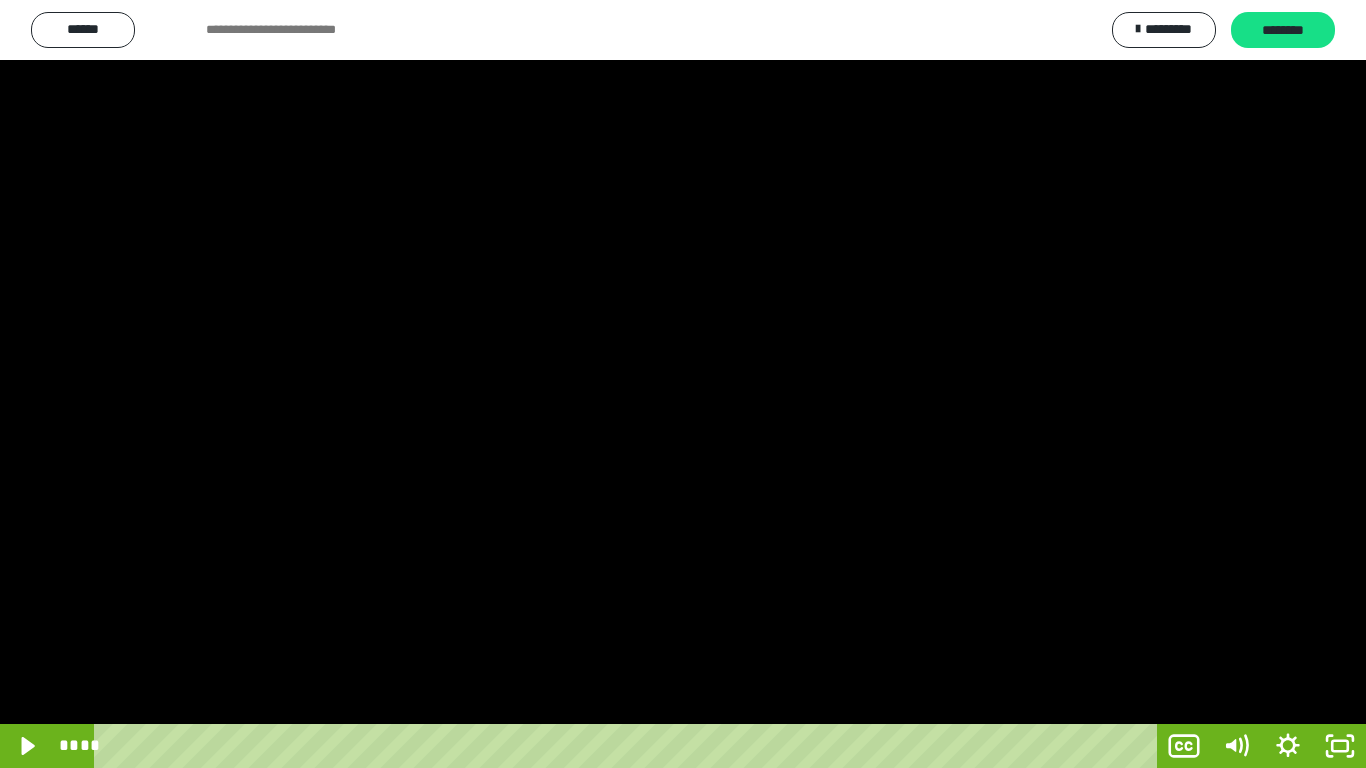 click at bounding box center [683, 384] 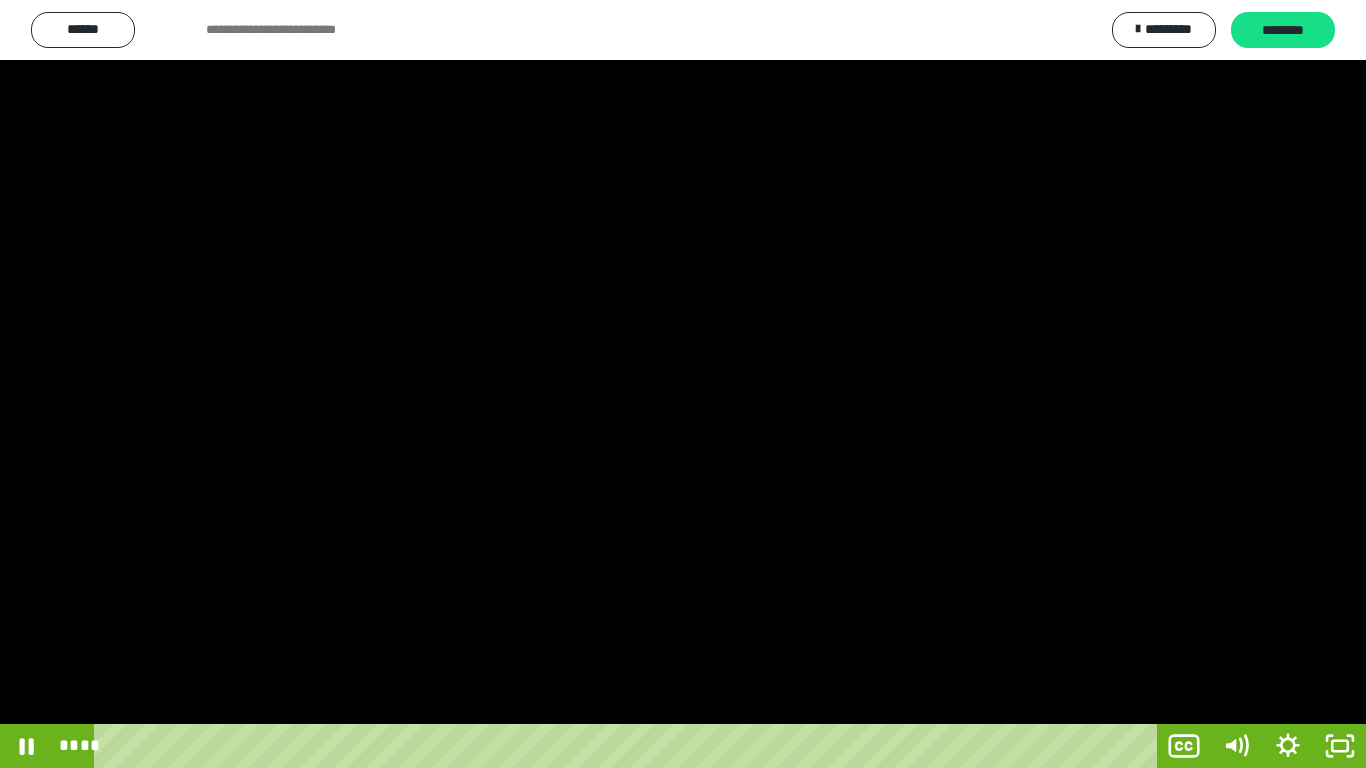 click at bounding box center (683, 384) 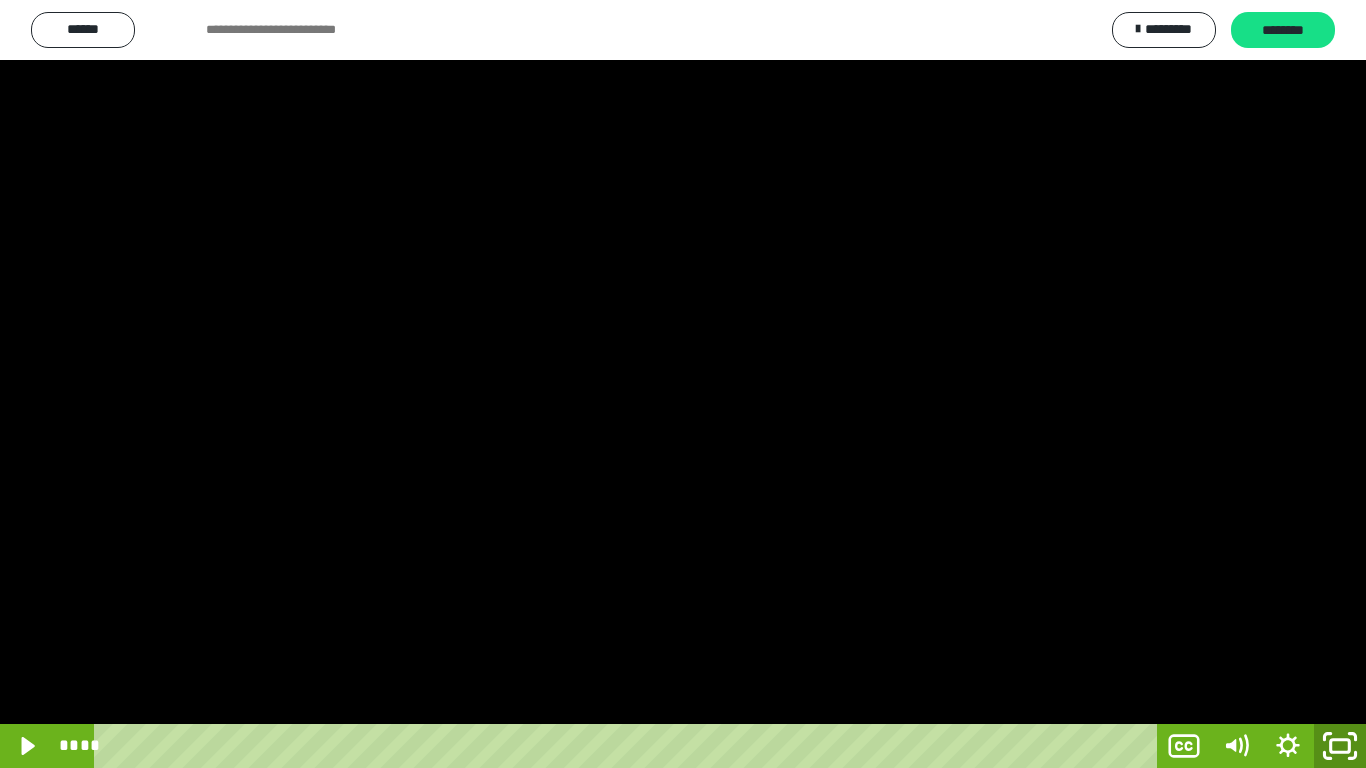 click 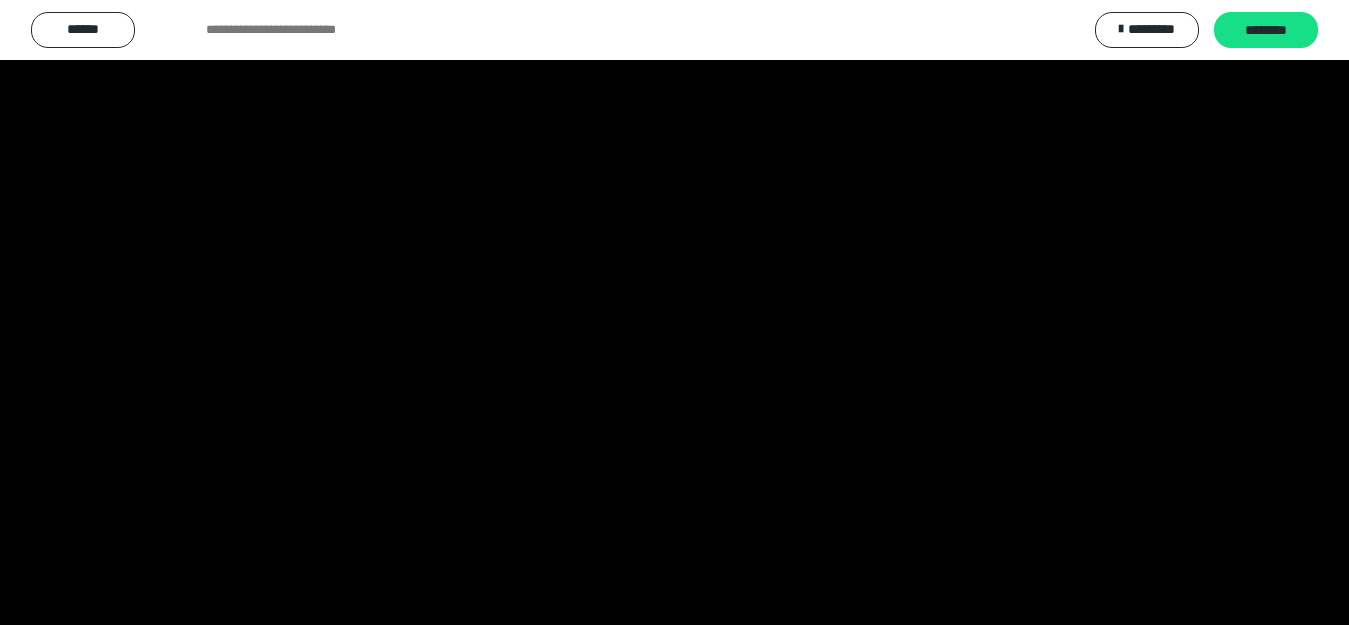 scroll, scrollTop: 4065, scrollLeft: 0, axis: vertical 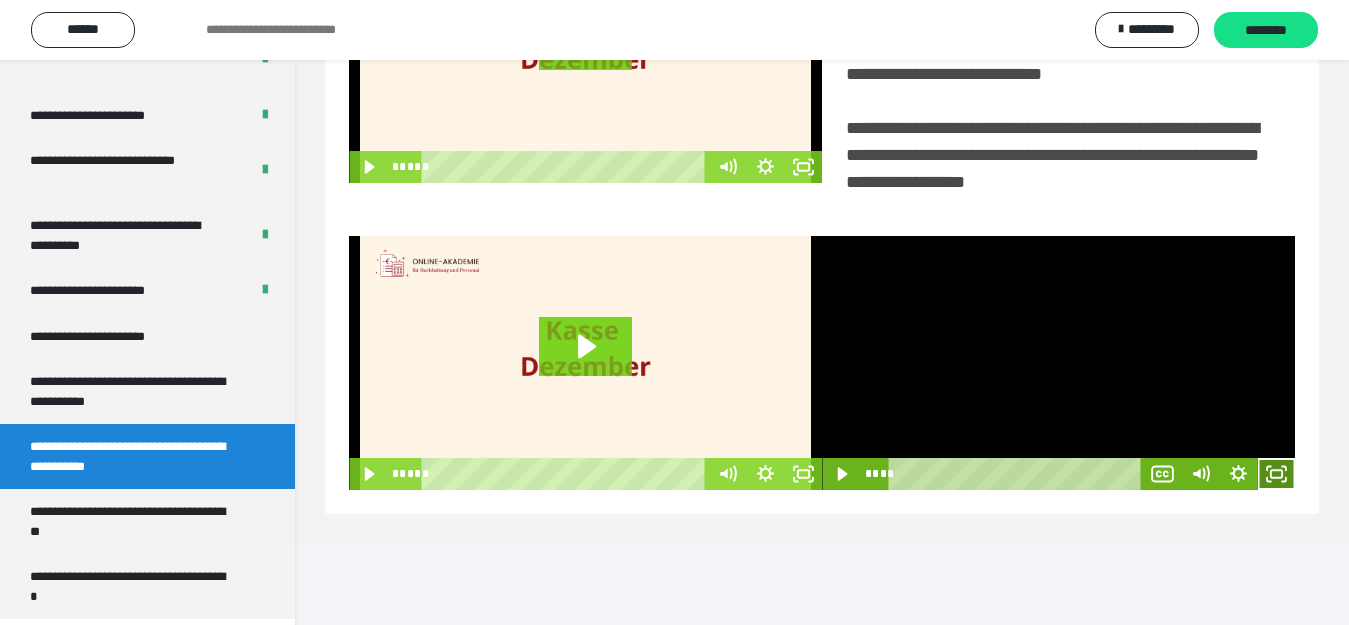 click 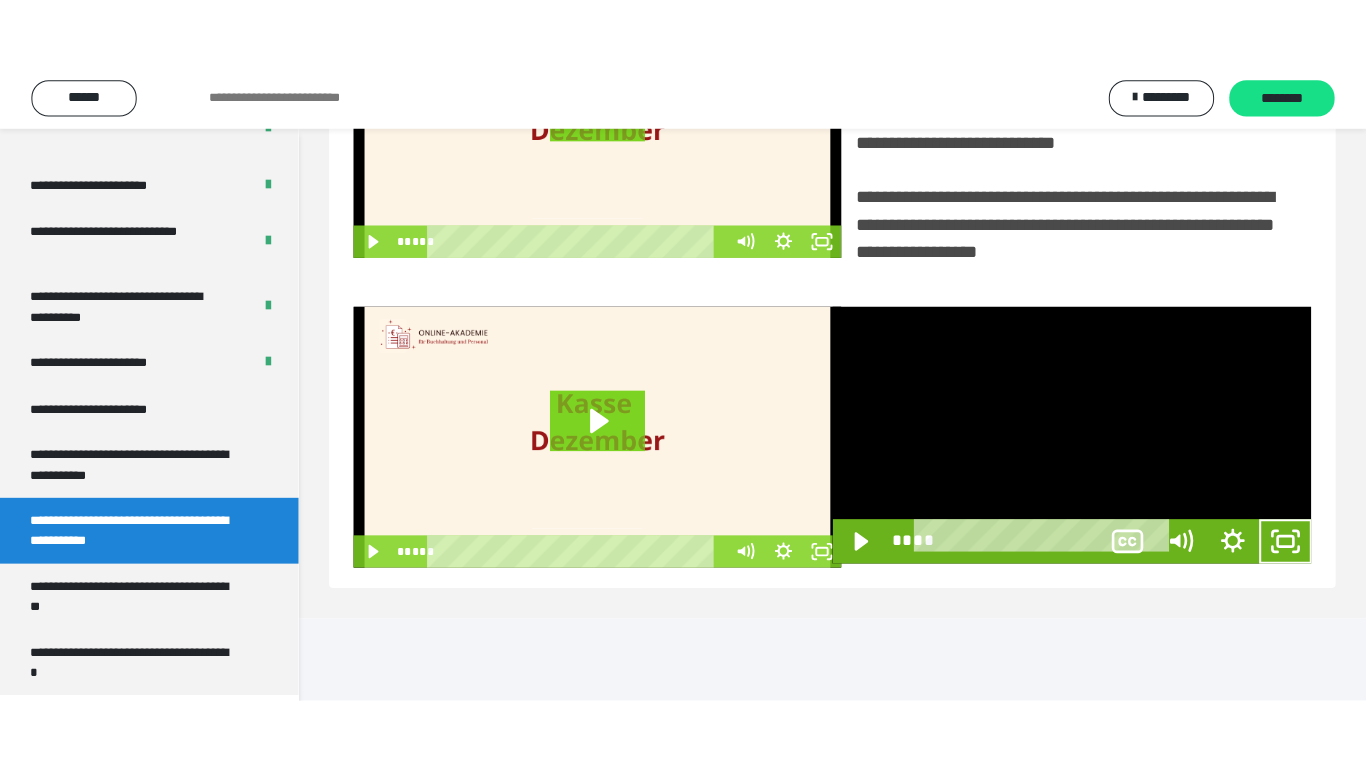 scroll, scrollTop: 358, scrollLeft: 0, axis: vertical 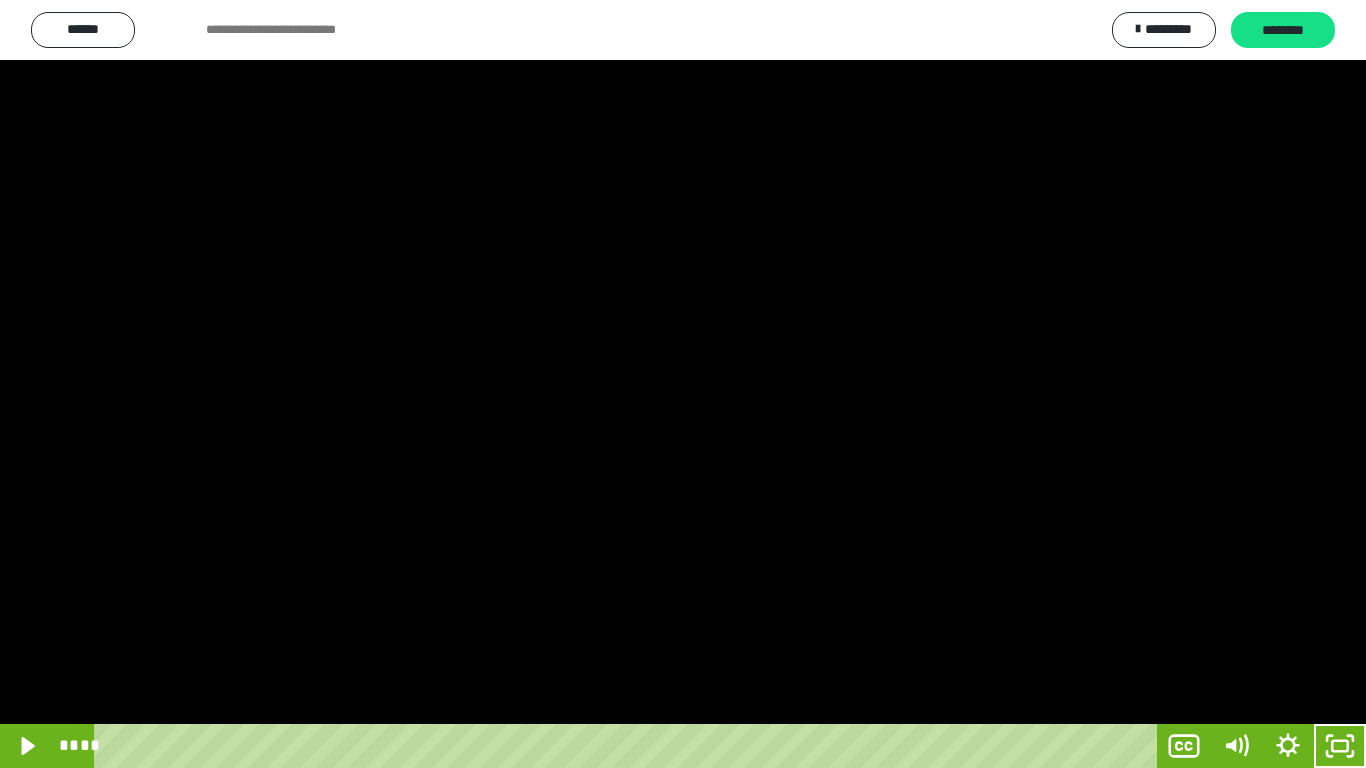 click at bounding box center [683, 384] 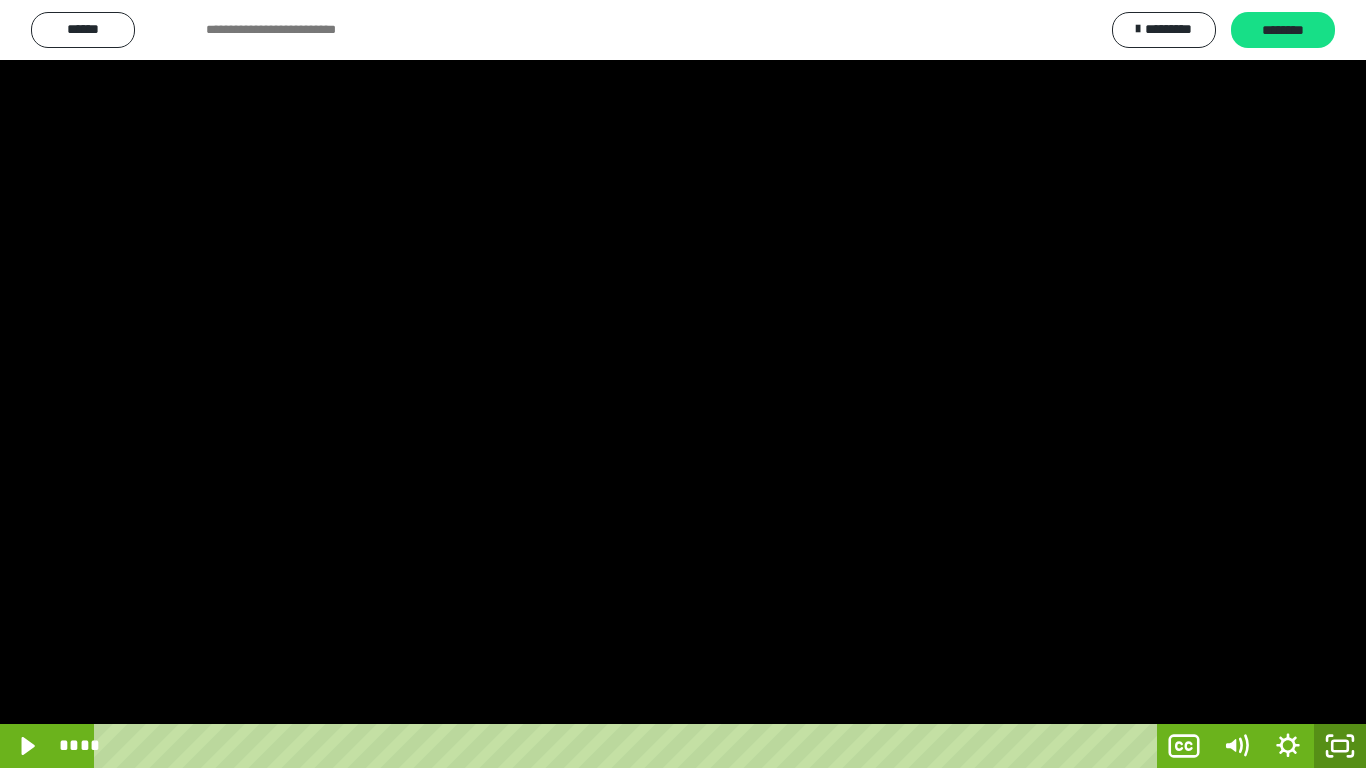 click 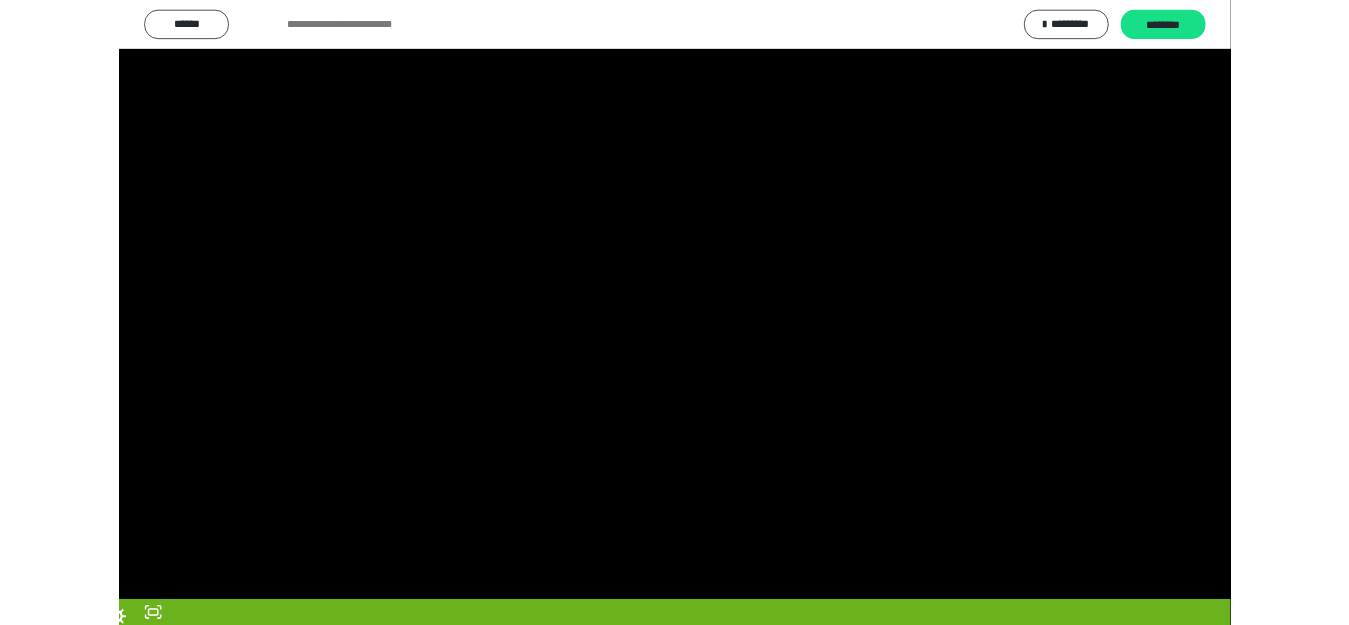 scroll, scrollTop: 4065, scrollLeft: 0, axis: vertical 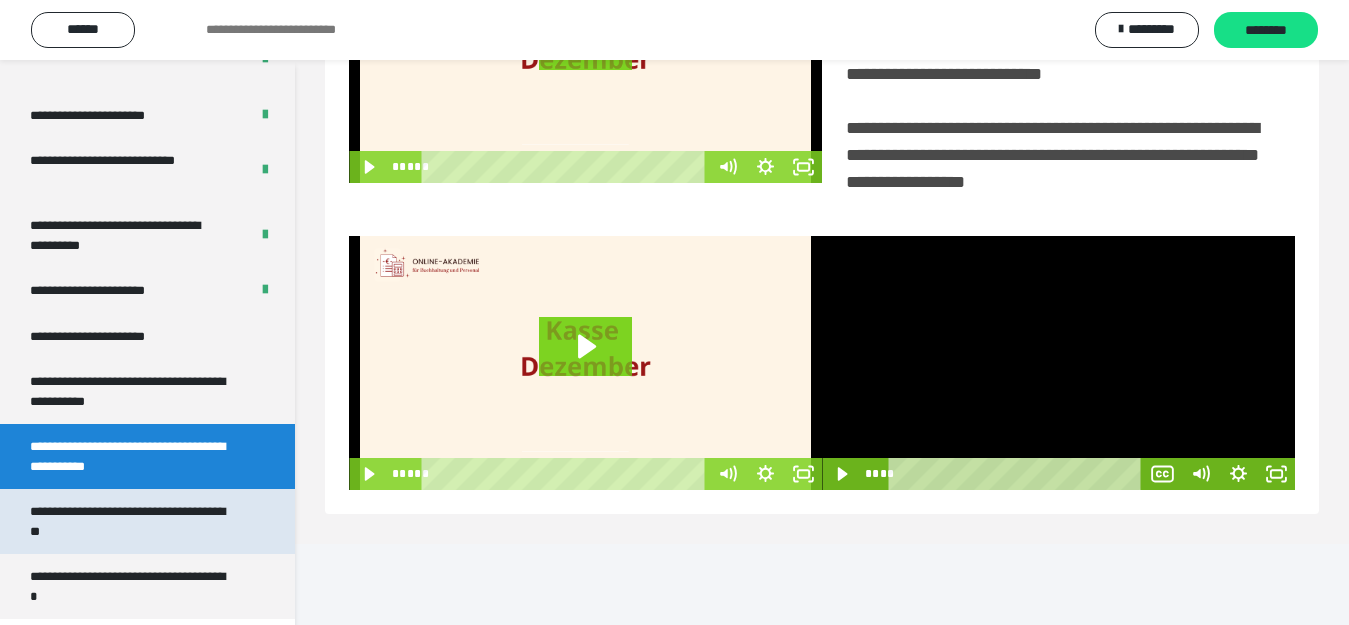 click on "**********" at bounding box center [131, 521] 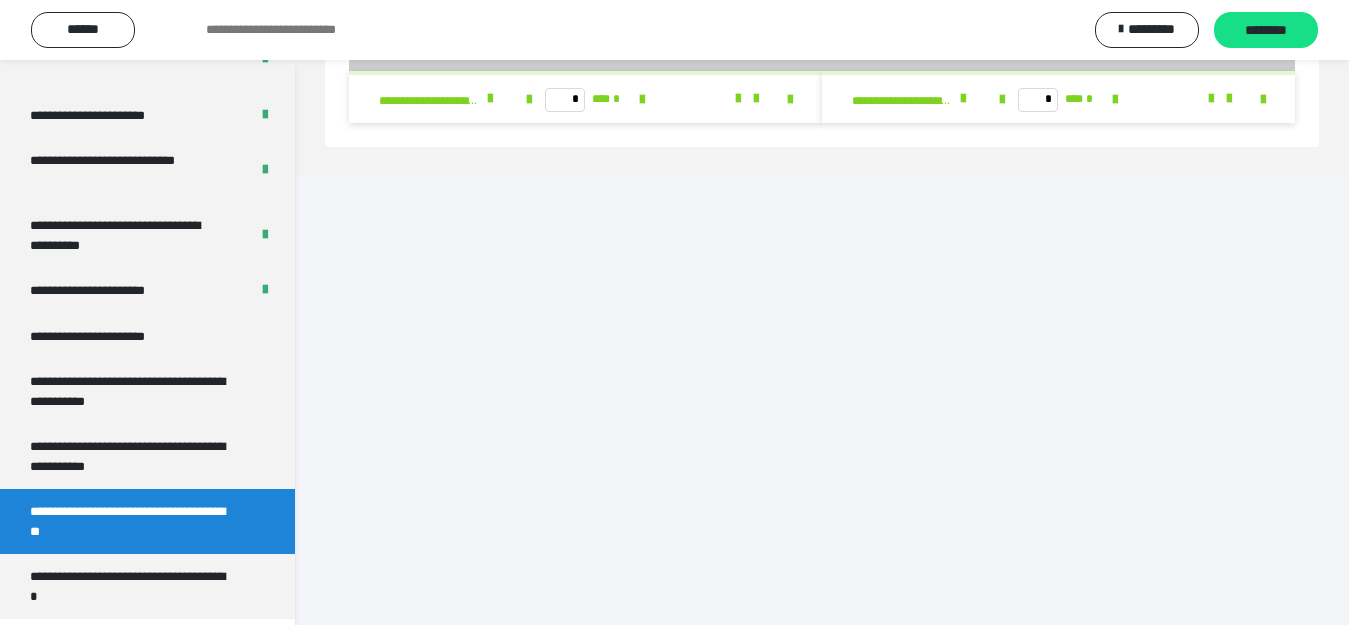 scroll, scrollTop: 70, scrollLeft: 0, axis: vertical 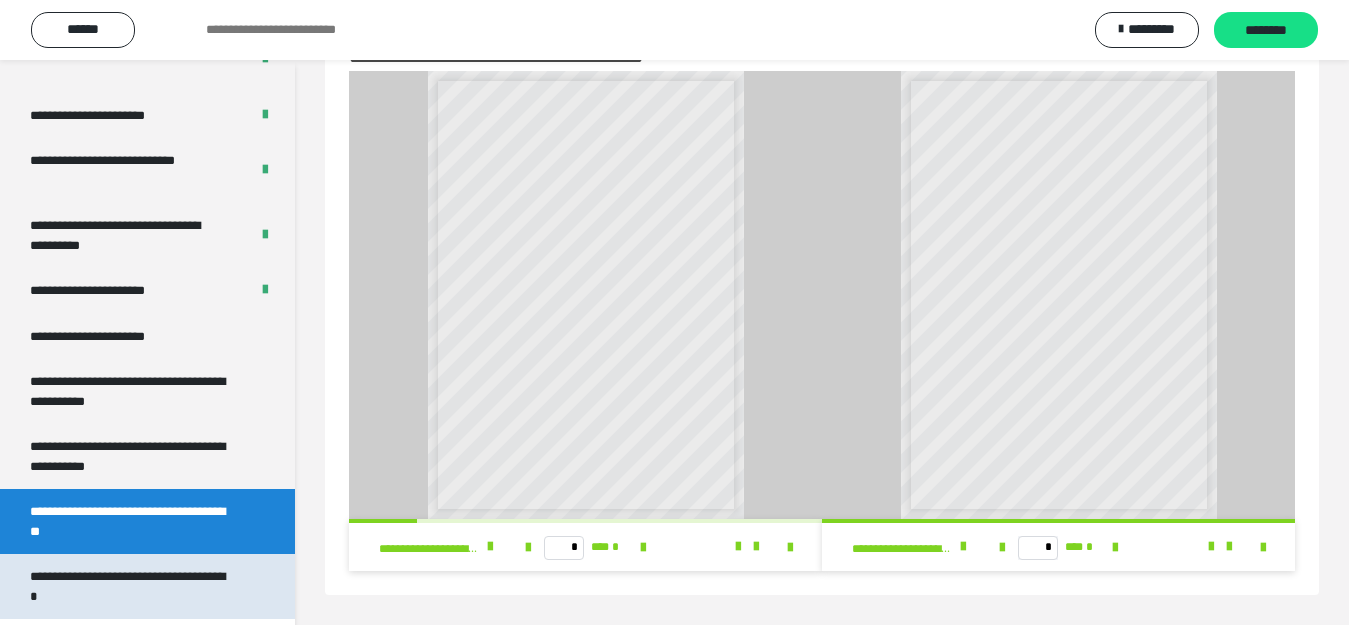 click on "**********" at bounding box center [131, 586] 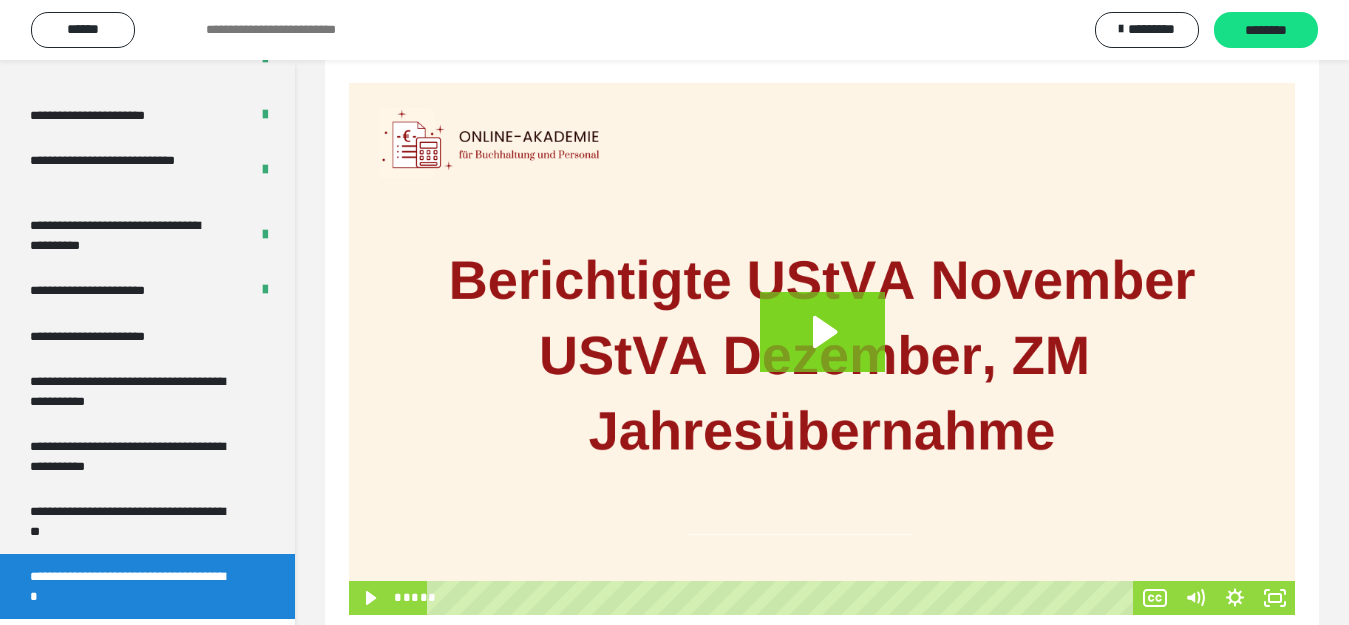 scroll, scrollTop: 303, scrollLeft: 0, axis: vertical 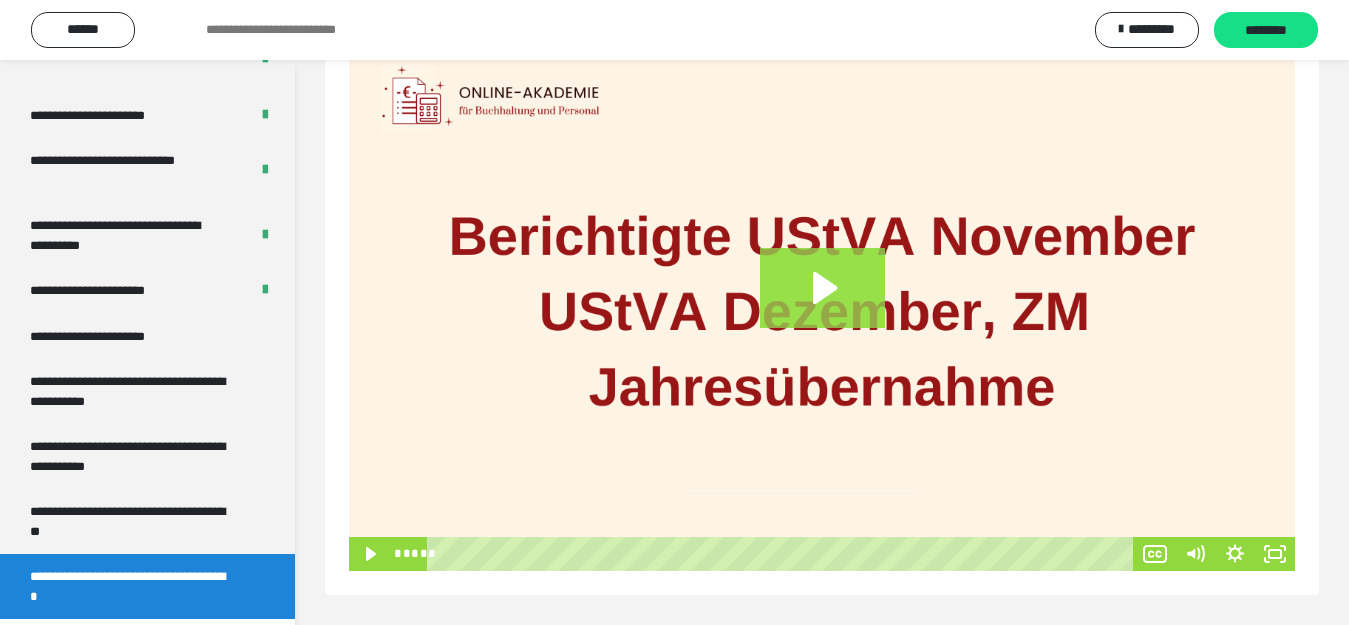 click 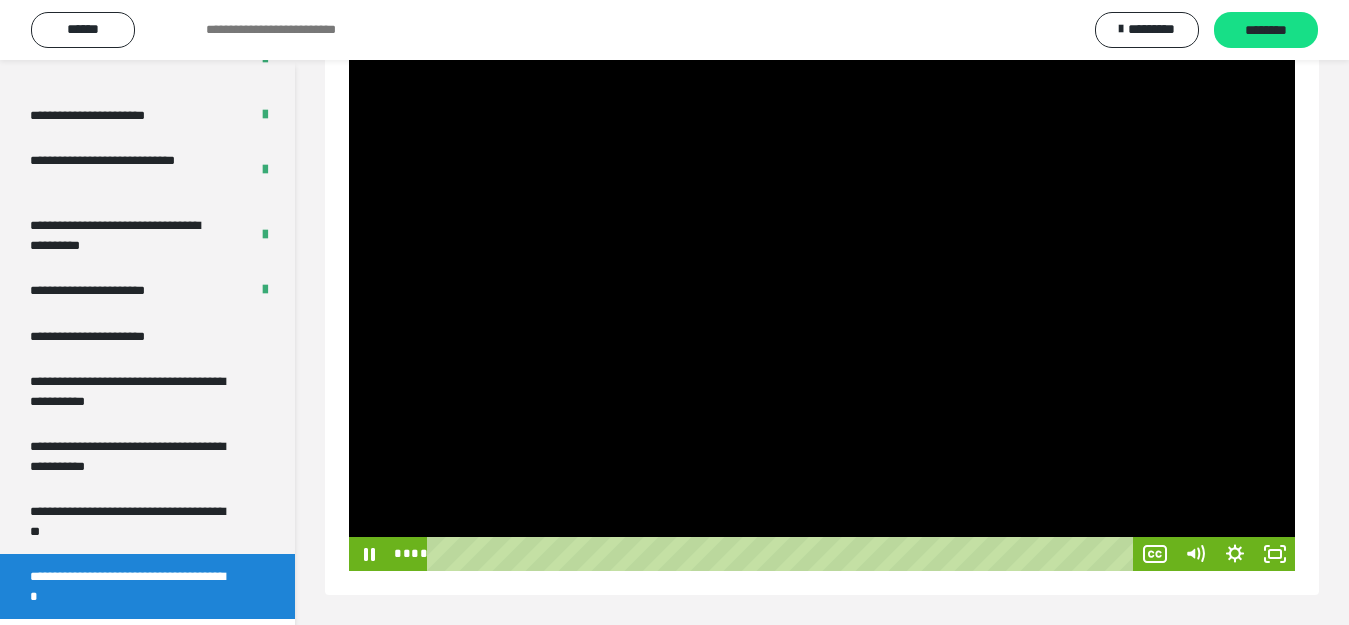 click at bounding box center (822, 305) 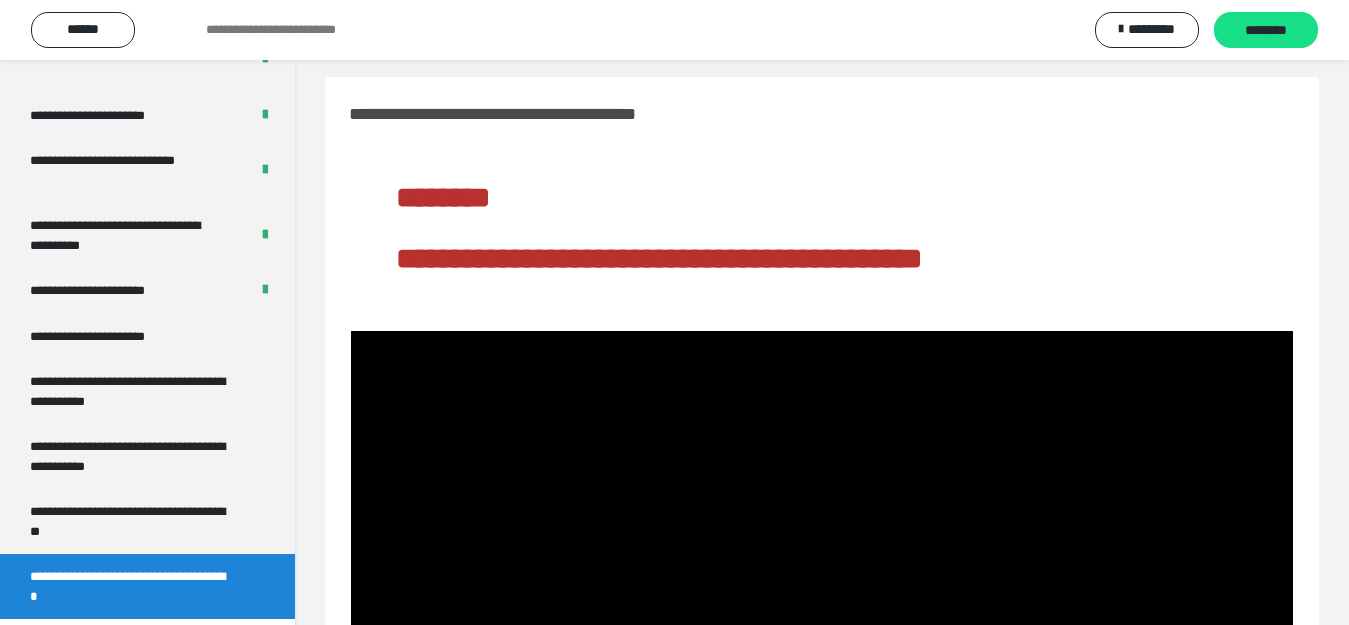 scroll, scrollTop: 0, scrollLeft: 0, axis: both 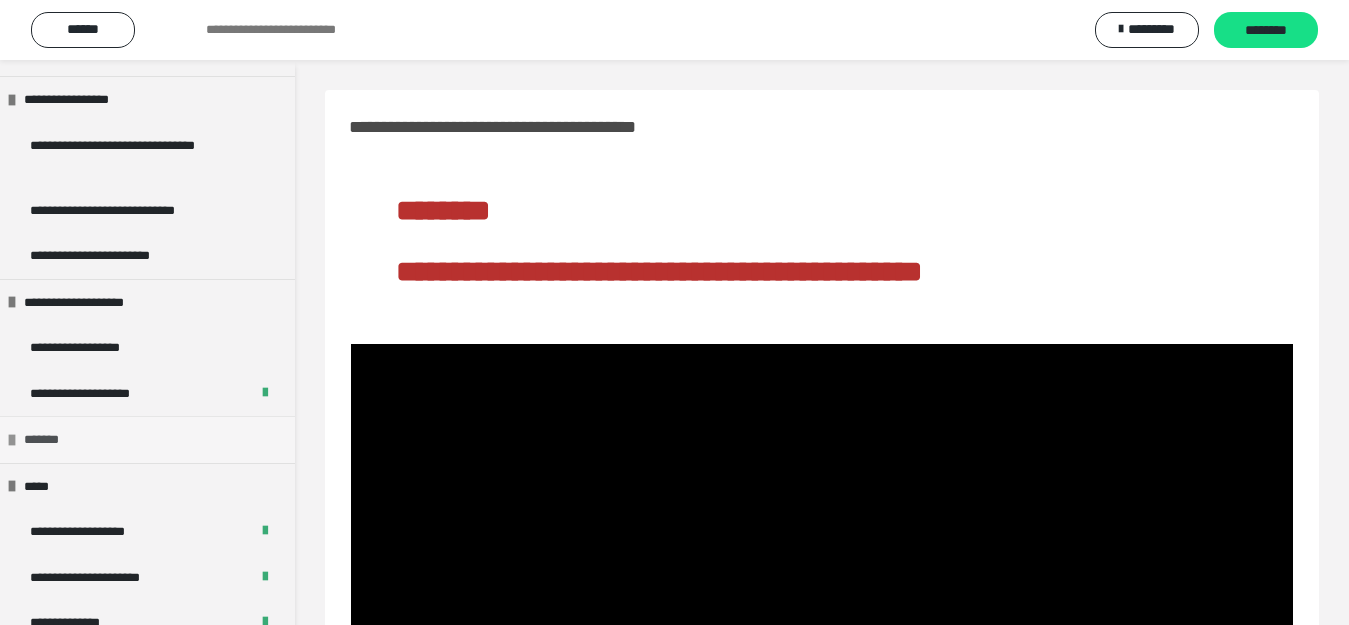 click at bounding box center [12, 440] 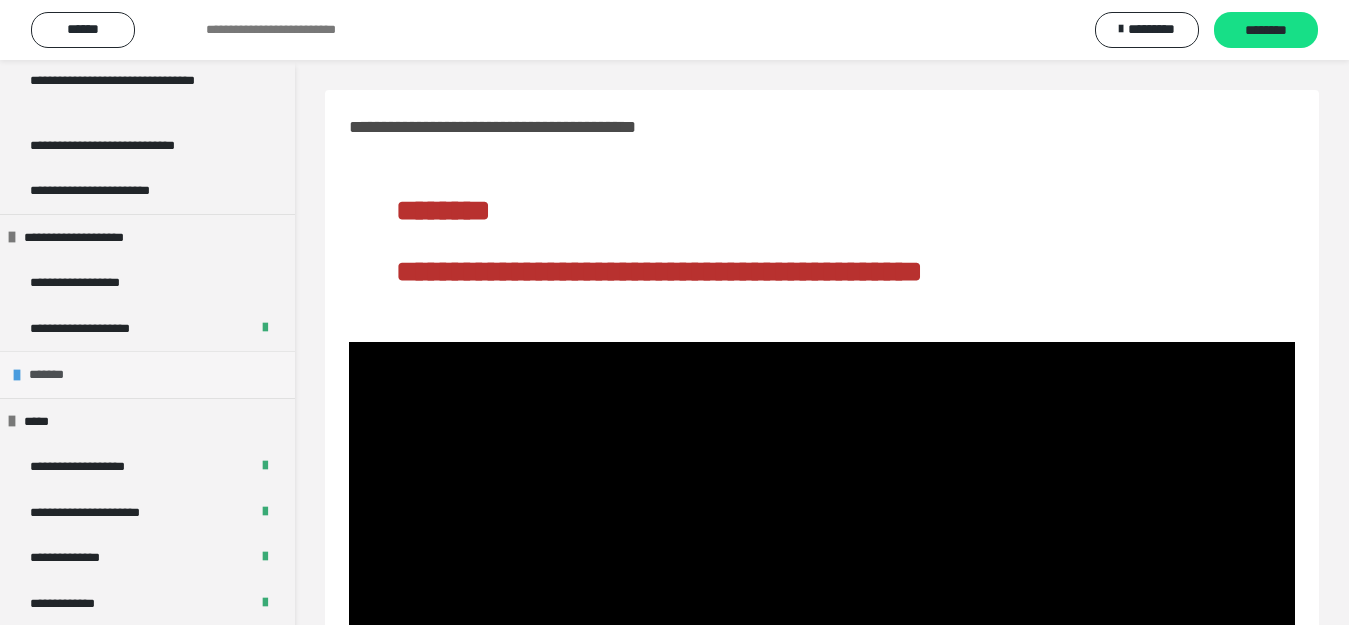 scroll, scrollTop: 2065, scrollLeft: 0, axis: vertical 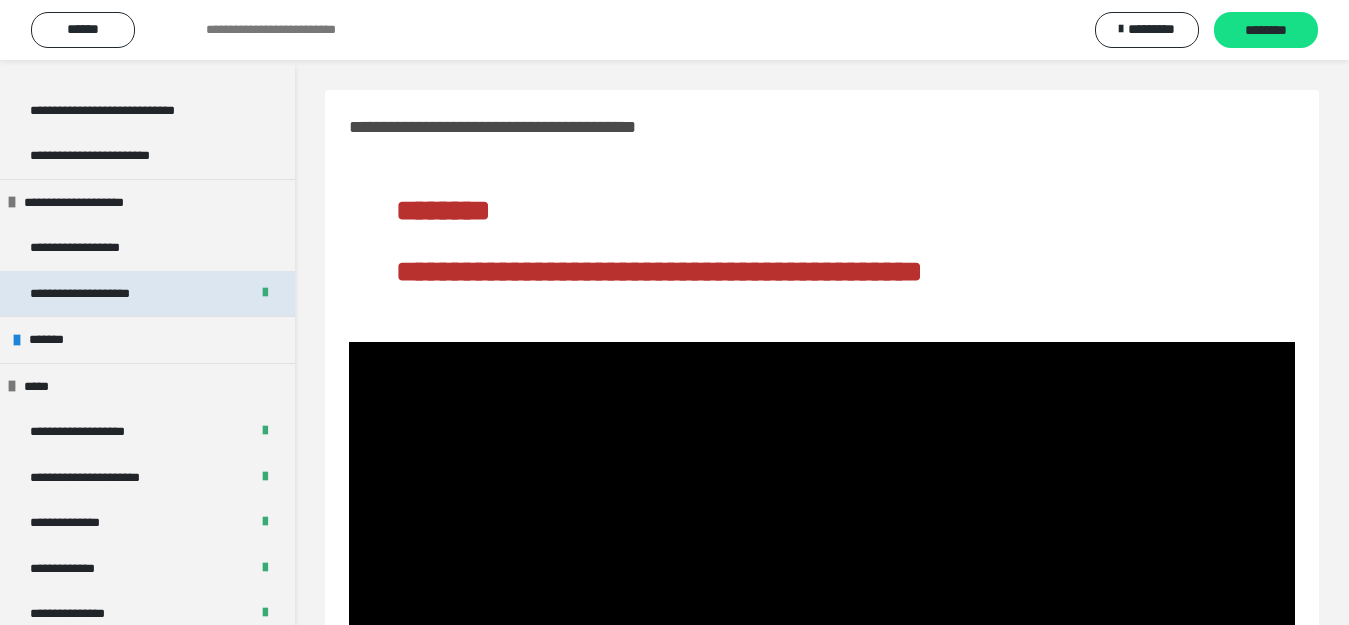click on "**********" at bounding box center (102, 294) 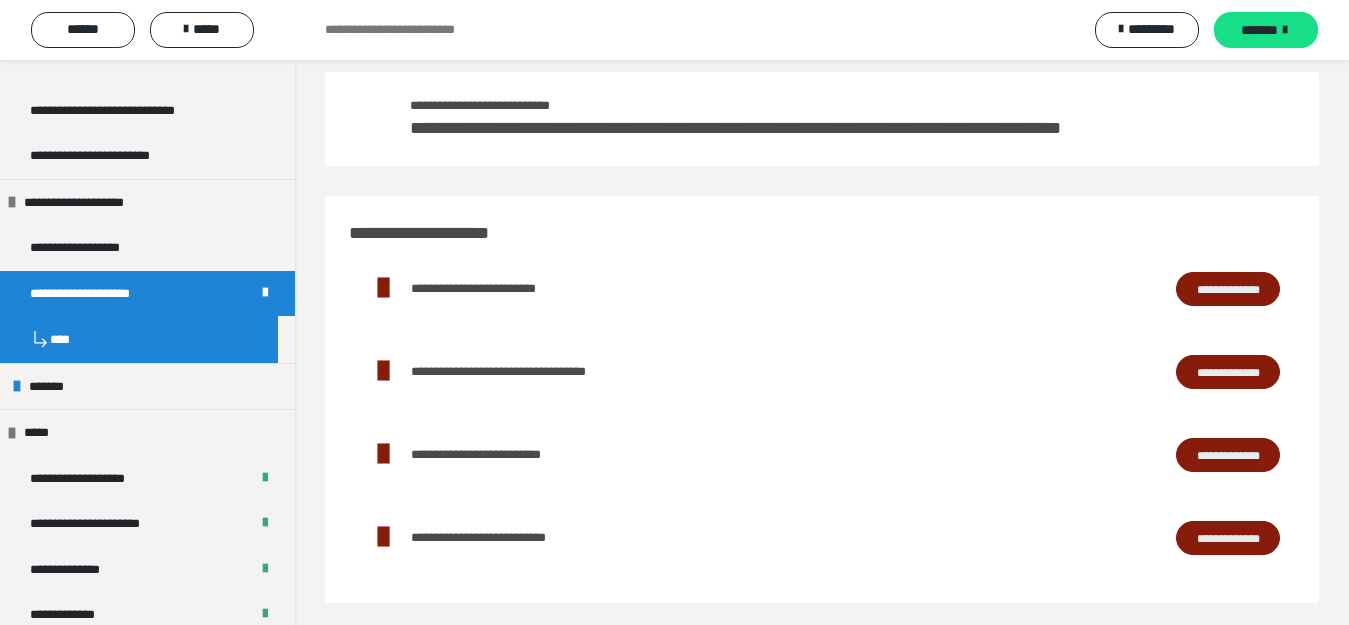 scroll, scrollTop: 140, scrollLeft: 0, axis: vertical 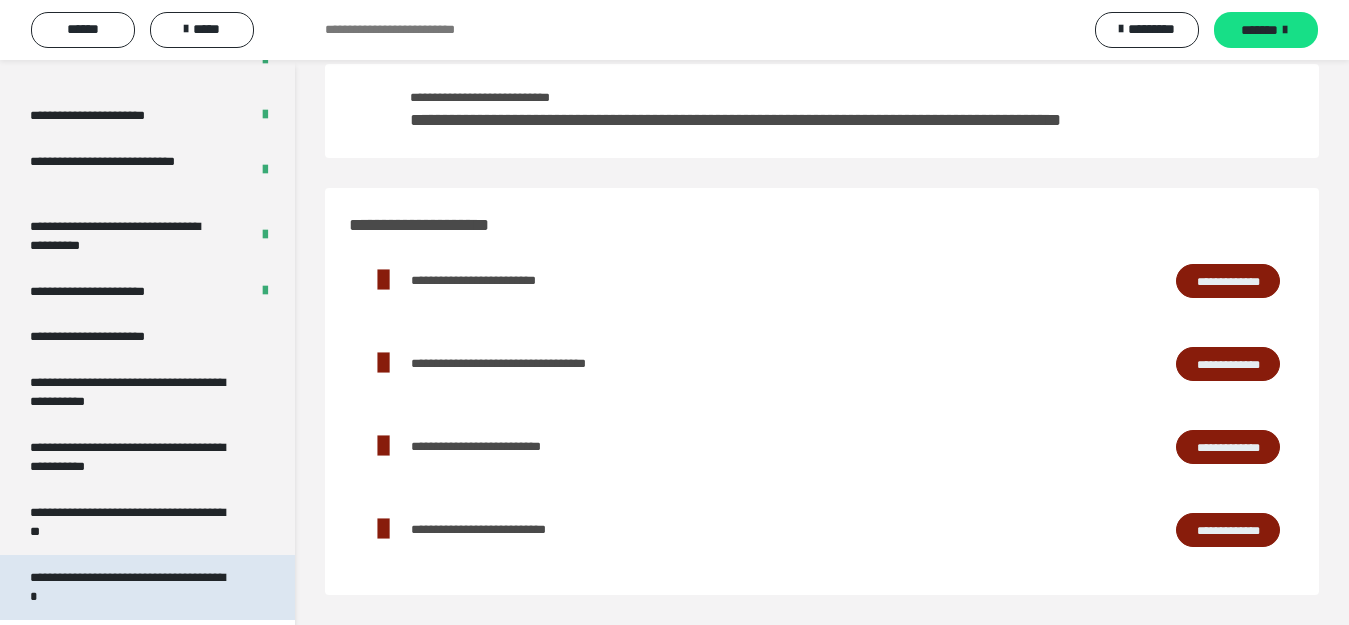 click on "**********" at bounding box center [131, 587] 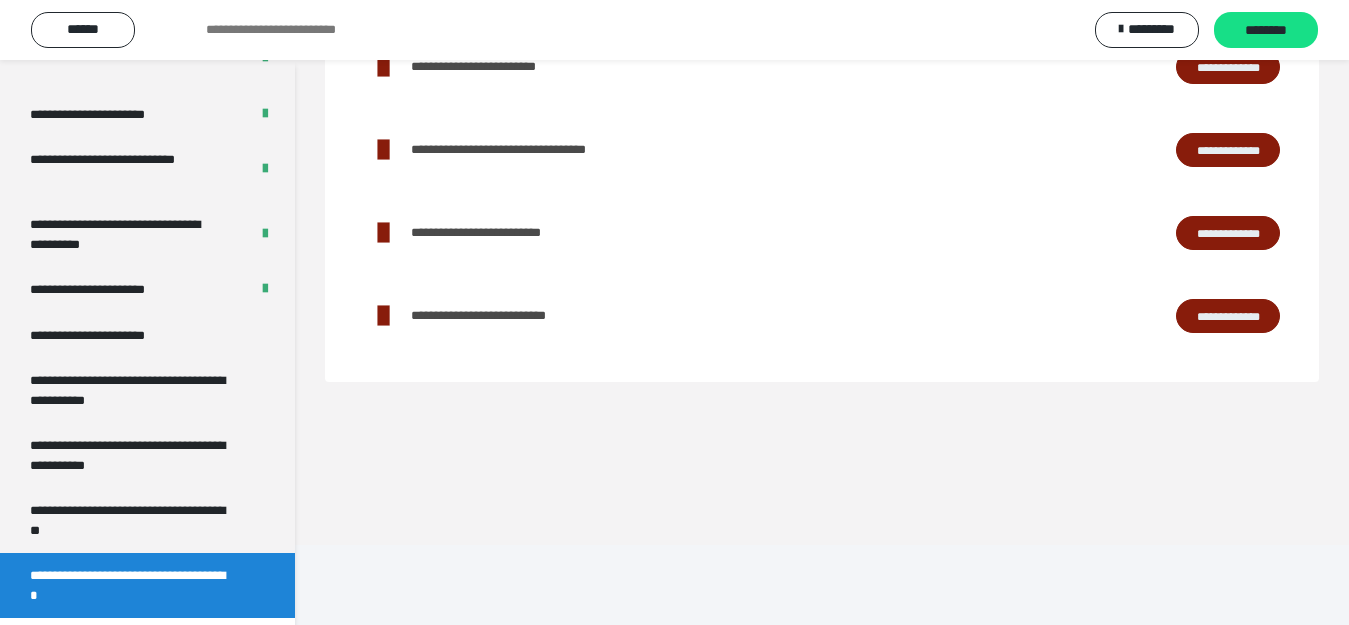 scroll, scrollTop: 0, scrollLeft: 0, axis: both 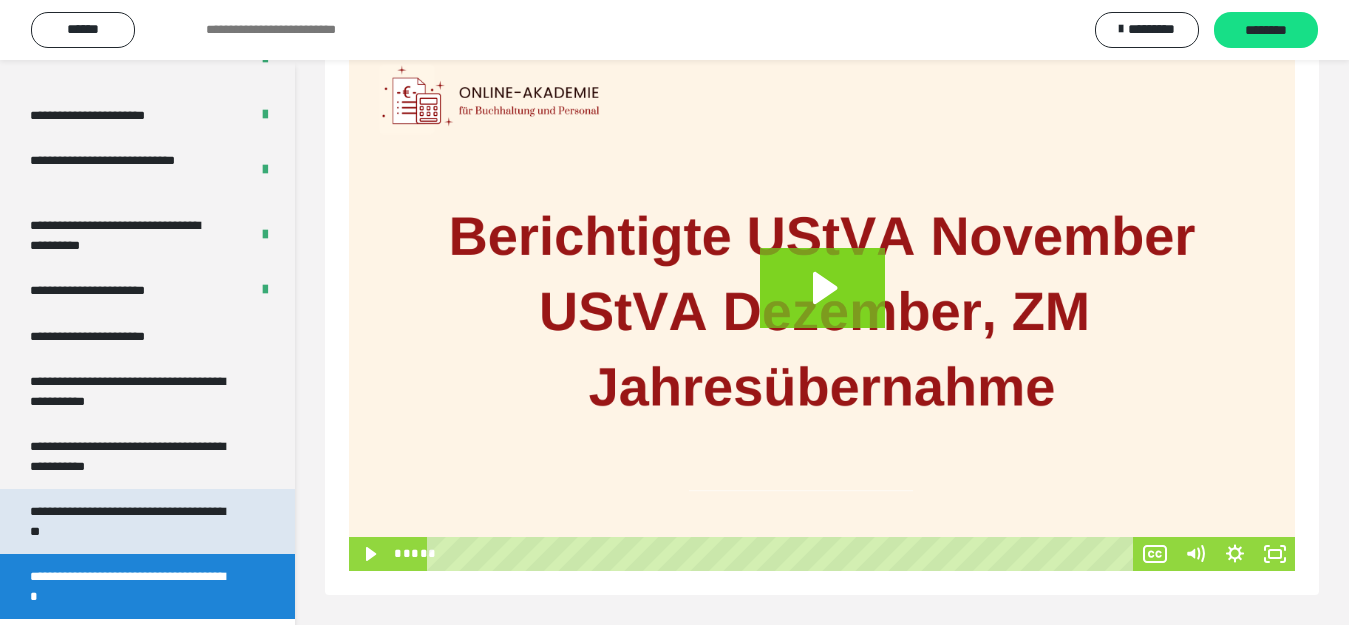 click on "**********" at bounding box center [131, 521] 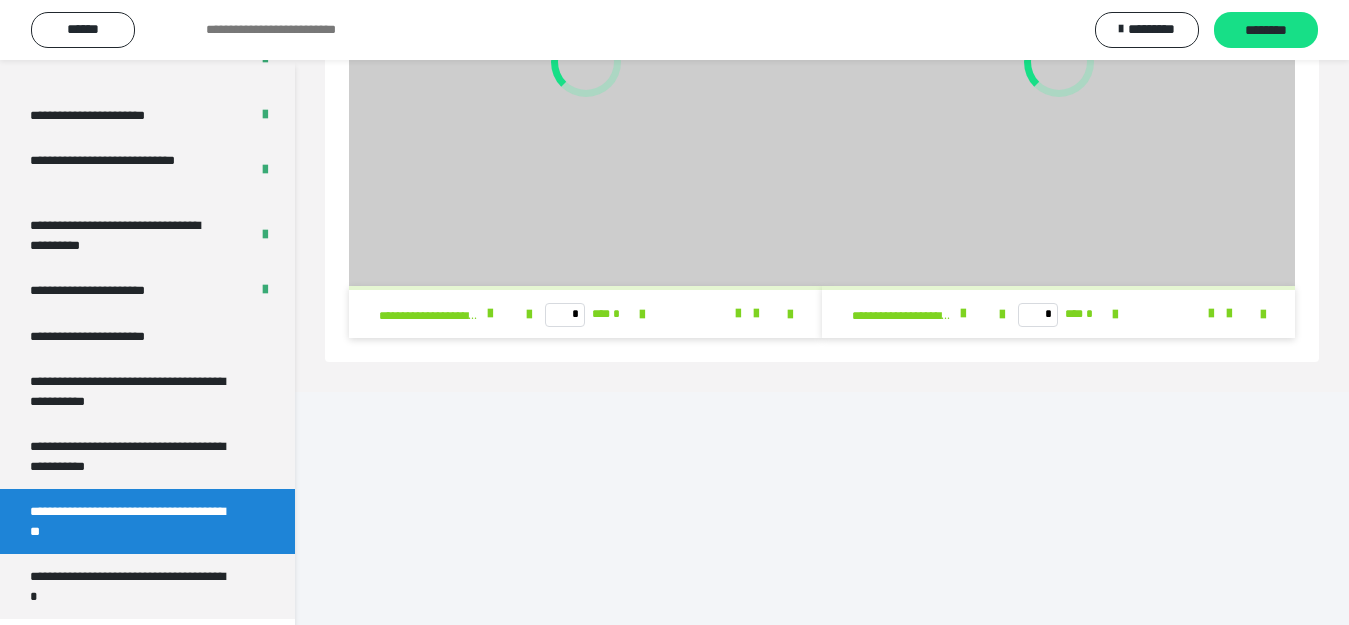 scroll, scrollTop: 70, scrollLeft: 0, axis: vertical 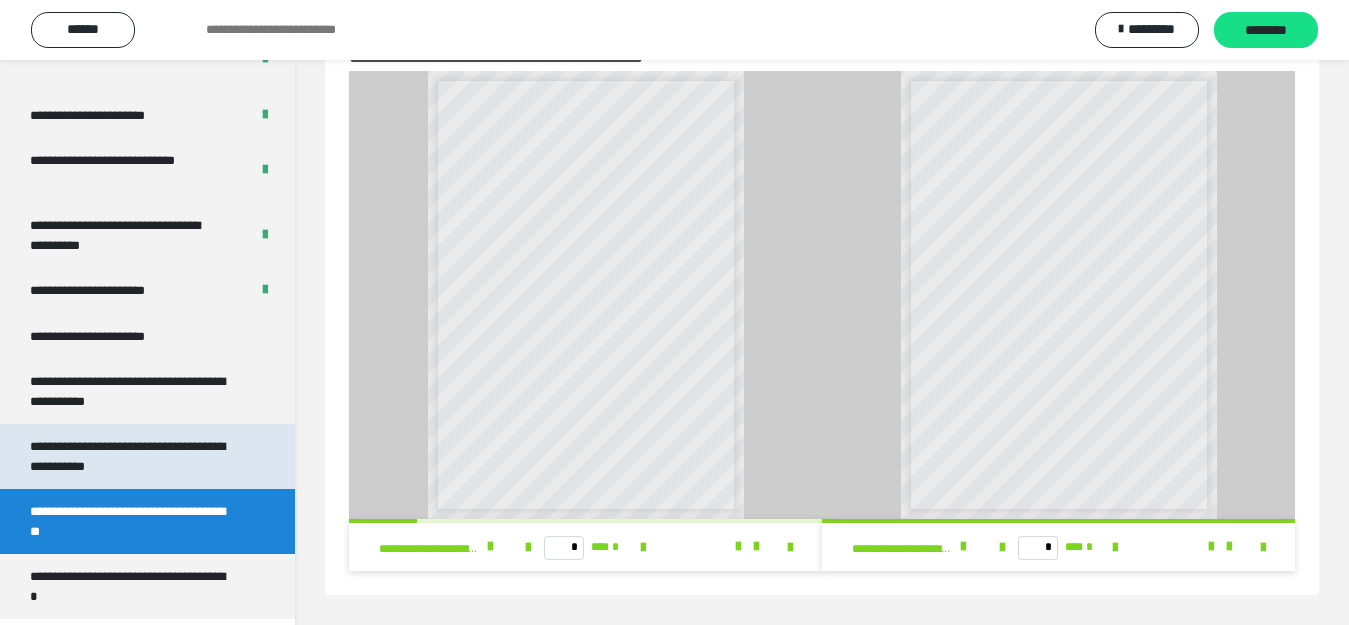 click on "**********" at bounding box center (131, 456) 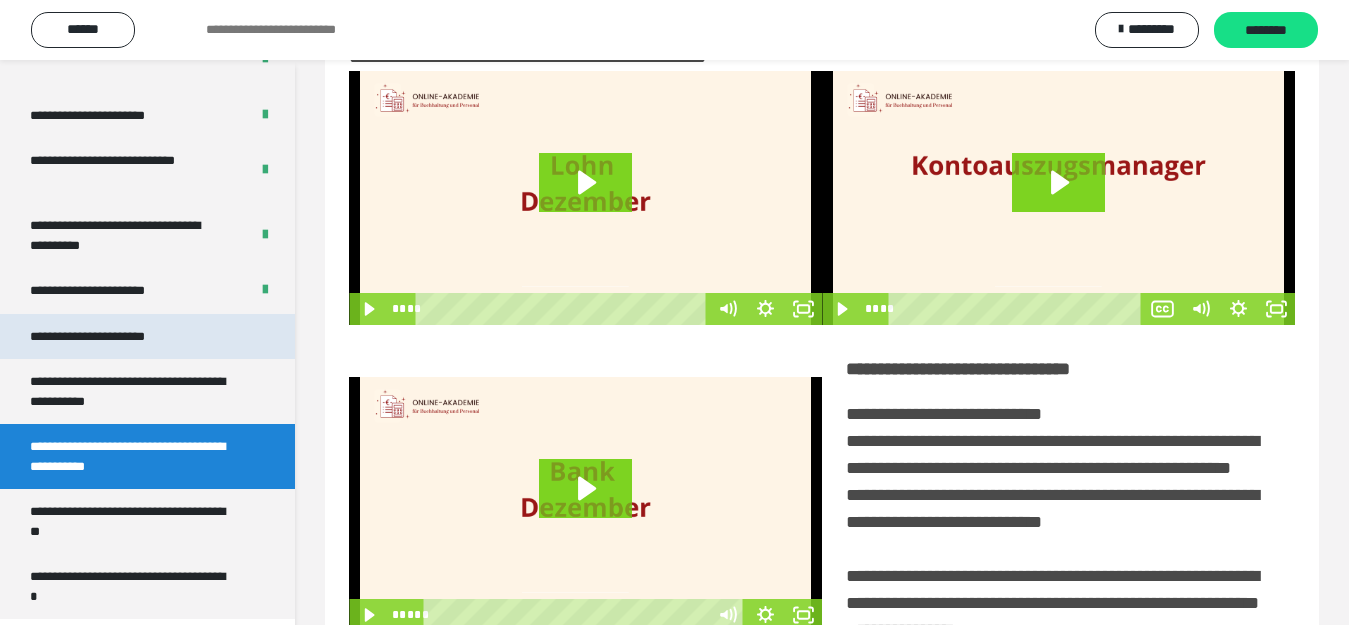 scroll, scrollTop: 60, scrollLeft: 0, axis: vertical 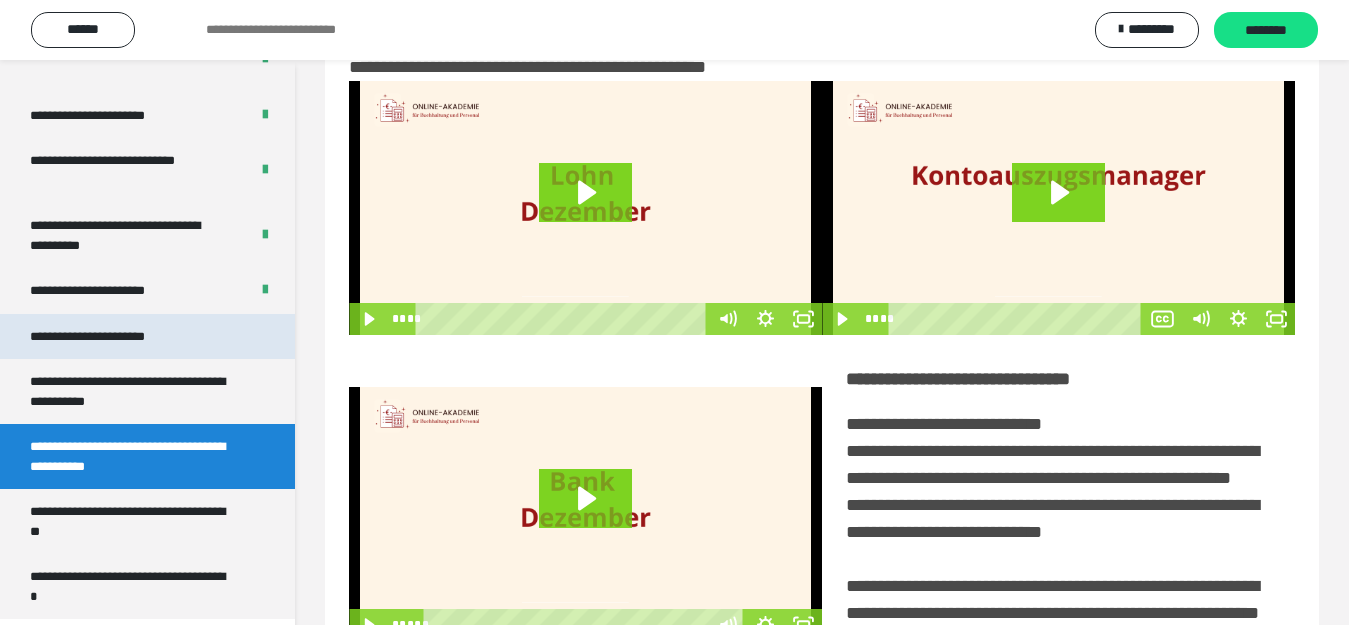 click on "**********" at bounding box center [111, 337] 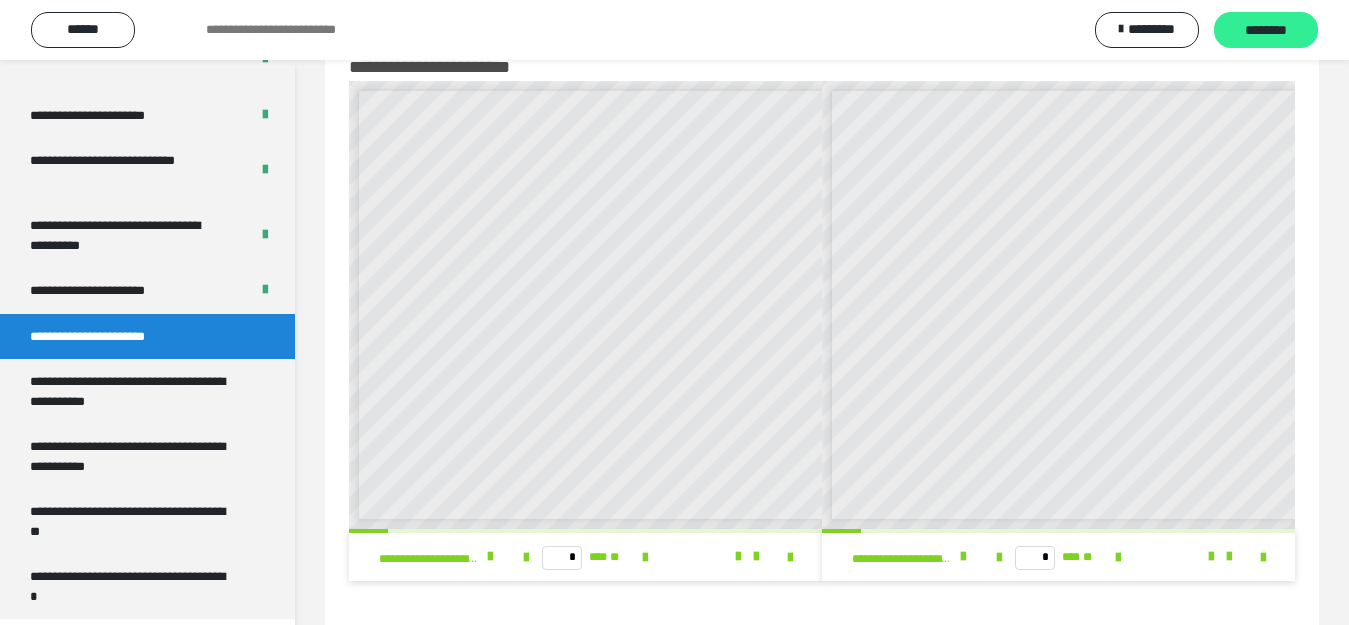 click on "********" at bounding box center [1266, 30] 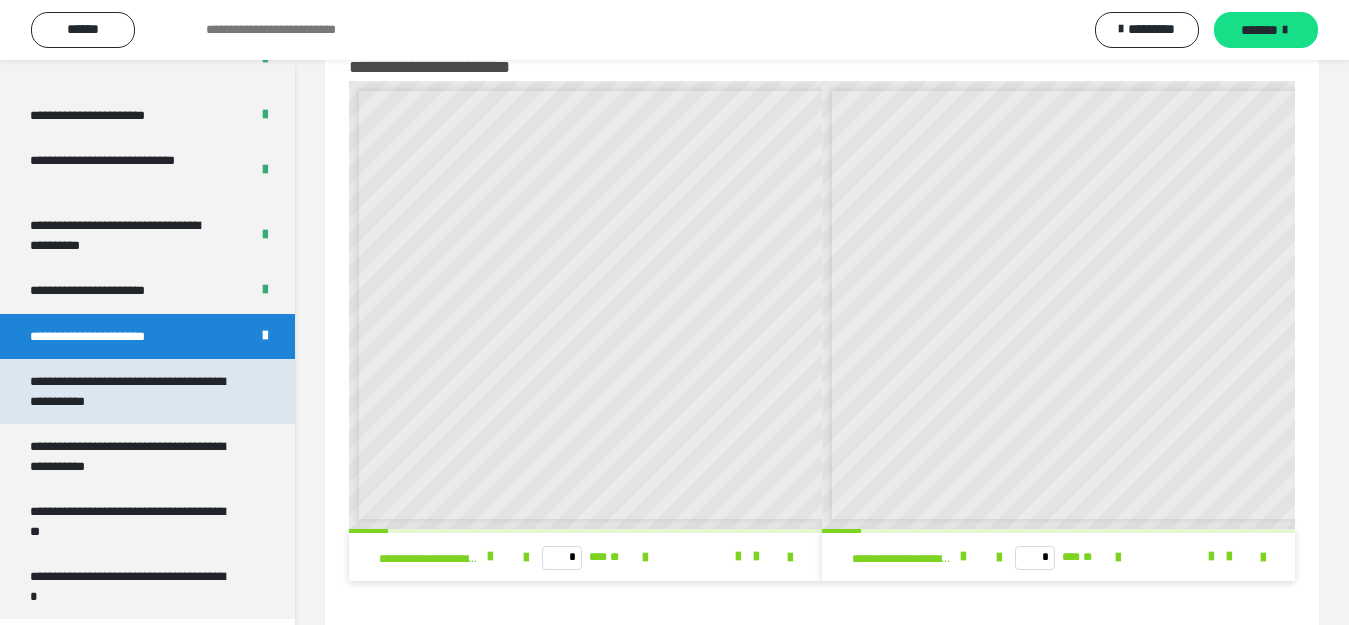 click on "**********" at bounding box center (131, 391) 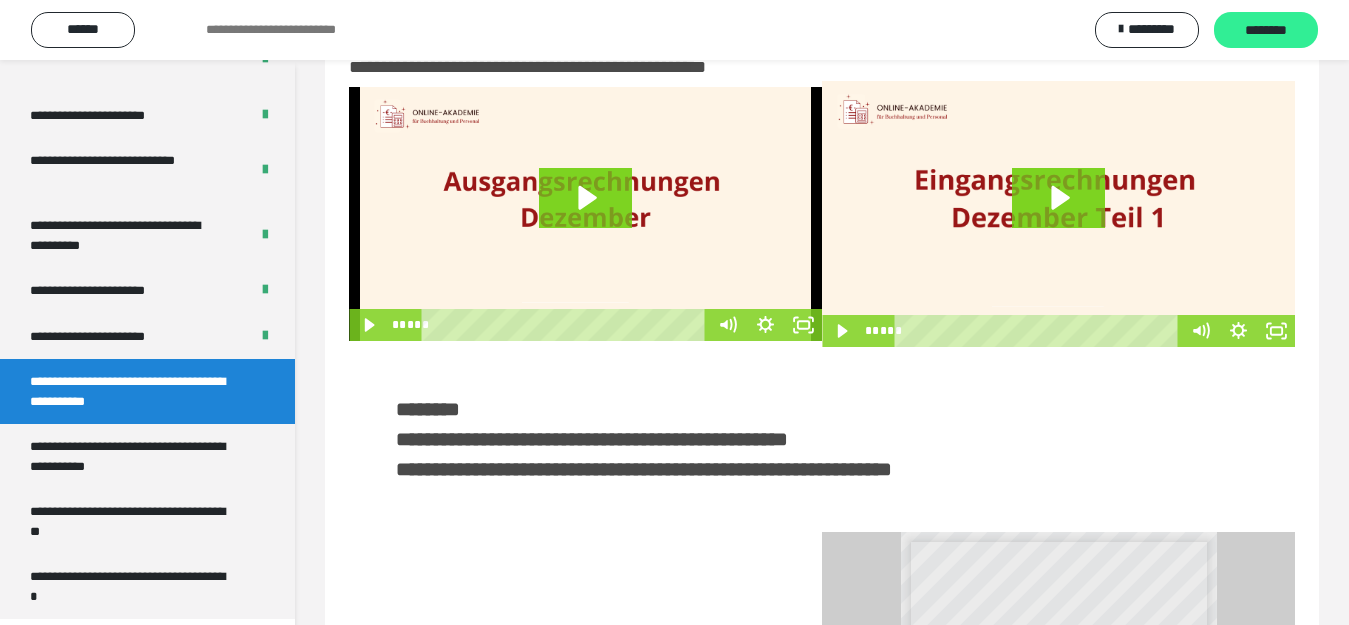 click on "********" at bounding box center [1266, 31] 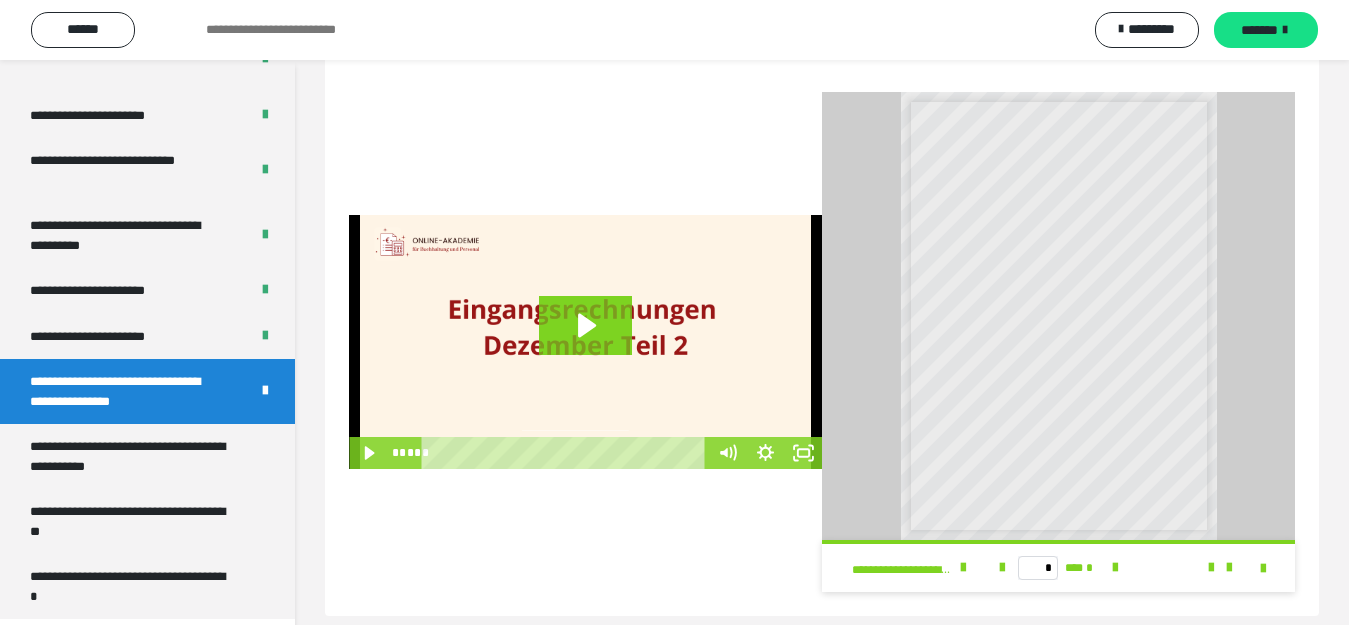 scroll, scrollTop: 521, scrollLeft: 0, axis: vertical 